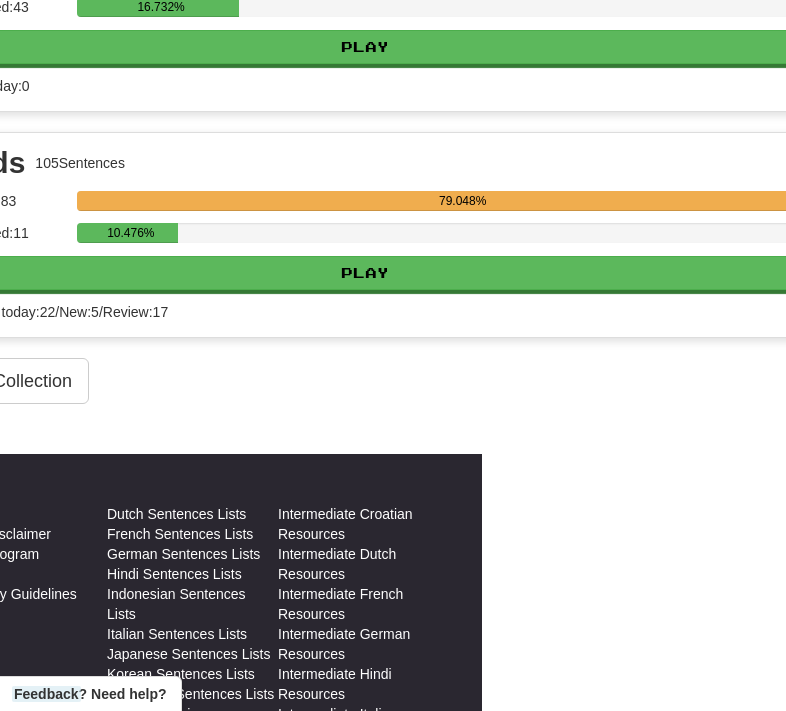 scroll, scrollTop: 2569, scrollLeft: 594, axis: both 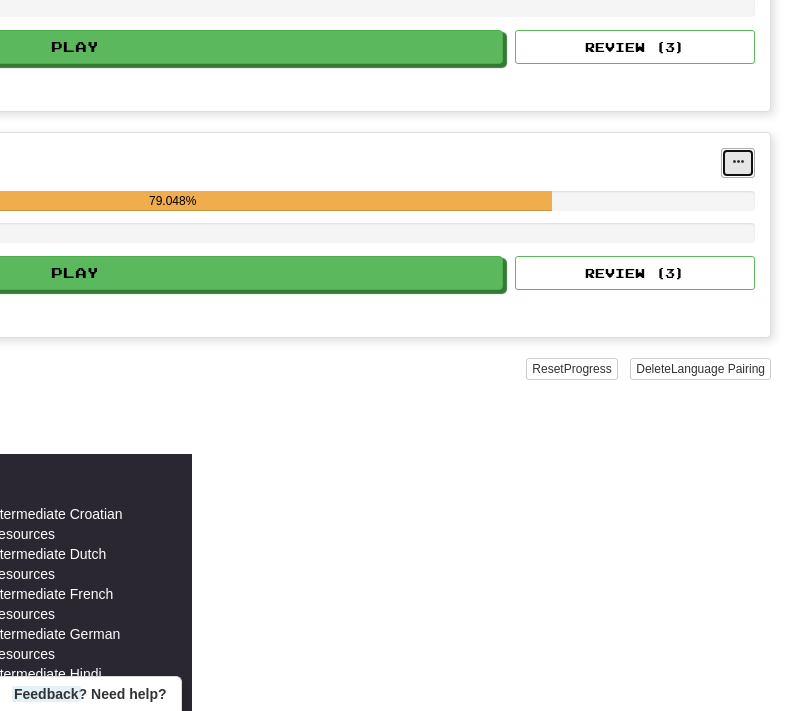 click at bounding box center (738, 162) 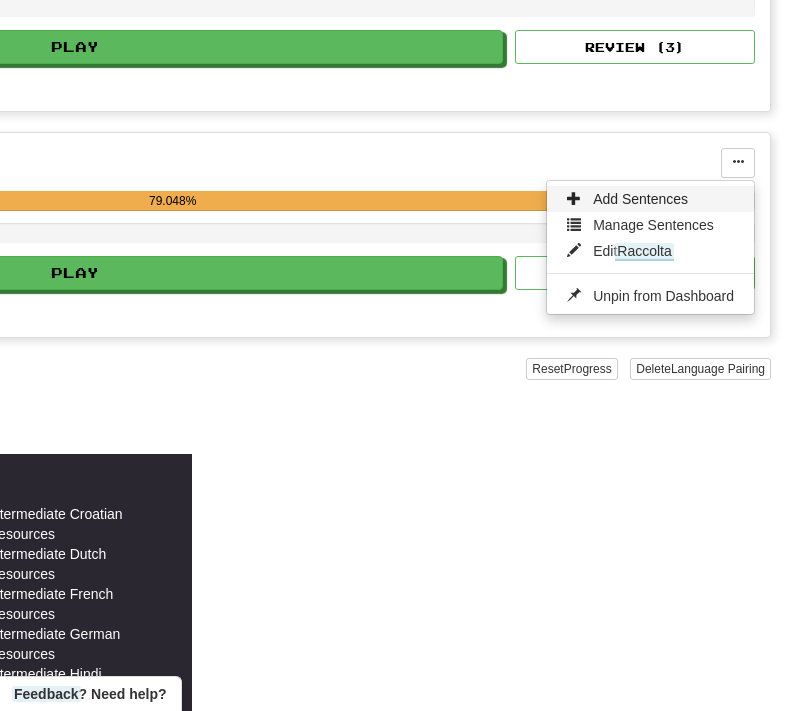 click on "Add Sentences" at bounding box center (640, 199) 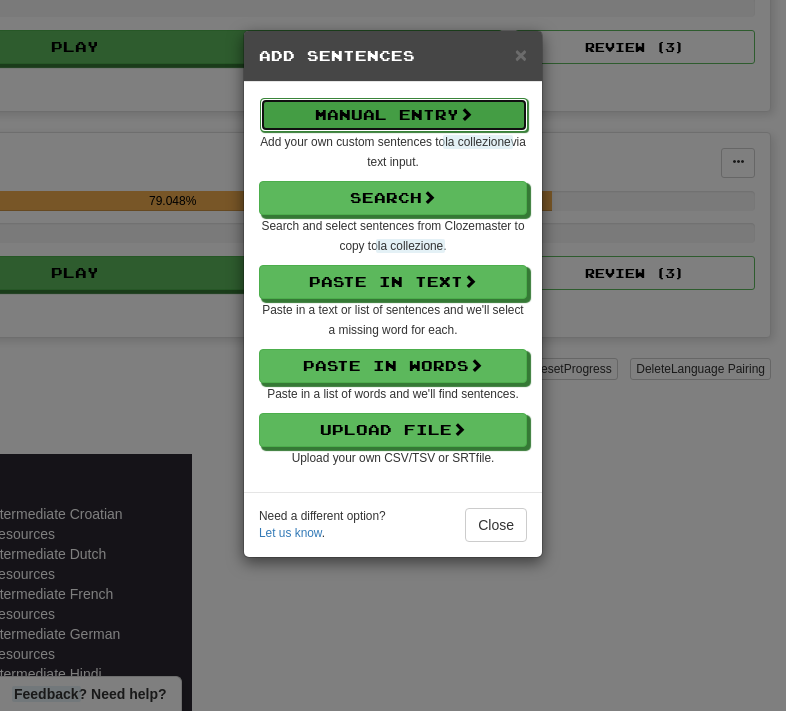 click on "Manual Entry" at bounding box center [394, 115] 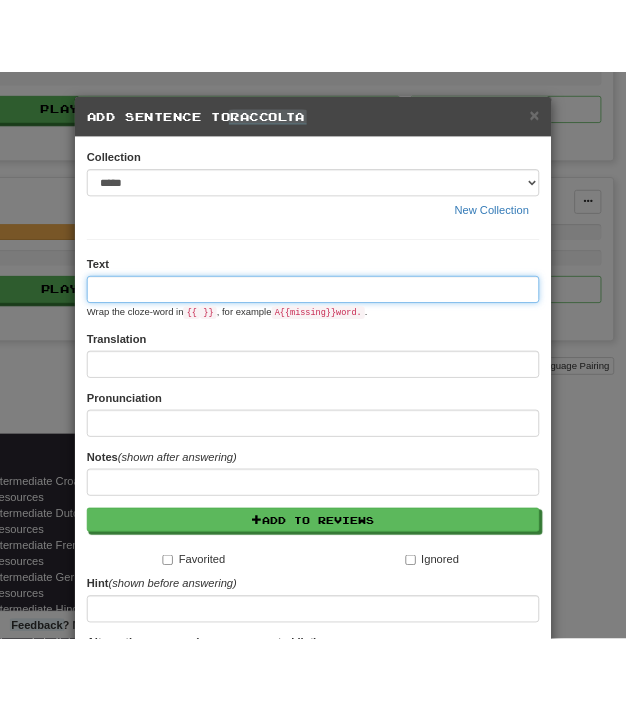 scroll, scrollTop: 2569, scrollLeft: 0, axis: vertical 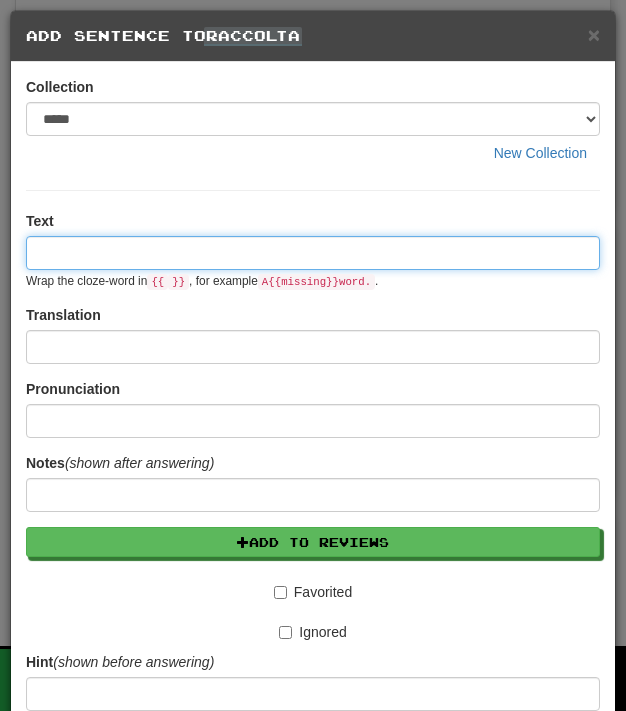 paste on "**********" 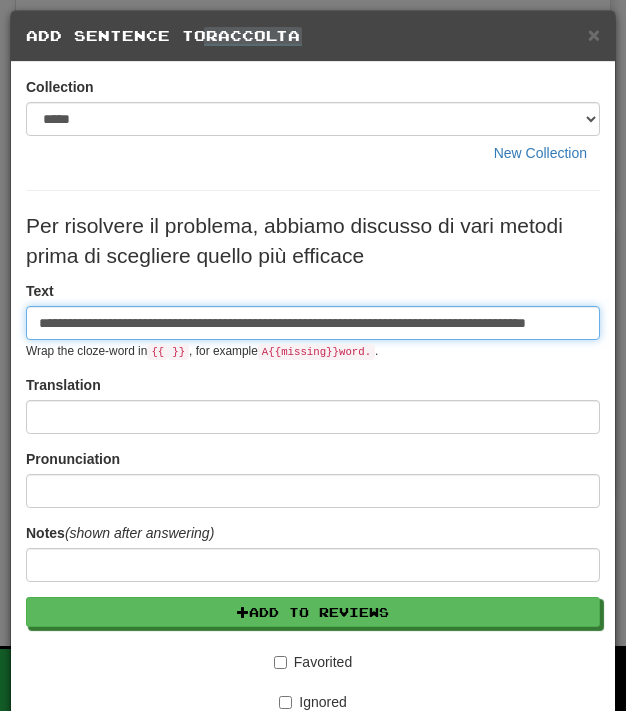 scroll, scrollTop: 0, scrollLeft: 45, axis: horizontal 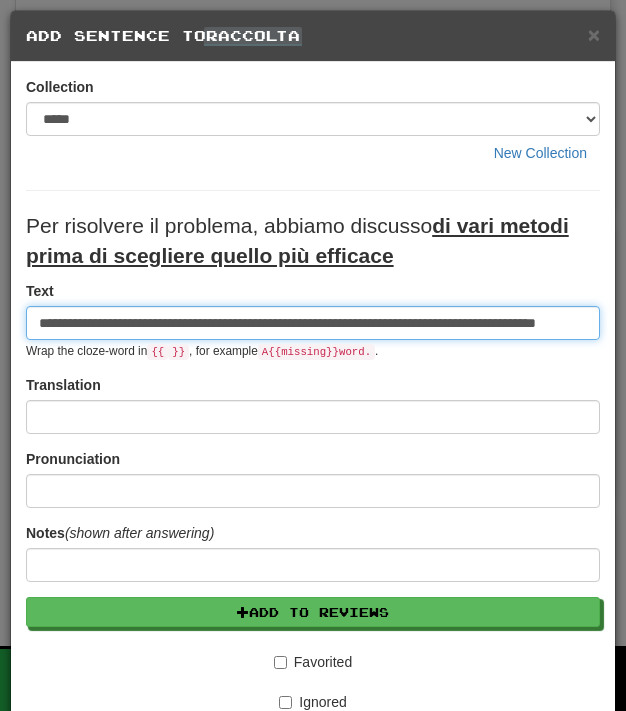 click on "**********" at bounding box center (313, 323) 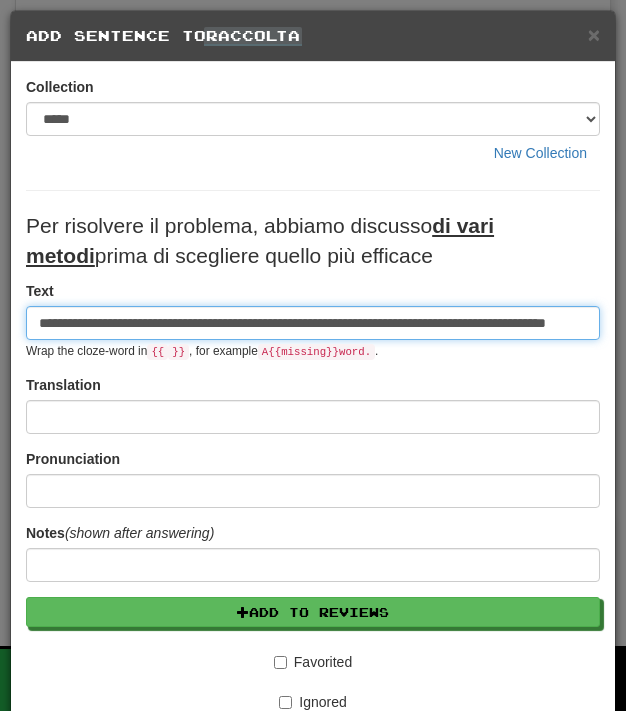 type on "**********" 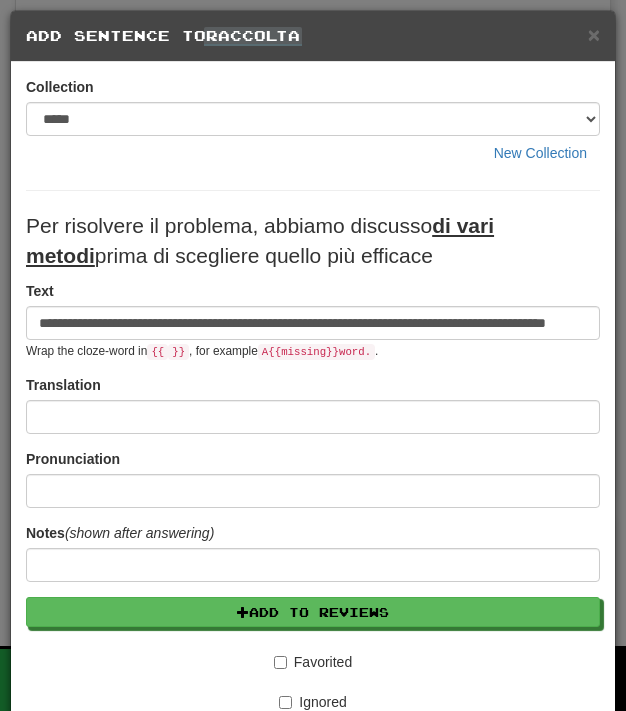 scroll, scrollTop: 0, scrollLeft: 0, axis: both 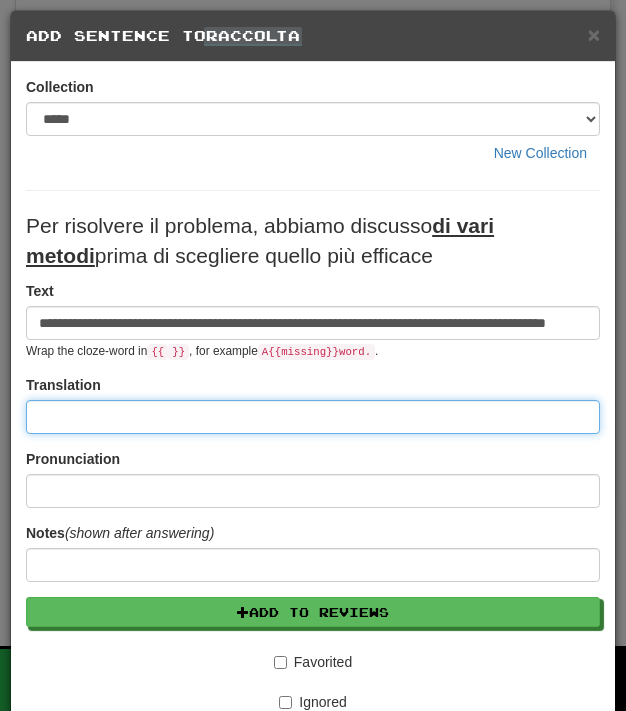 click at bounding box center [313, 417] 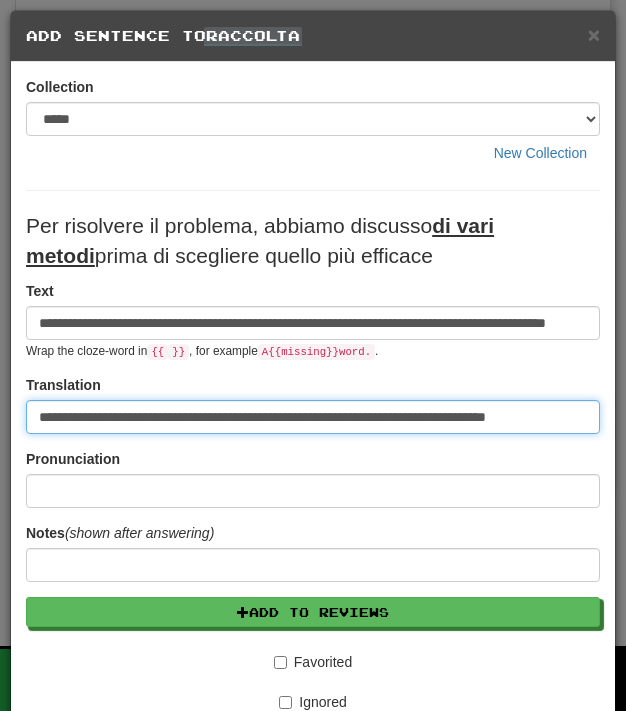 scroll, scrollTop: 0, scrollLeft: 31, axis: horizontal 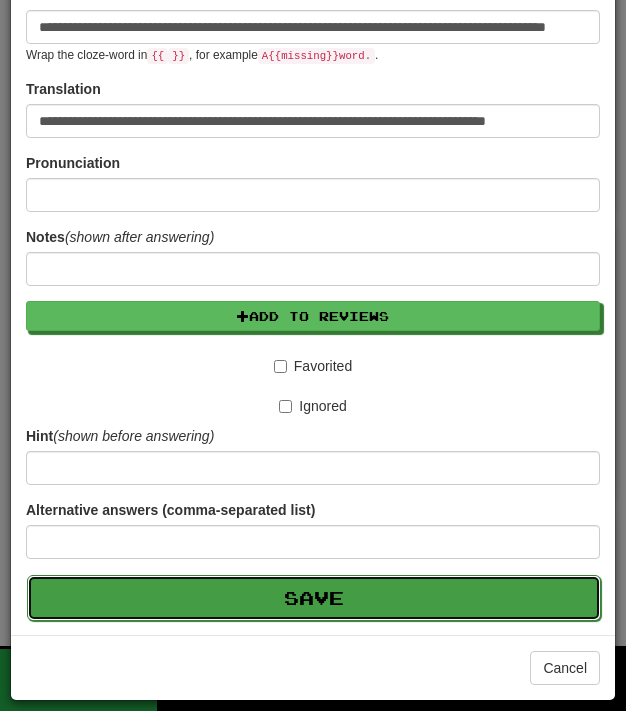 click on "Save" at bounding box center (314, 598) 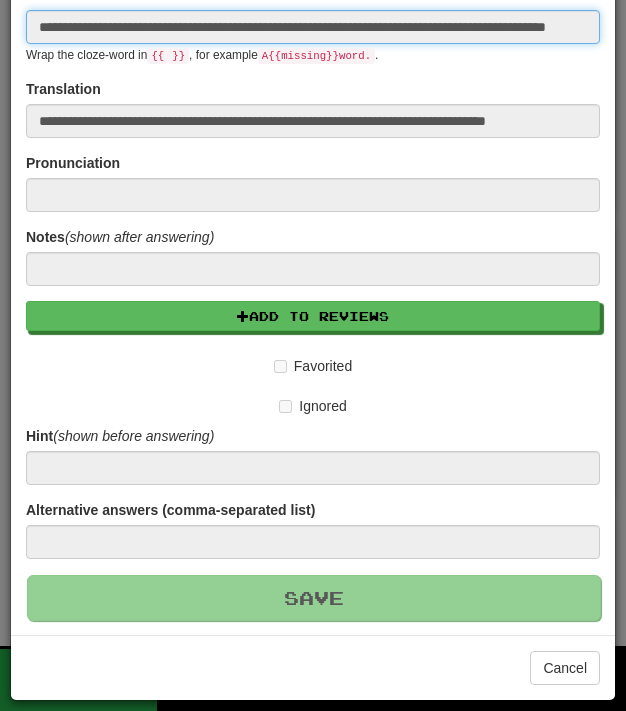 type 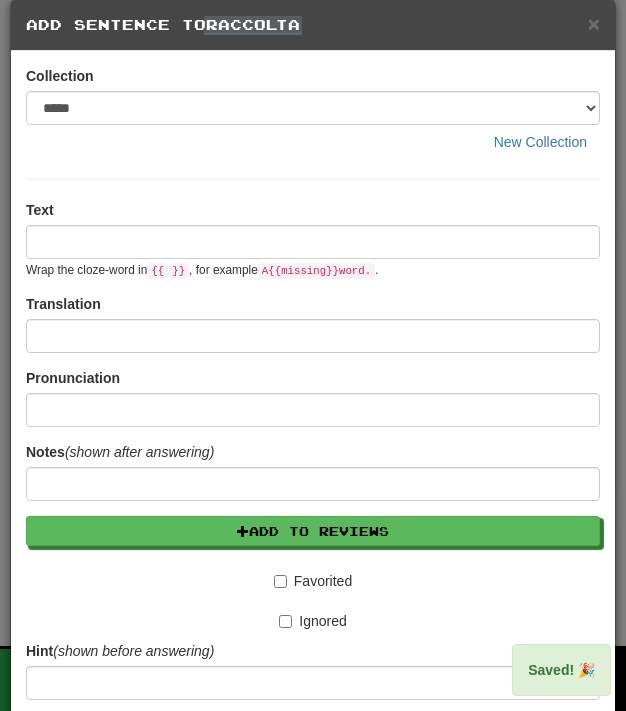 scroll, scrollTop: 0, scrollLeft: 0, axis: both 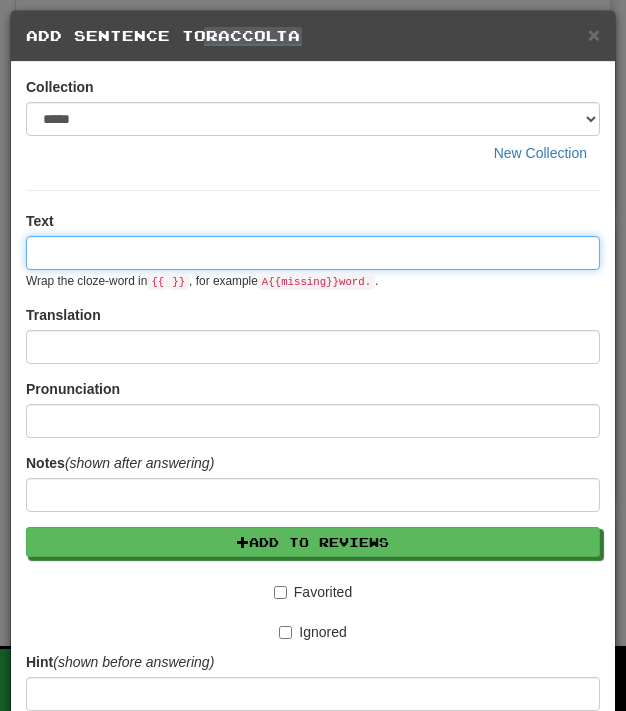 paste on "**********" 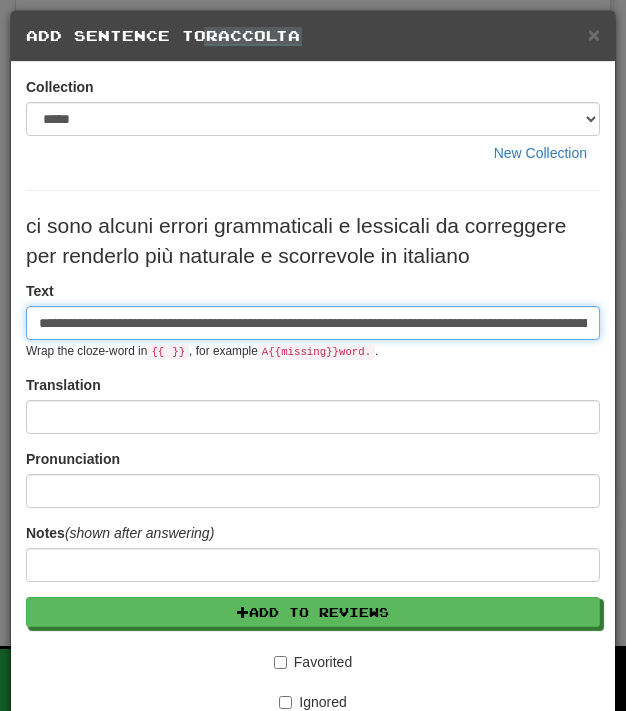 scroll, scrollTop: 0, scrollLeft: 114, axis: horizontal 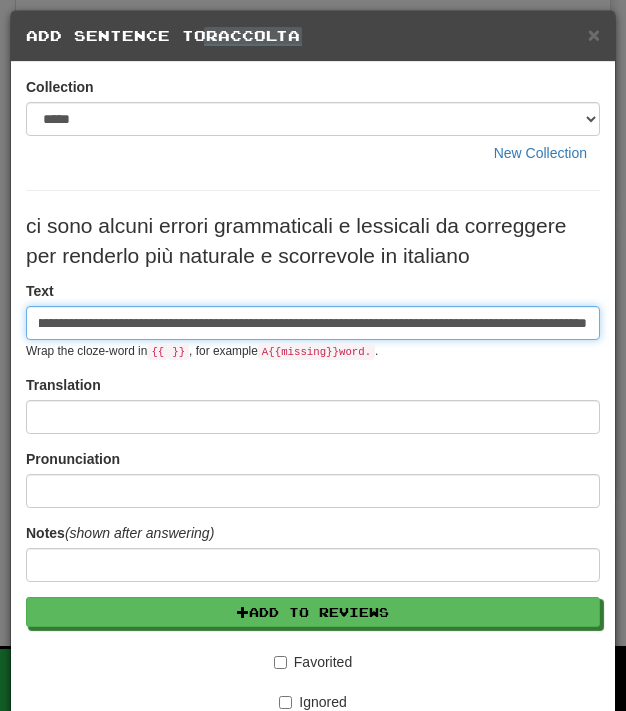 type on "**********" 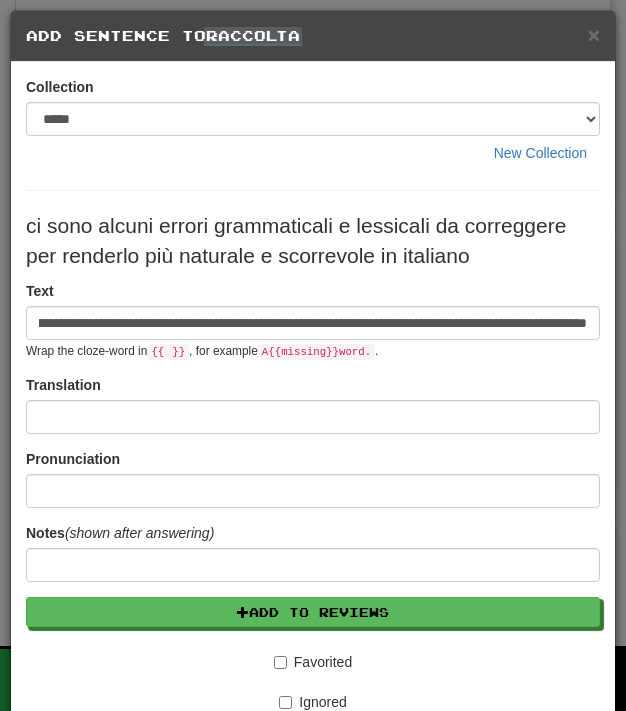 scroll, scrollTop: 0, scrollLeft: 0, axis: both 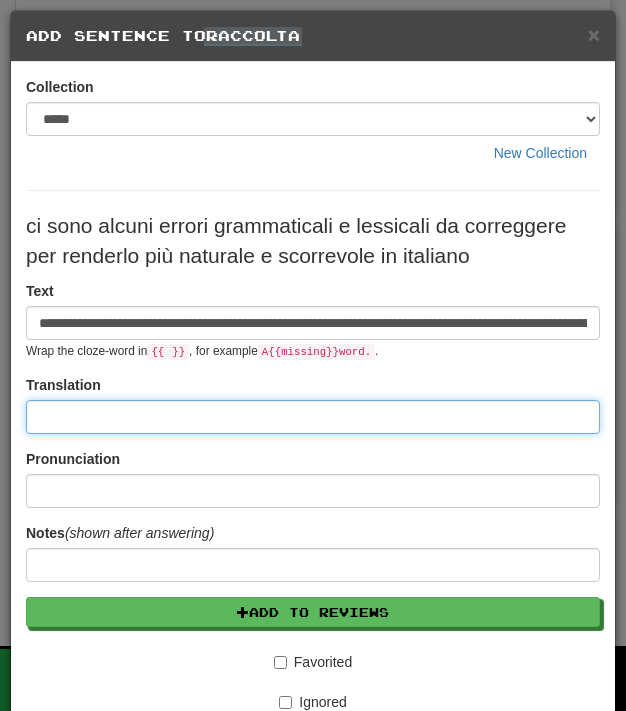click at bounding box center [313, 417] 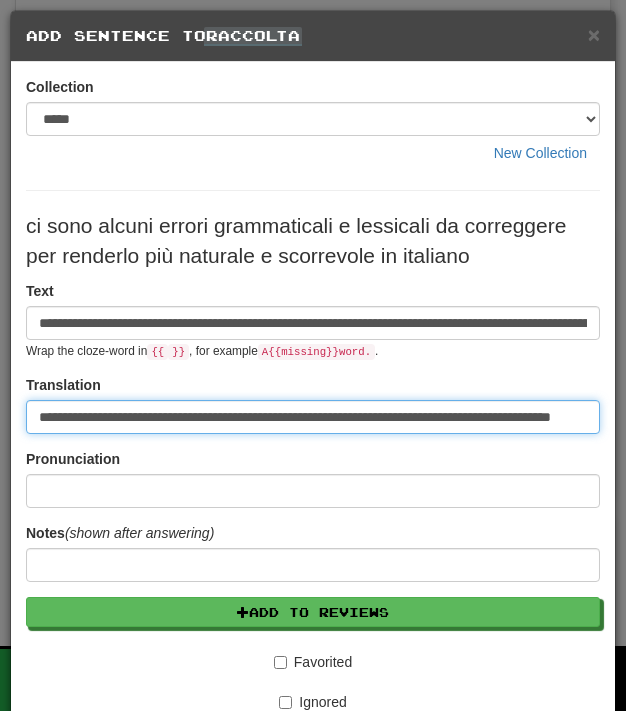 scroll, scrollTop: 0, scrollLeft: 75, axis: horizontal 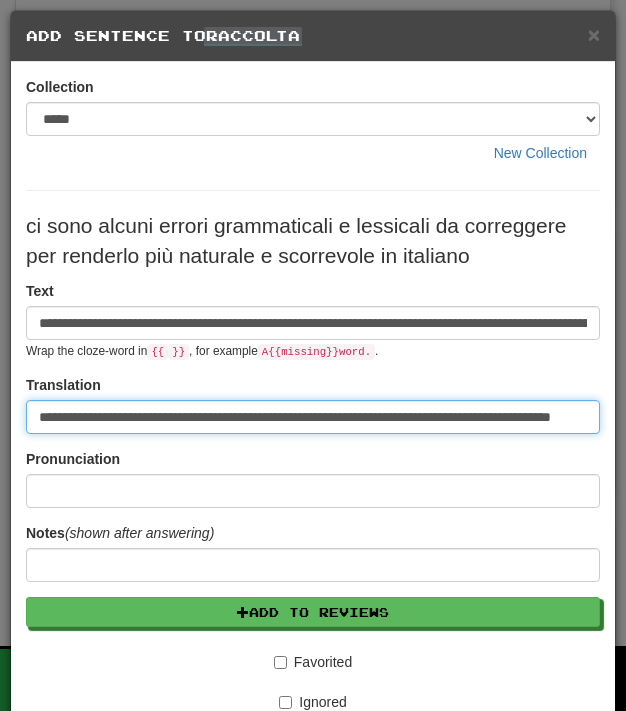 type on "**********" 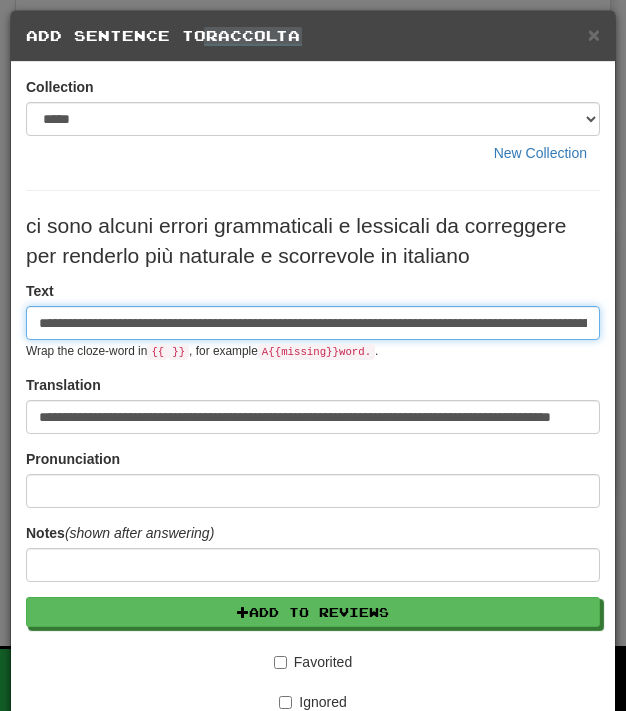 click on "**********" at bounding box center [313, 323] 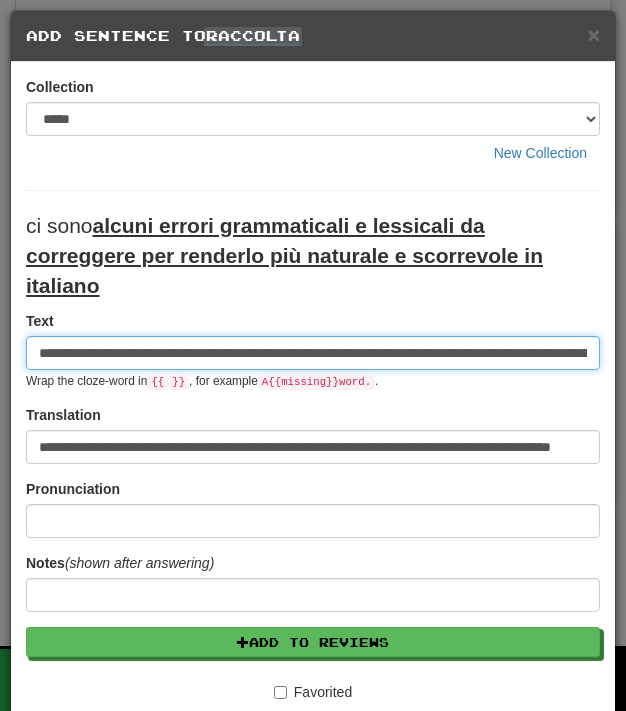click on "**********" at bounding box center (313, 353) 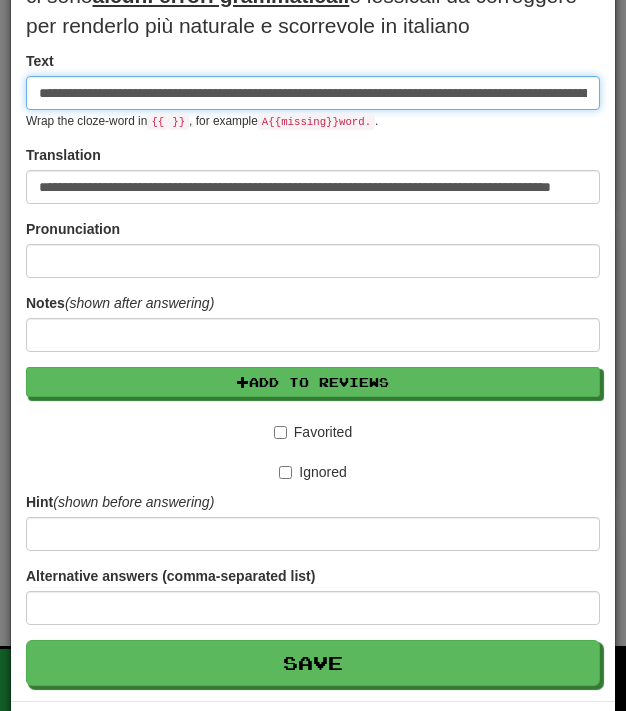scroll, scrollTop: 296, scrollLeft: 0, axis: vertical 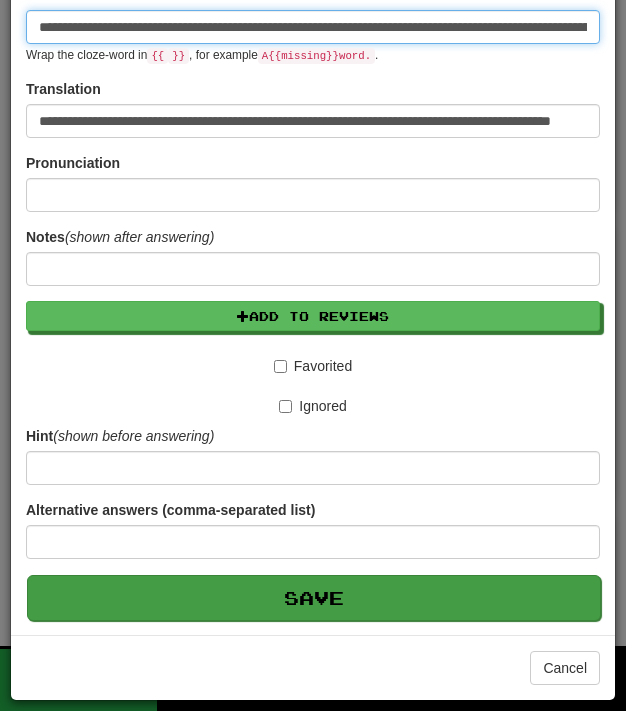 type on "**********" 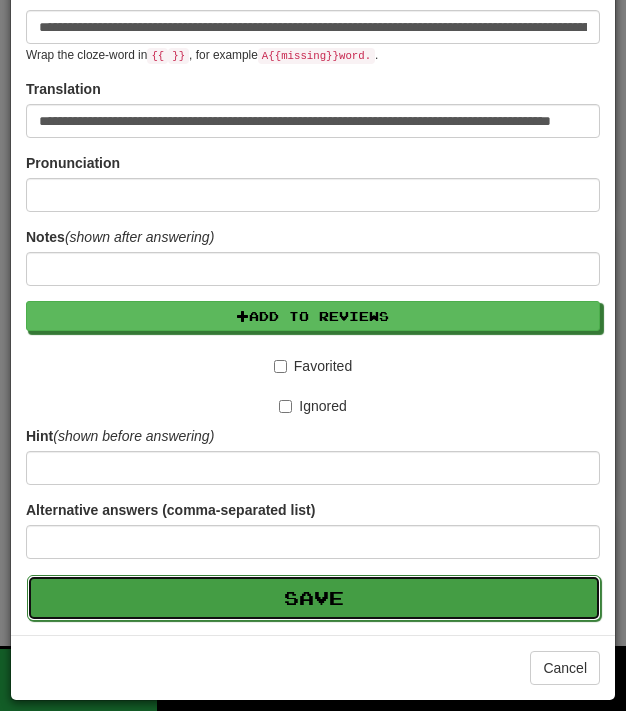 click on "Save" at bounding box center (314, 598) 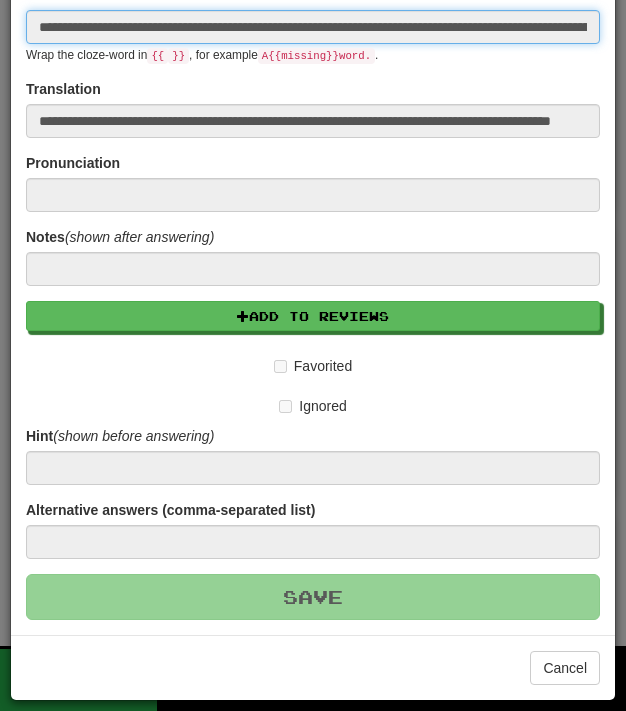 type 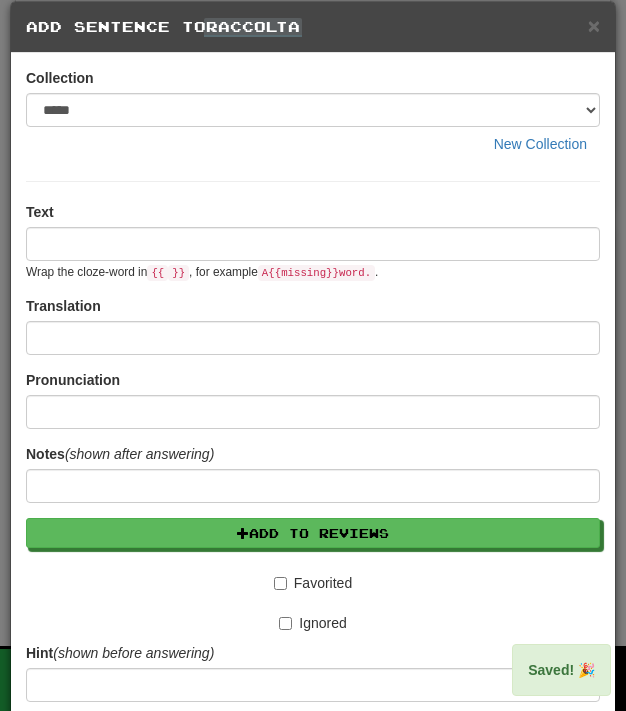 scroll, scrollTop: 0, scrollLeft: 0, axis: both 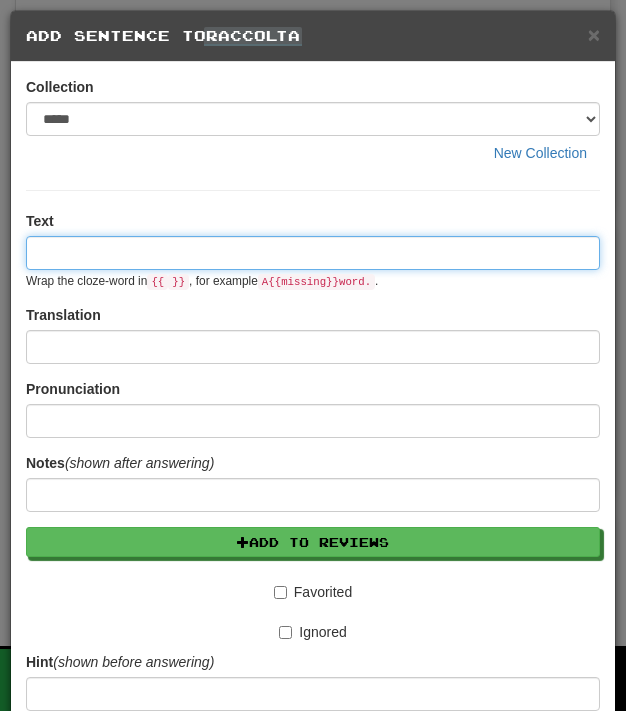 paste on "**********" 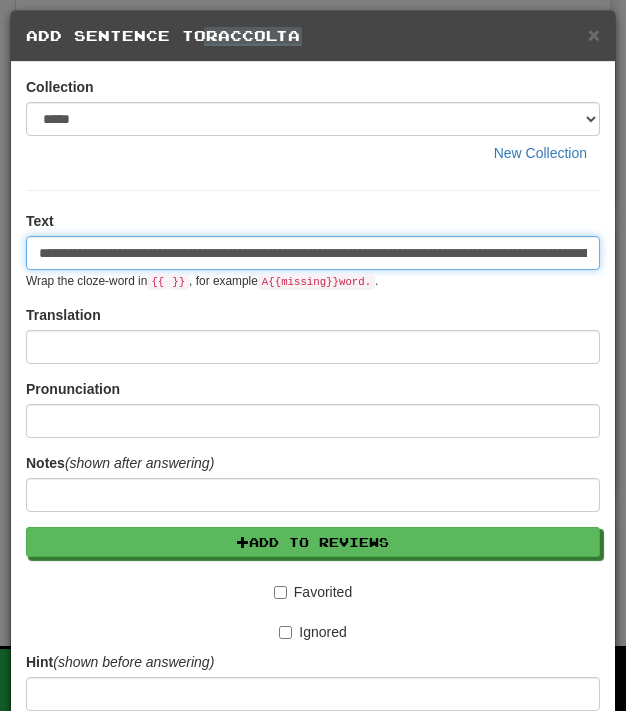 scroll, scrollTop: 0, scrollLeft: 243, axis: horizontal 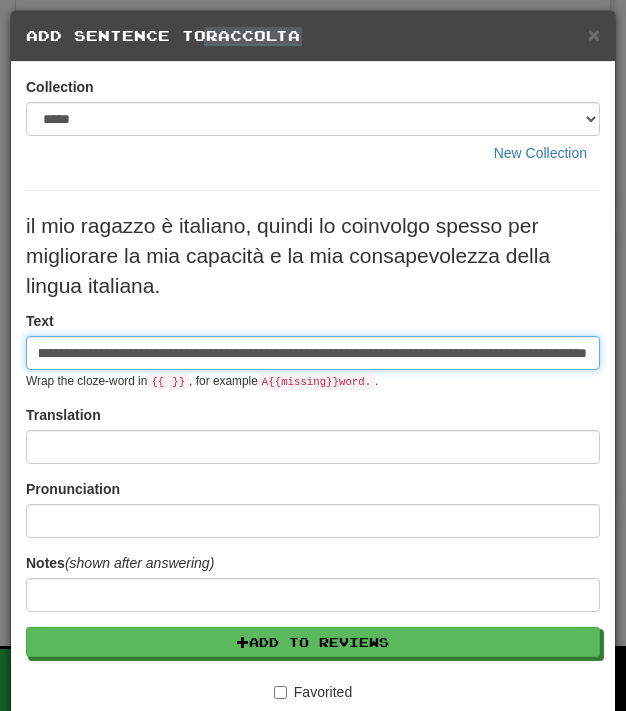 type on "**********" 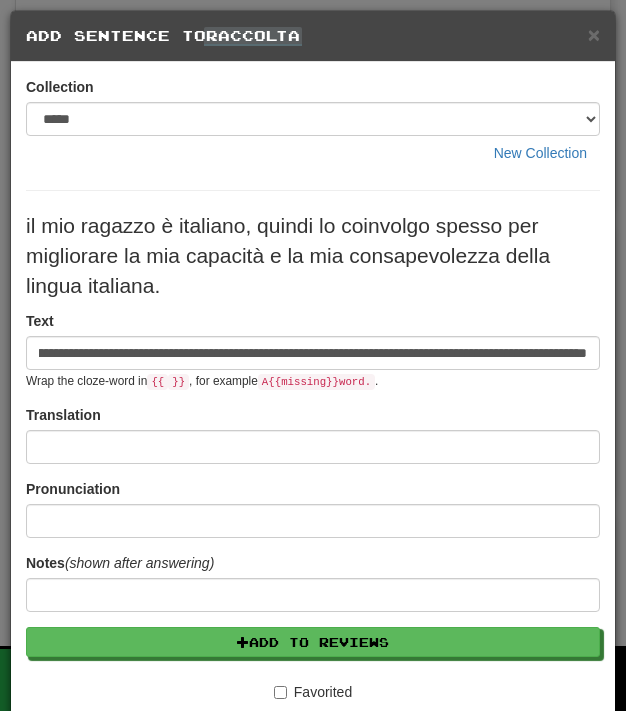 scroll, scrollTop: 0, scrollLeft: 0, axis: both 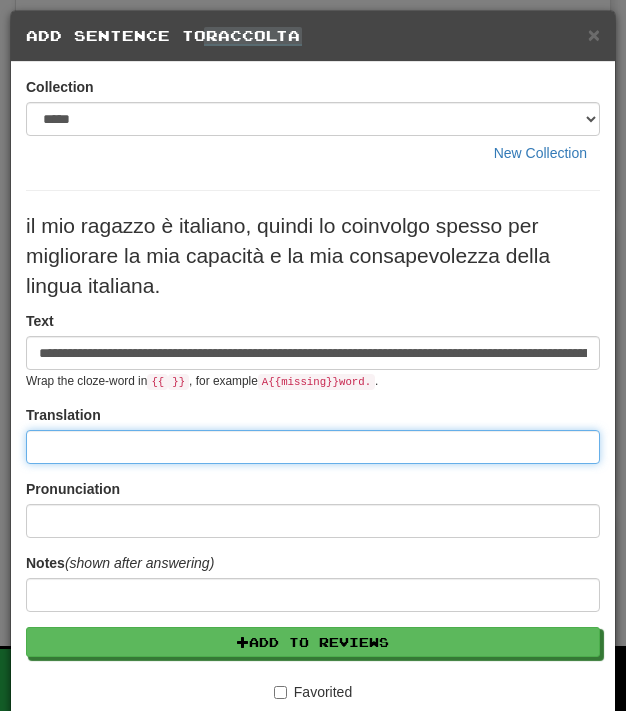 click at bounding box center [313, 447] 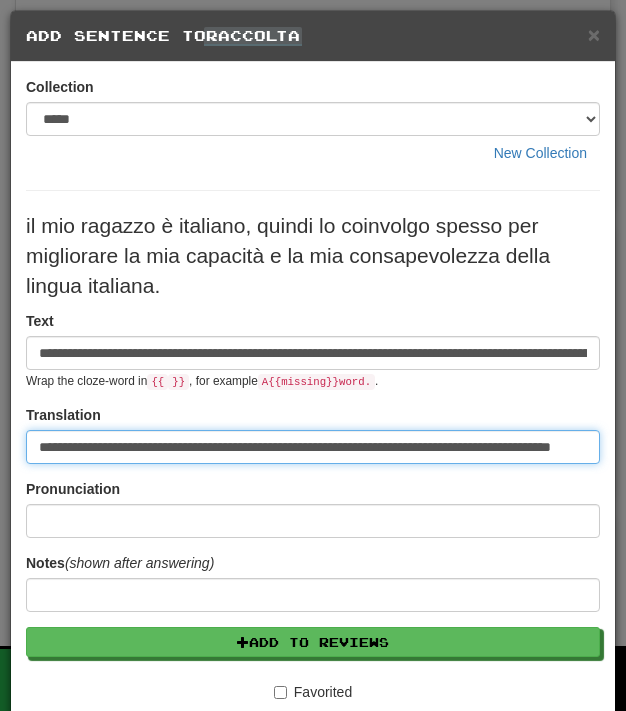 scroll, scrollTop: 0, scrollLeft: 71, axis: horizontal 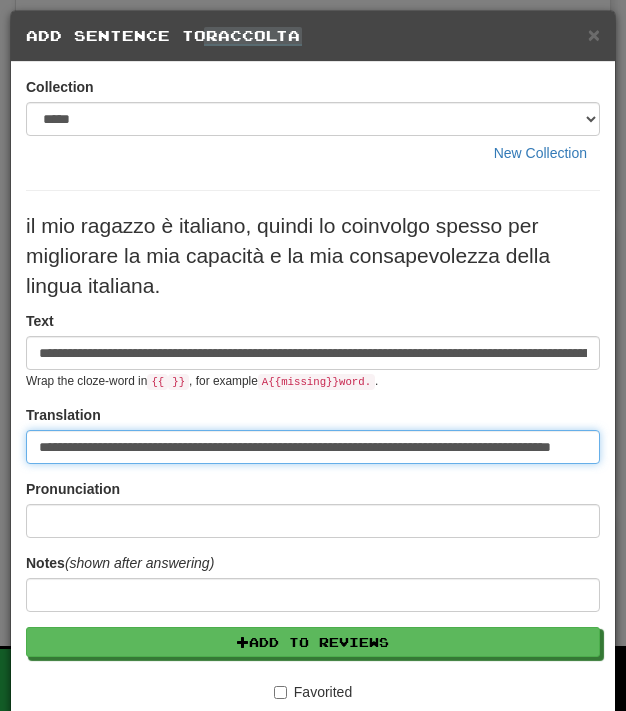 type on "**********" 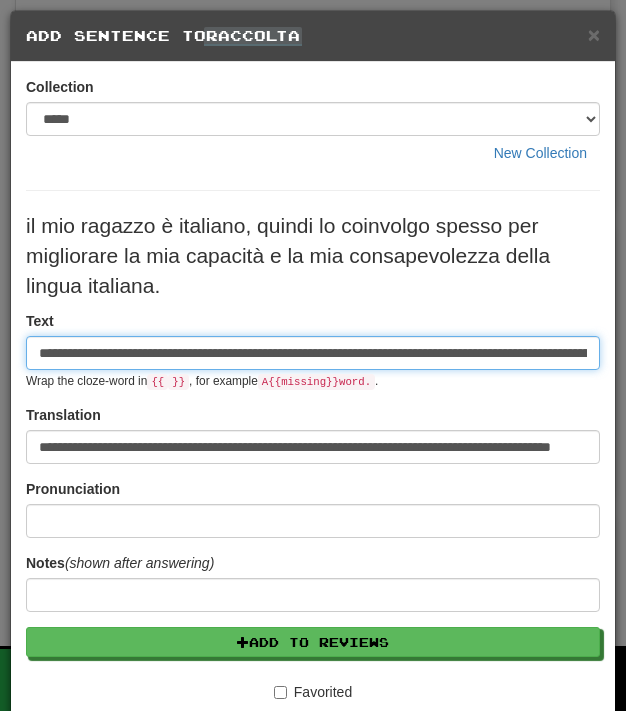 click on "**********" at bounding box center [313, 353] 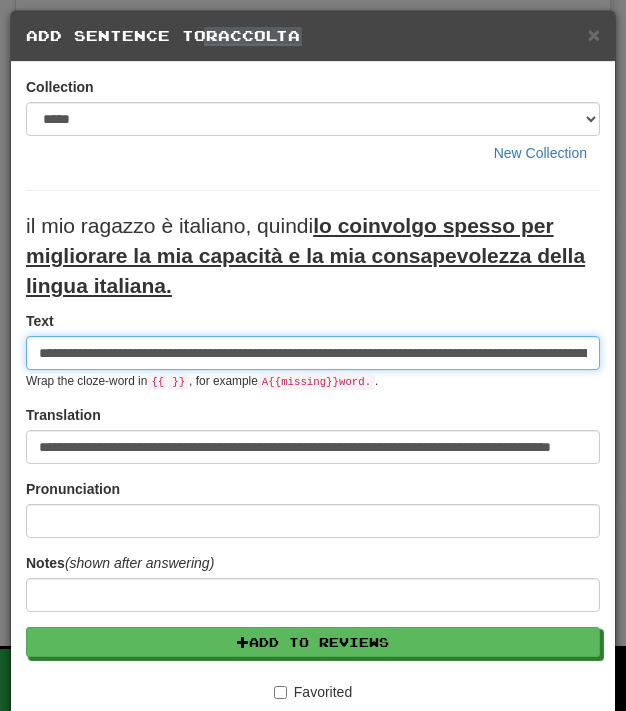 click on "**********" at bounding box center [313, 353] 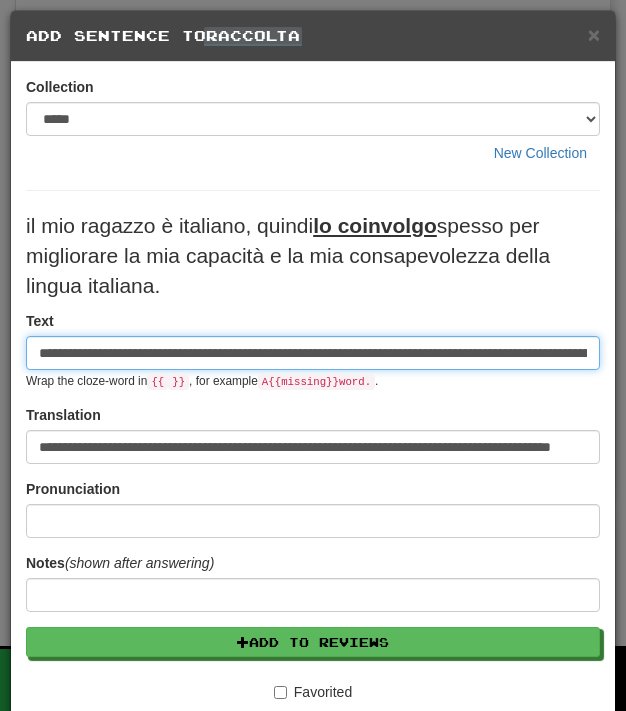 scroll, scrollTop: 326, scrollLeft: 0, axis: vertical 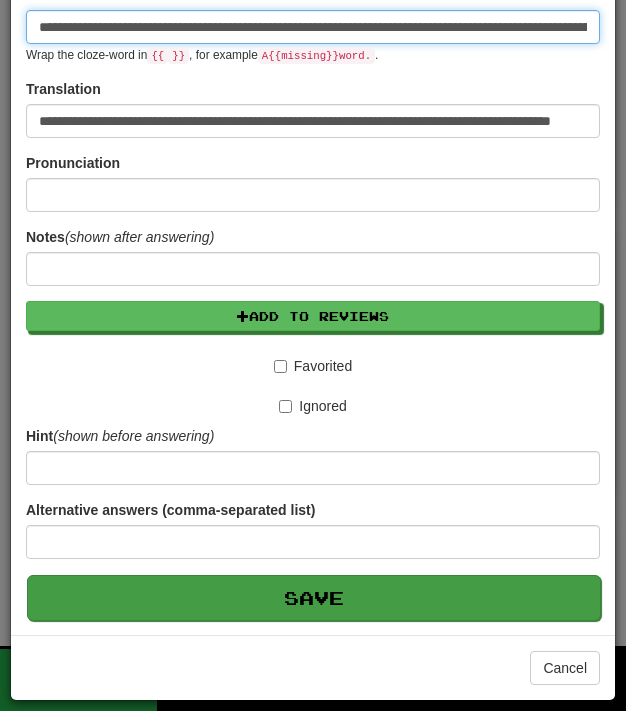 type on "**********" 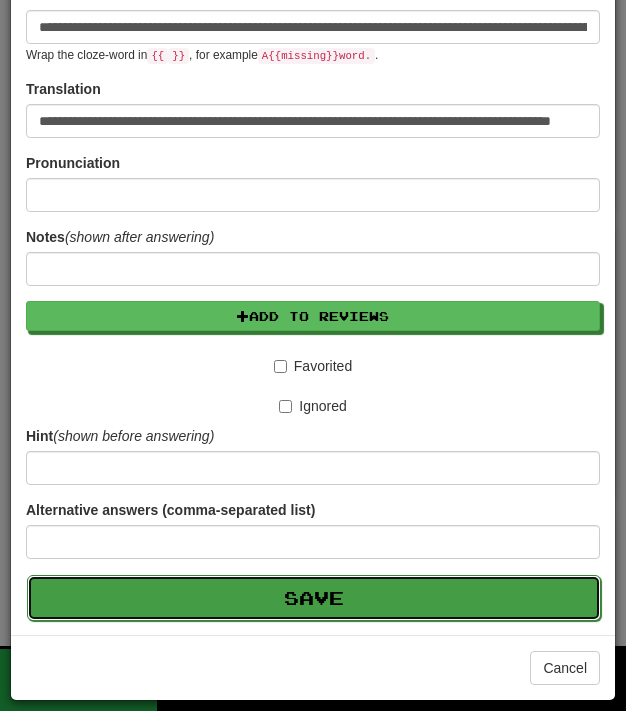 click on "Save" at bounding box center (314, 598) 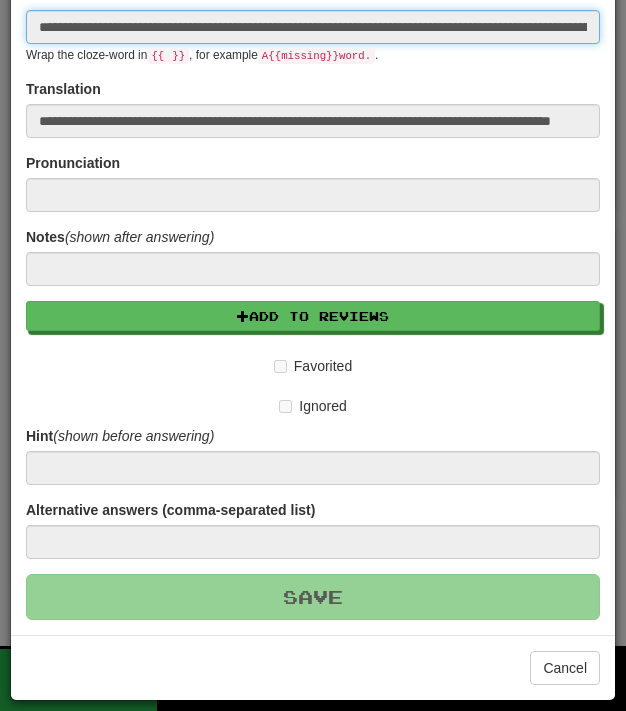 type 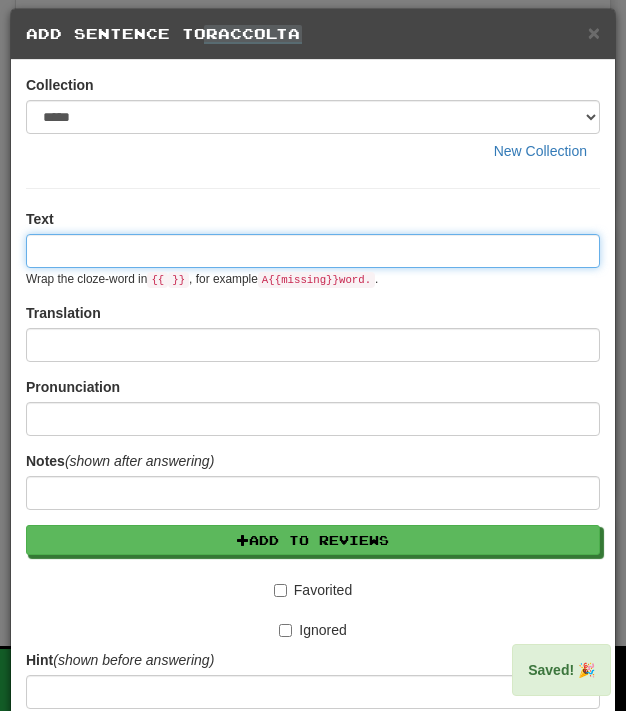 scroll, scrollTop: 0, scrollLeft: 0, axis: both 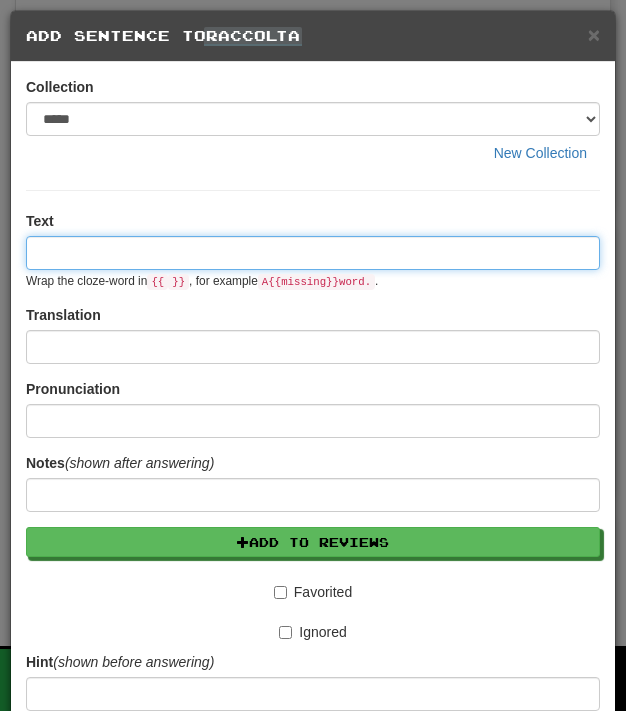 paste on "**********" 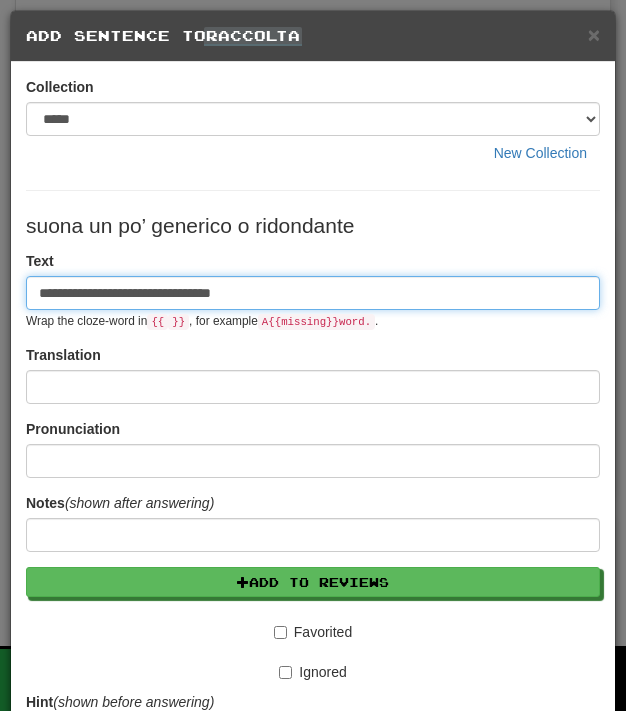 click on "**********" at bounding box center (313, 293) 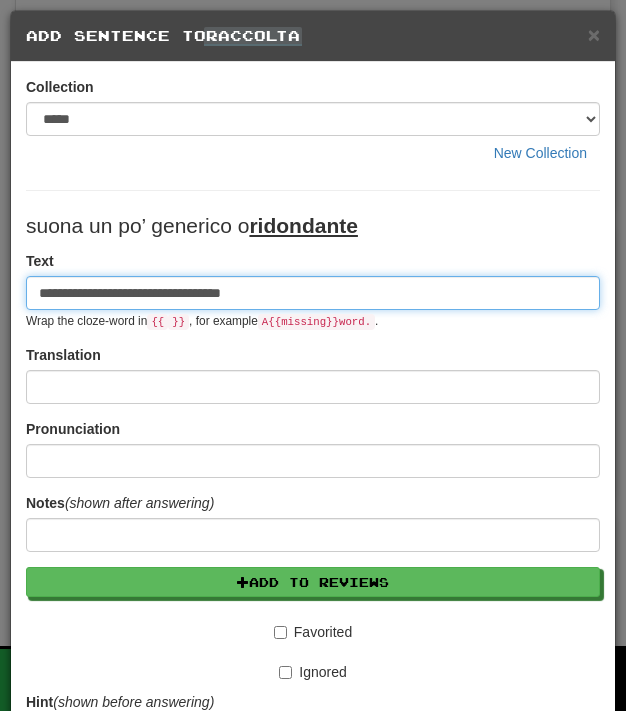 click on "**********" at bounding box center [313, 293] 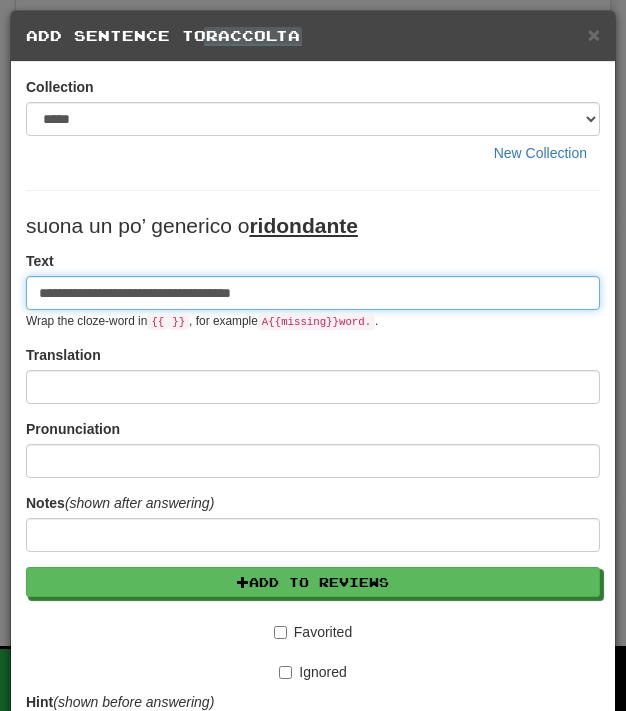 type on "**********" 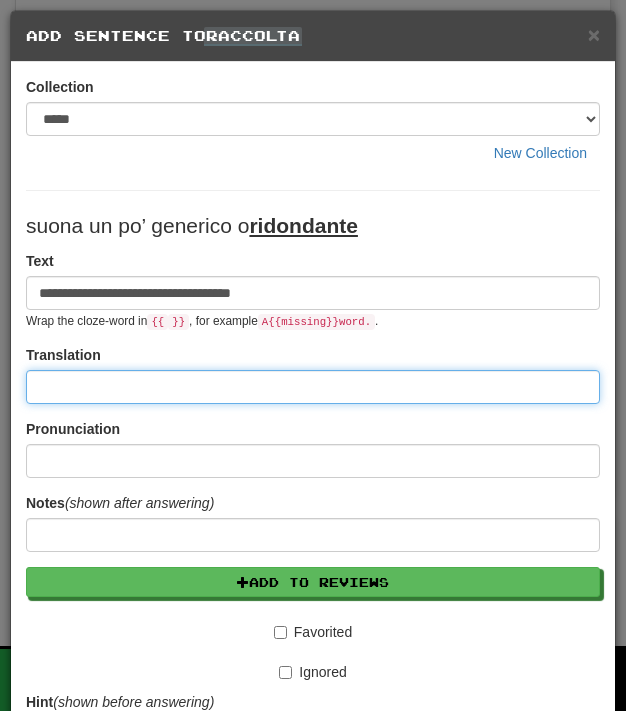 click at bounding box center [313, 387] 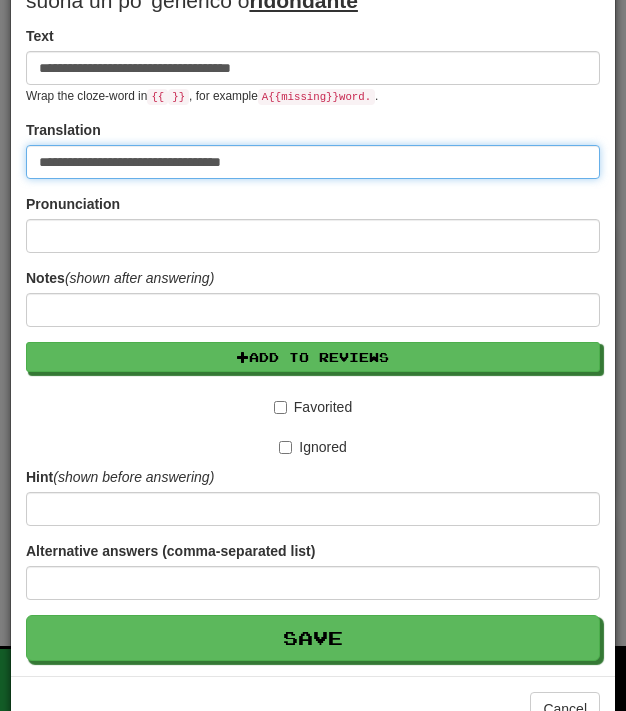 scroll, scrollTop: 226, scrollLeft: 0, axis: vertical 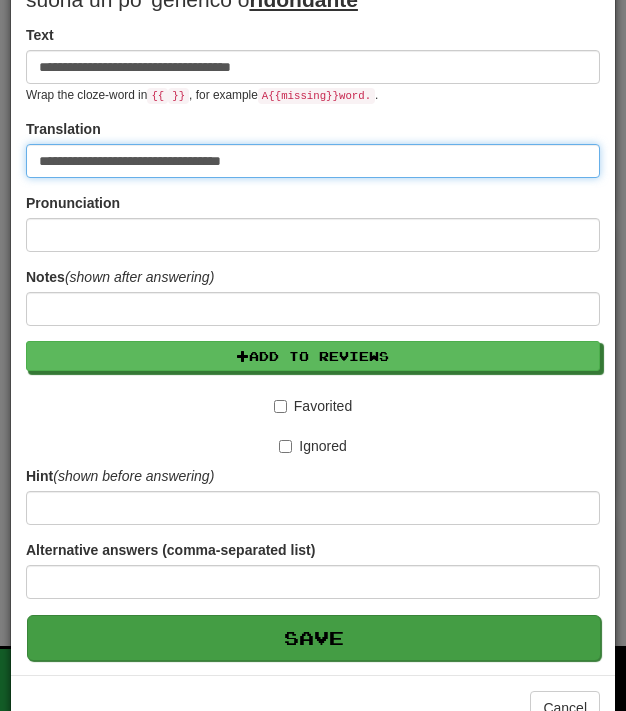 type on "**********" 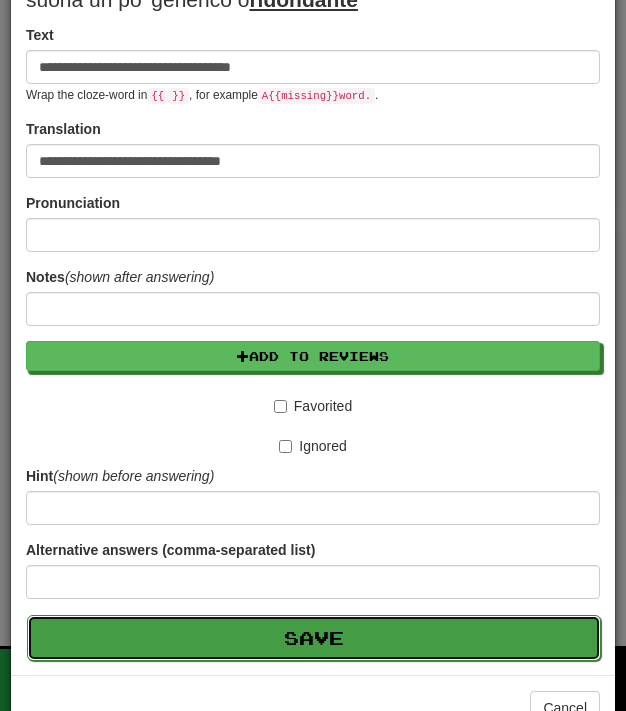 click on "Save" at bounding box center [314, 638] 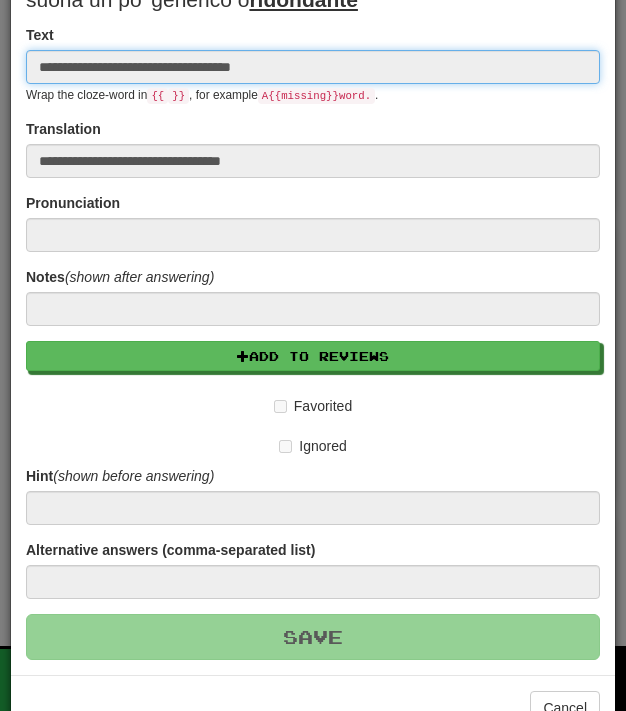type 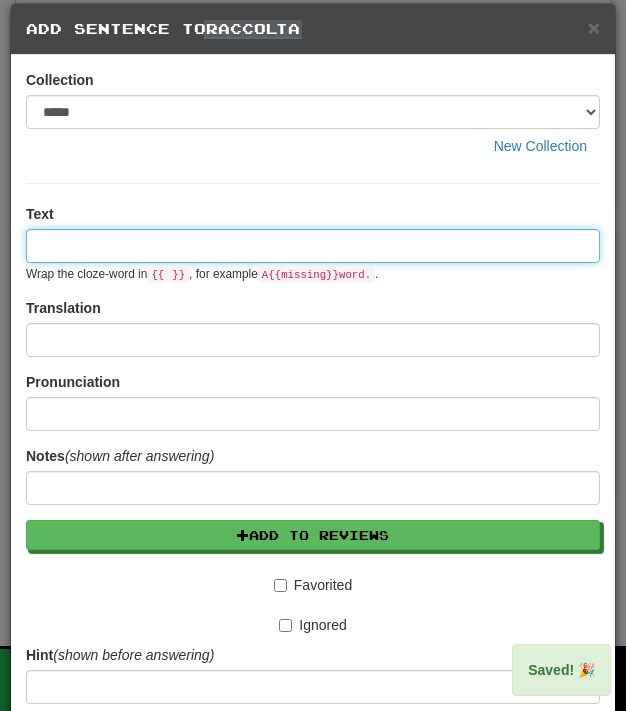 scroll, scrollTop: 0, scrollLeft: 0, axis: both 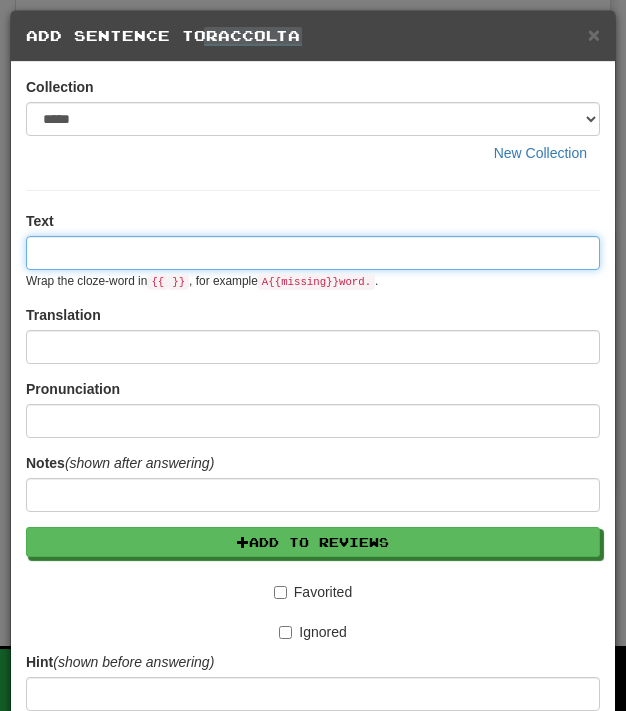 click at bounding box center (313, 253) 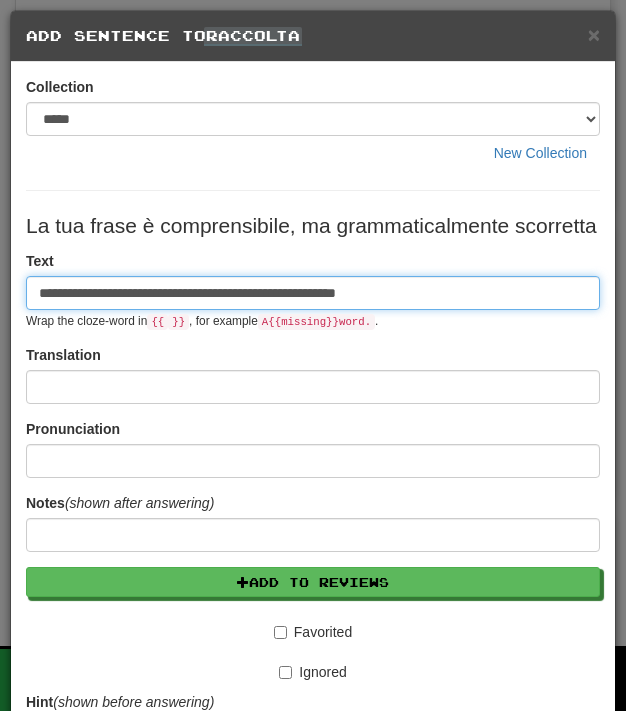 type on "**********" 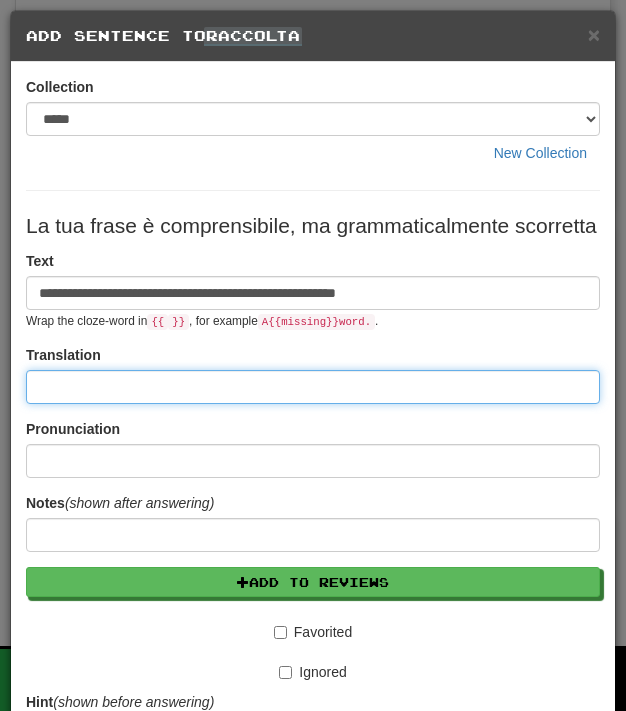 click at bounding box center (313, 387) 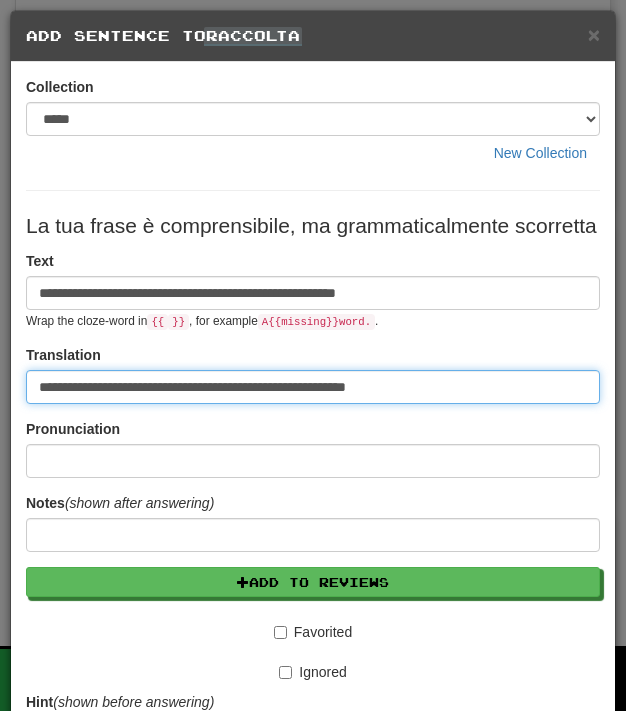 type on "**********" 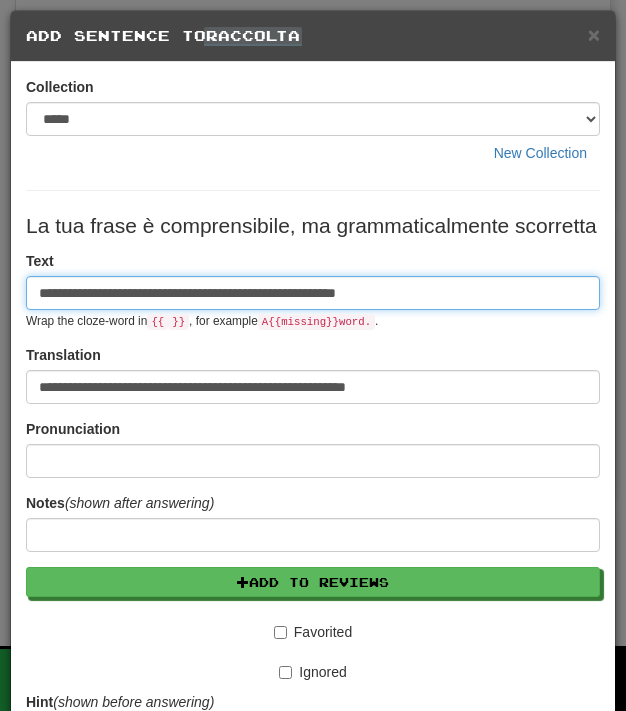 click on "**********" at bounding box center (313, 293) 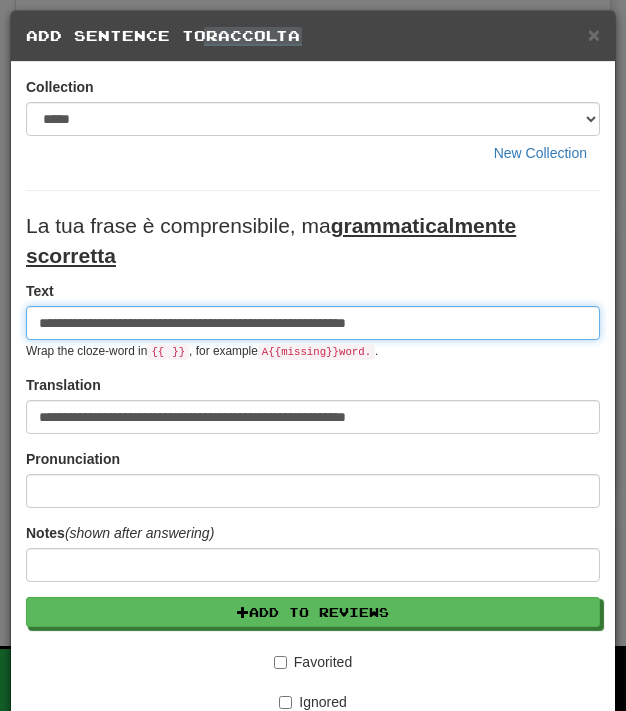 click on "**********" at bounding box center (313, 323) 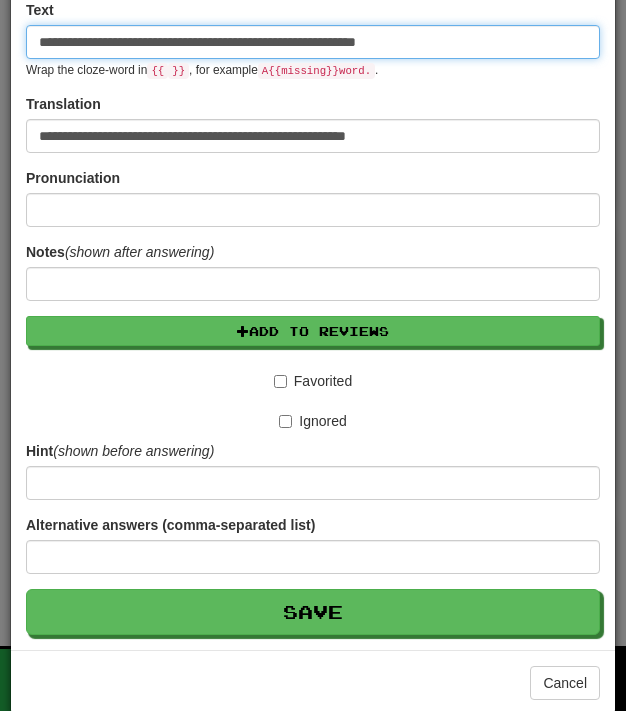 scroll, scrollTop: 297, scrollLeft: 0, axis: vertical 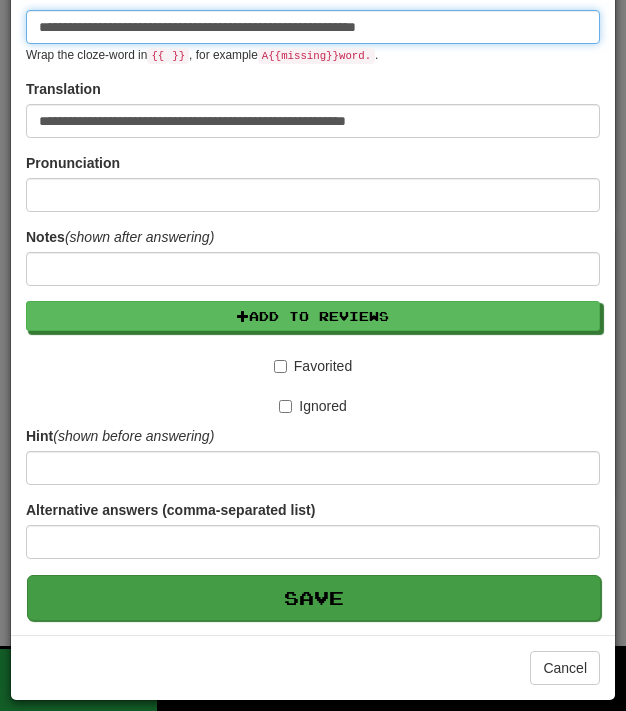 type on "**********" 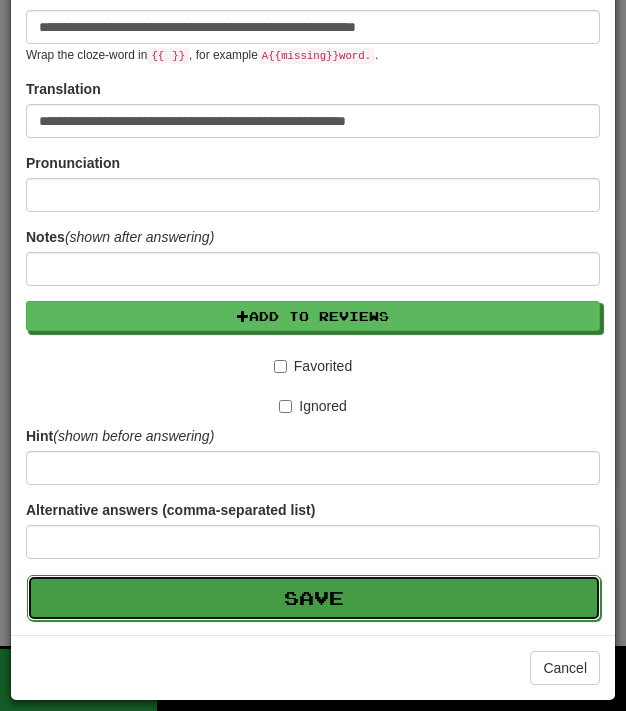 click on "Save" at bounding box center [314, 598] 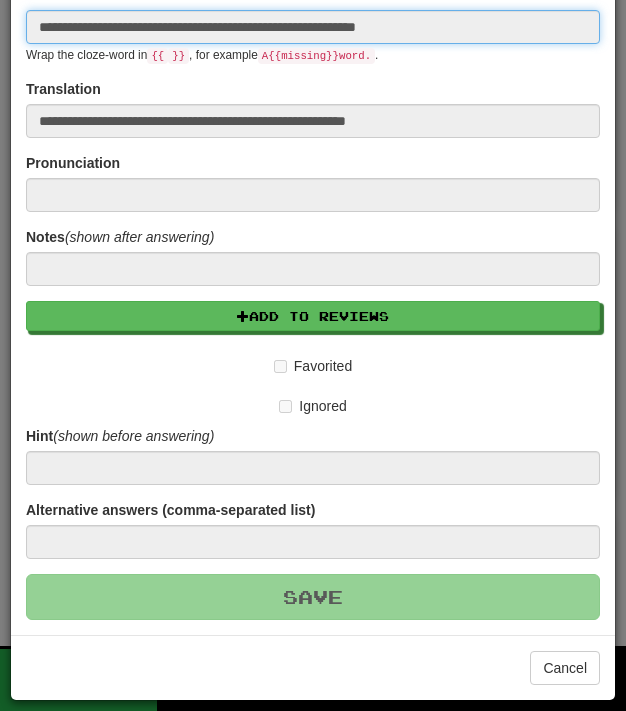 type 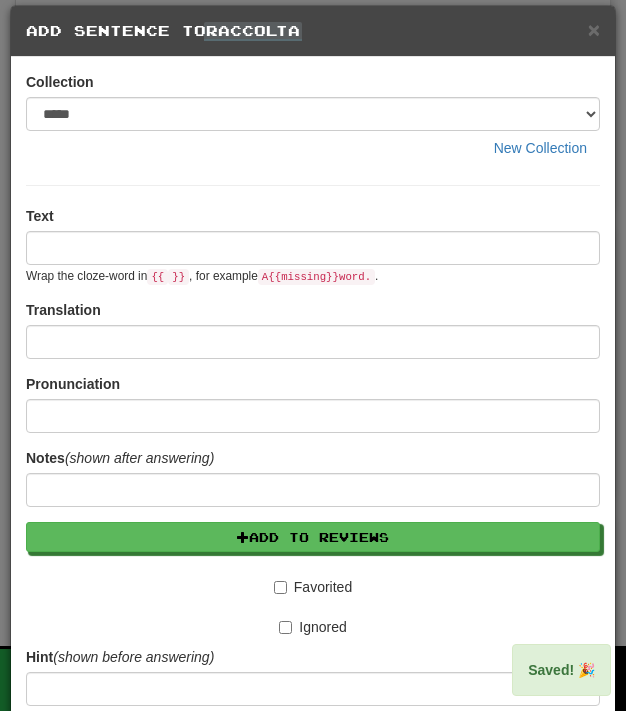 scroll, scrollTop: 0, scrollLeft: 0, axis: both 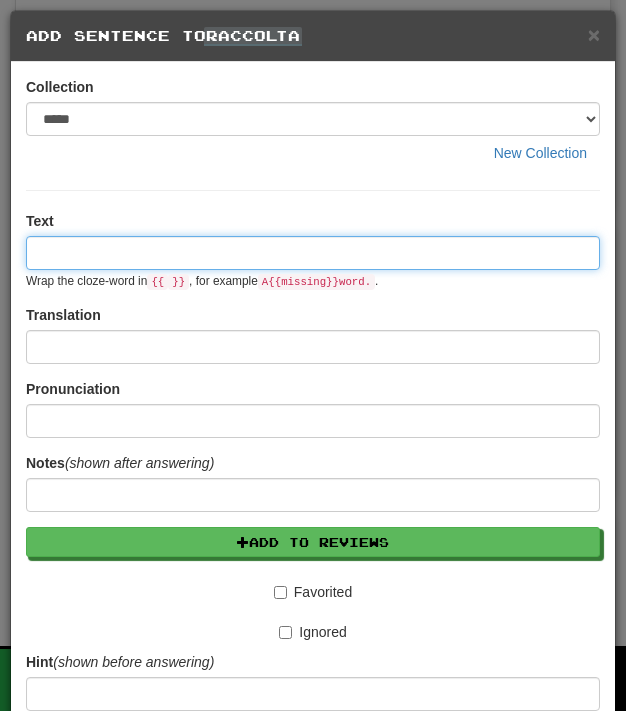 click at bounding box center (313, 253) 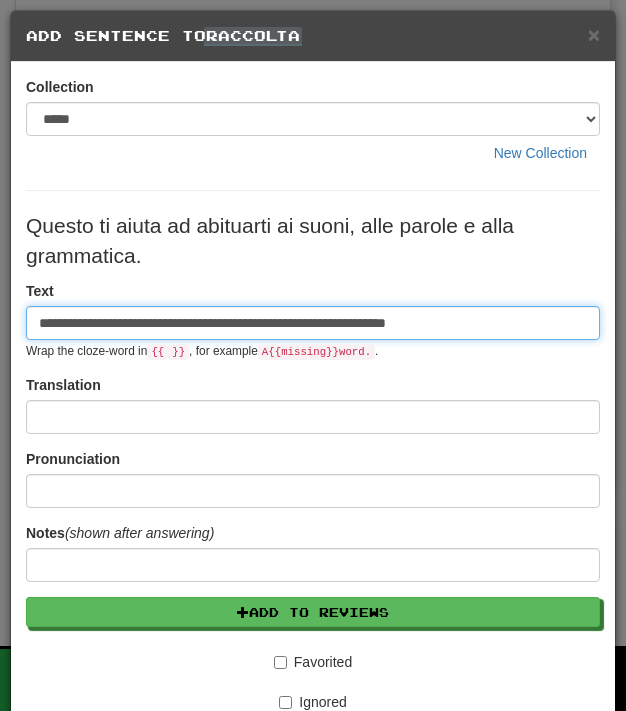 click on "**********" at bounding box center (313, 323) 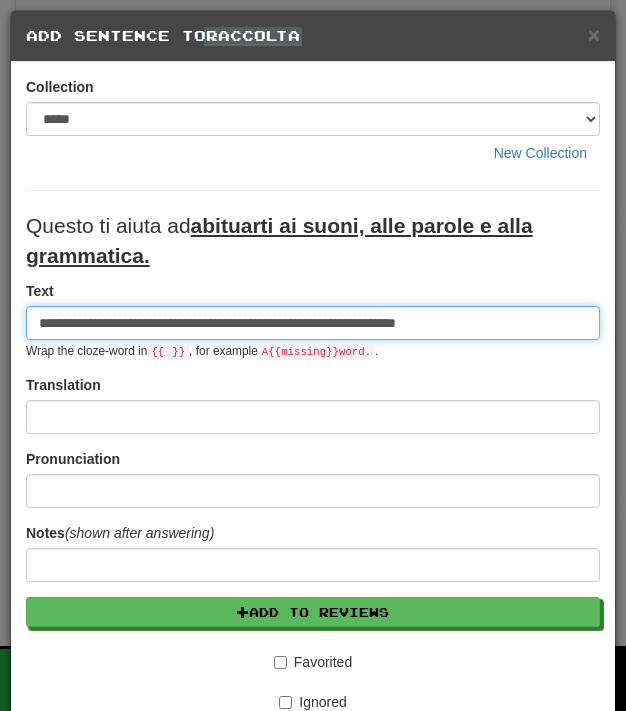 click on "**********" at bounding box center [313, 323] 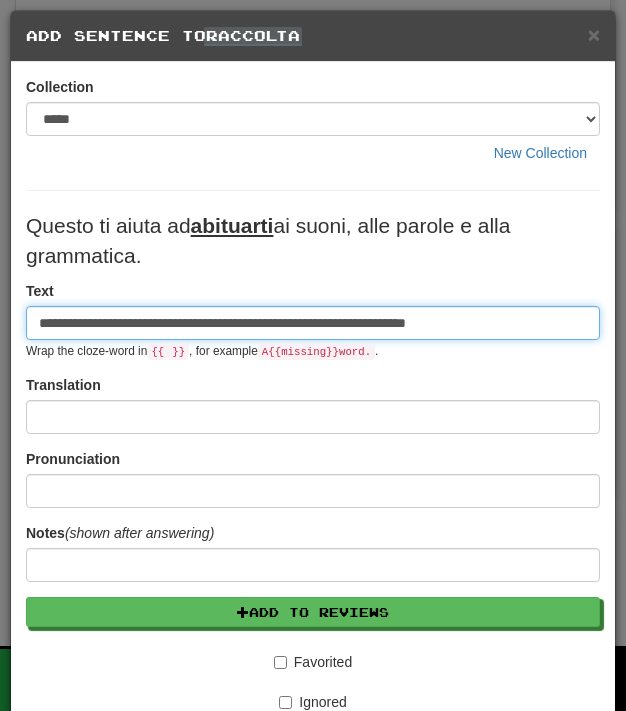 type on "**********" 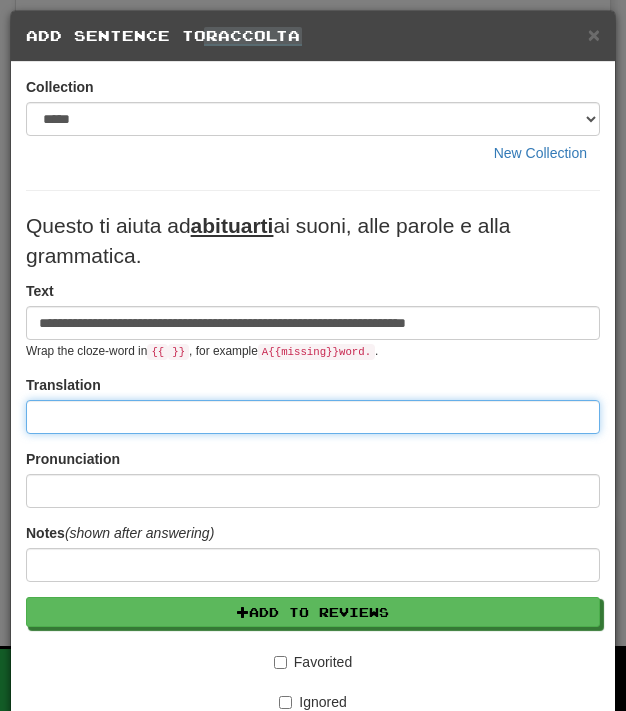 click at bounding box center [313, 417] 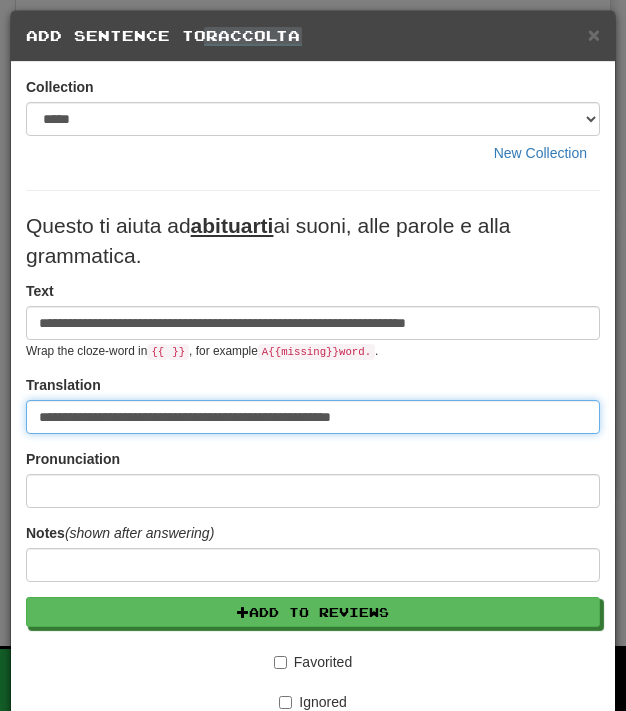 click on "**********" at bounding box center (313, 417) 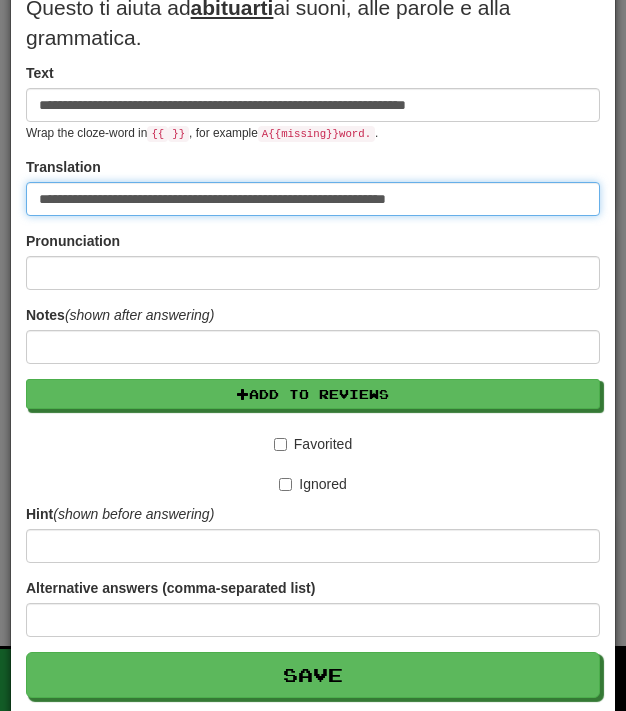 scroll, scrollTop: 273, scrollLeft: 0, axis: vertical 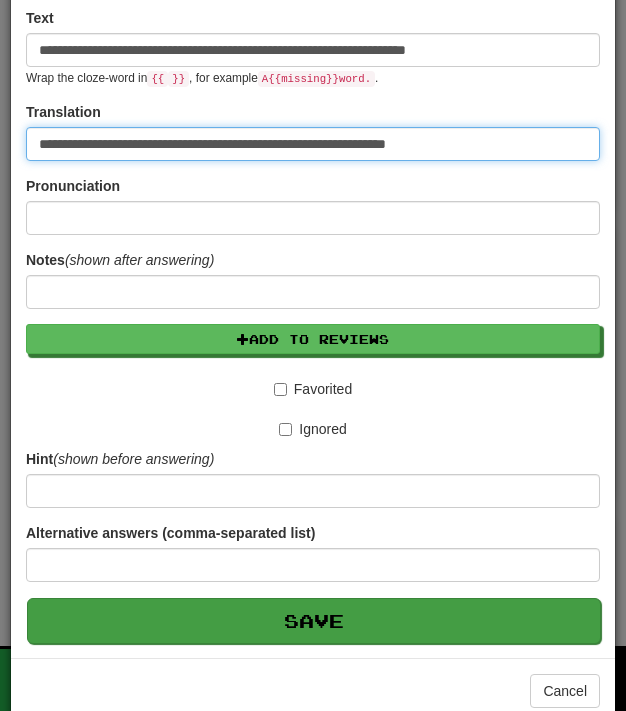 type on "**********" 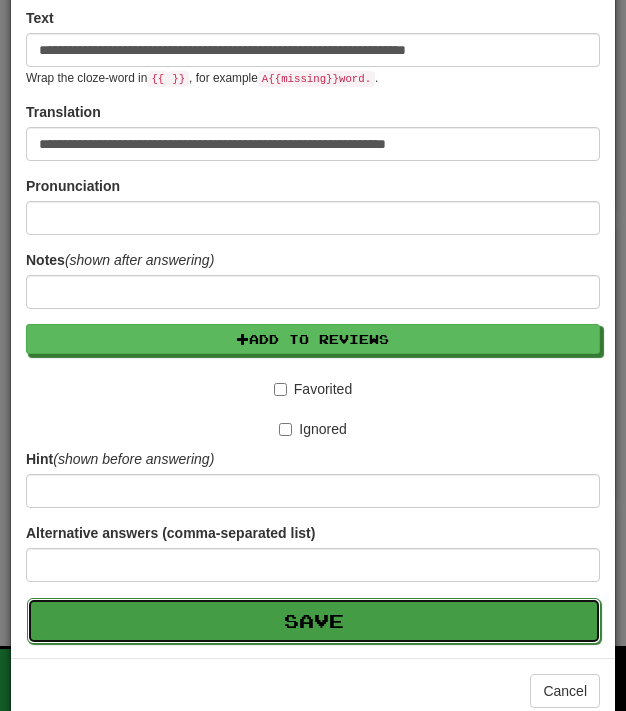 click on "Save" at bounding box center (314, 621) 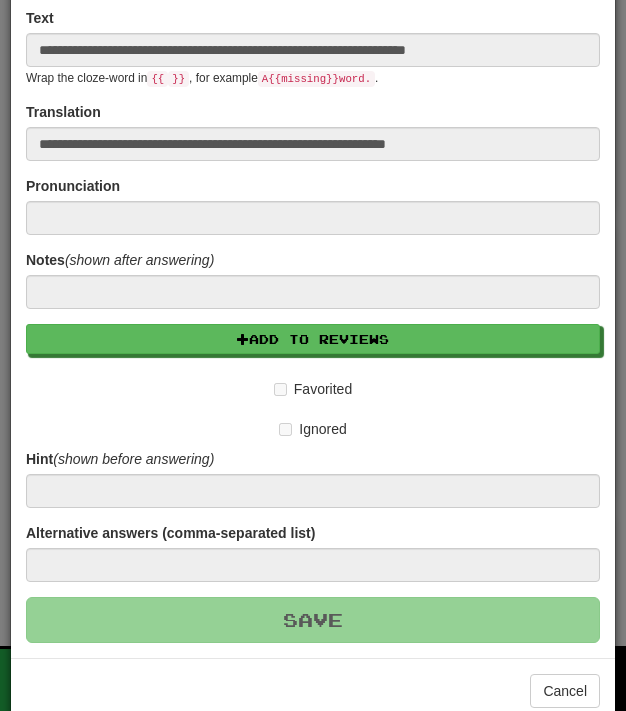 type 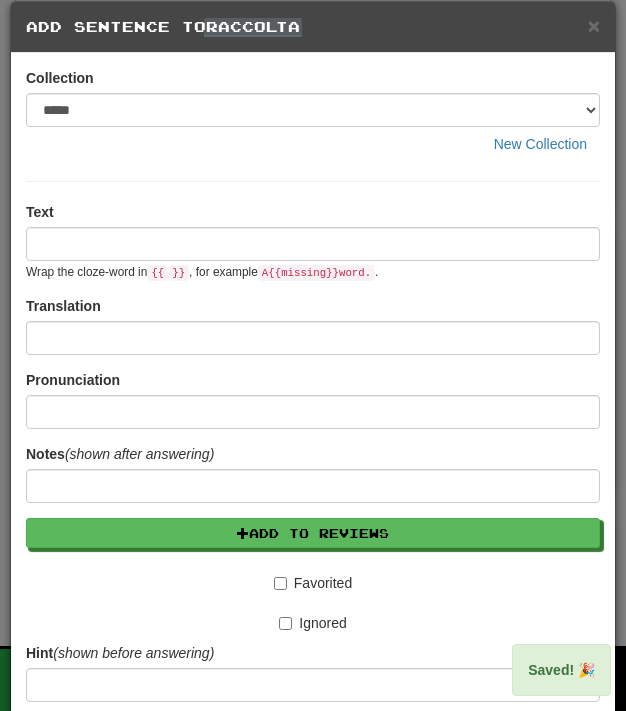 scroll, scrollTop: 0, scrollLeft: 0, axis: both 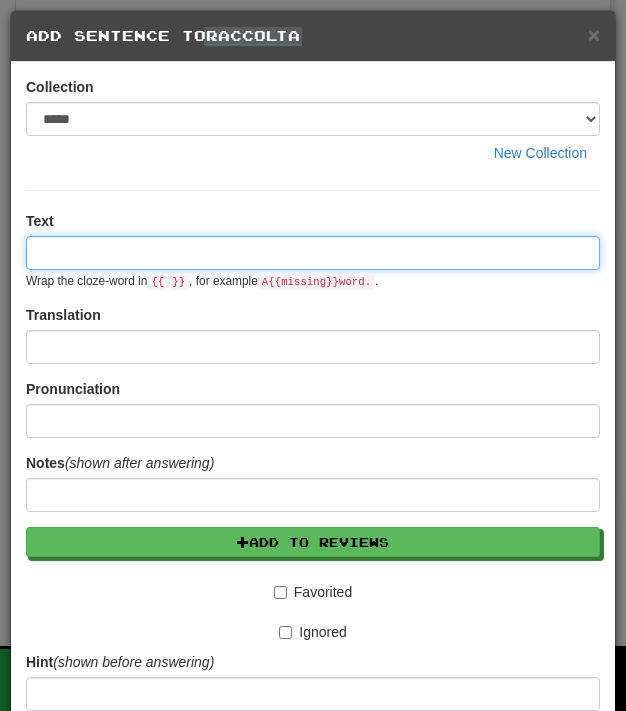 click at bounding box center [313, 253] 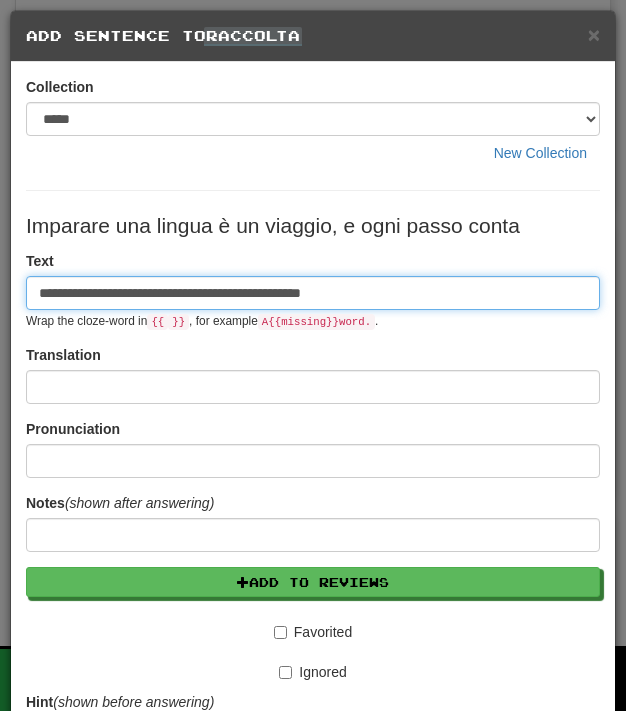 click on "**********" at bounding box center (313, 293) 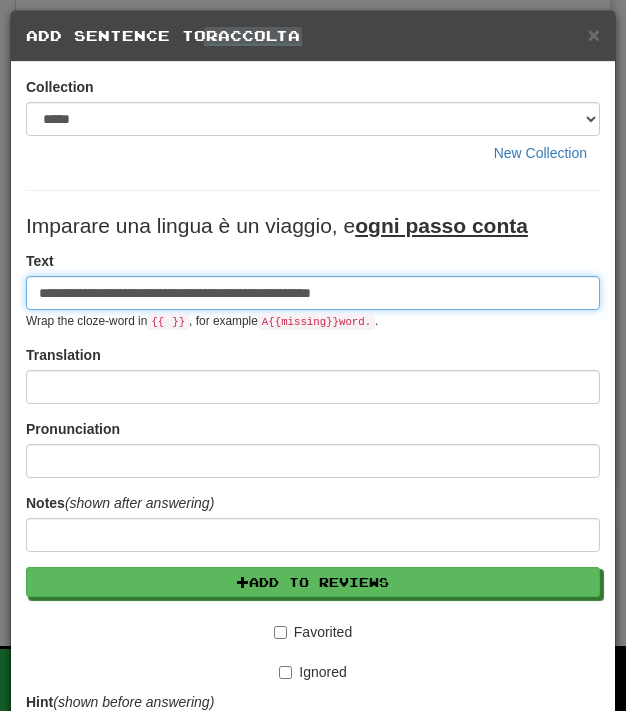 click on "**********" at bounding box center [313, 293] 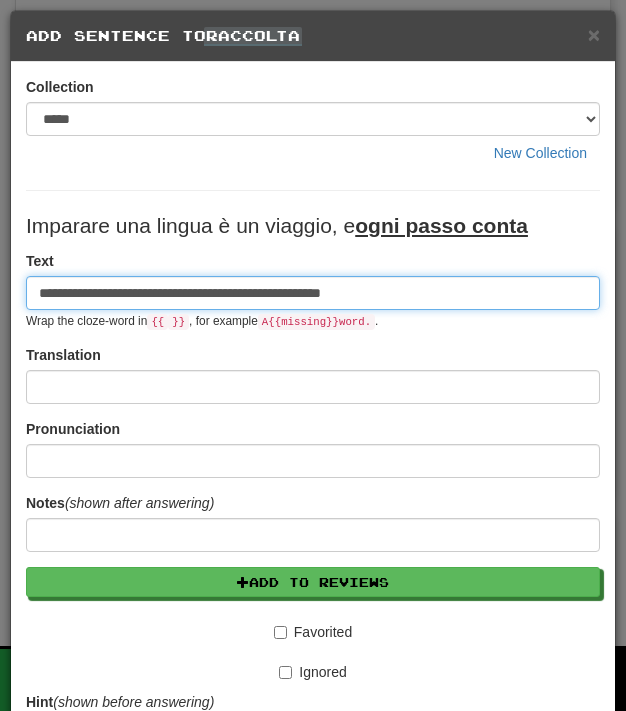 type on "**********" 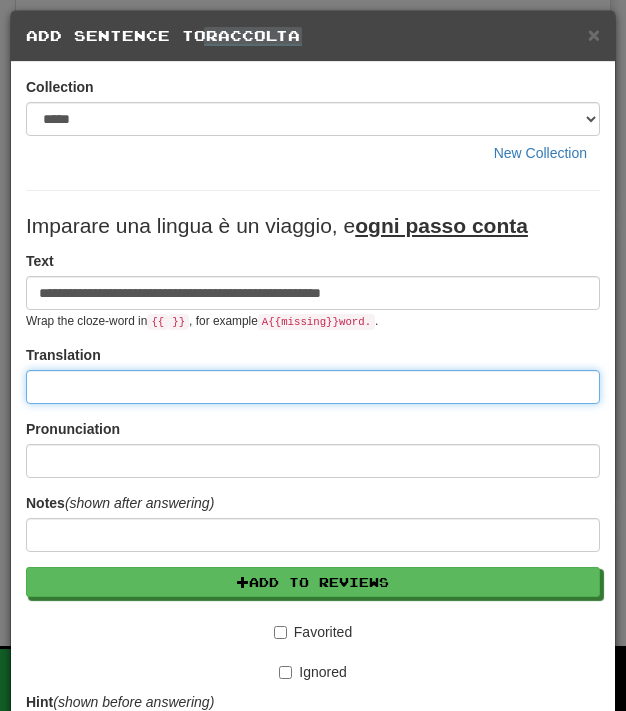 click at bounding box center (313, 387) 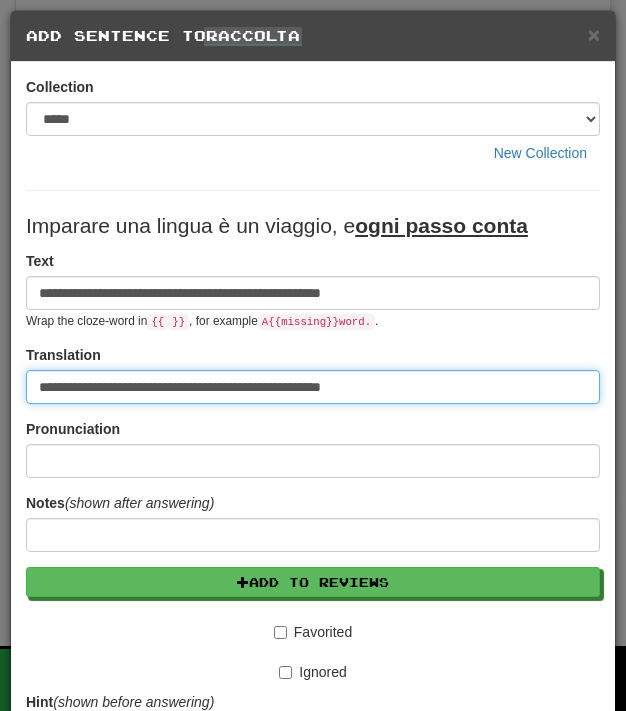 scroll, scrollTop: 266, scrollLeft: 0, axis: vertical 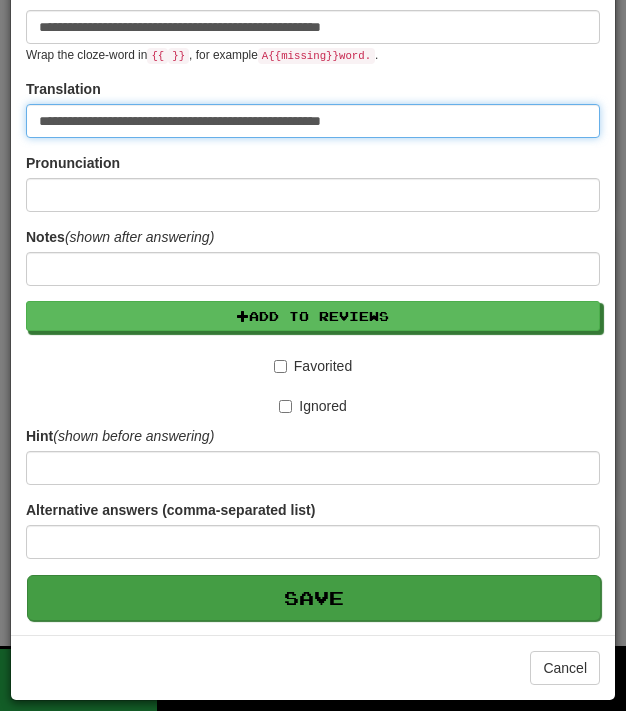 type on "**********" 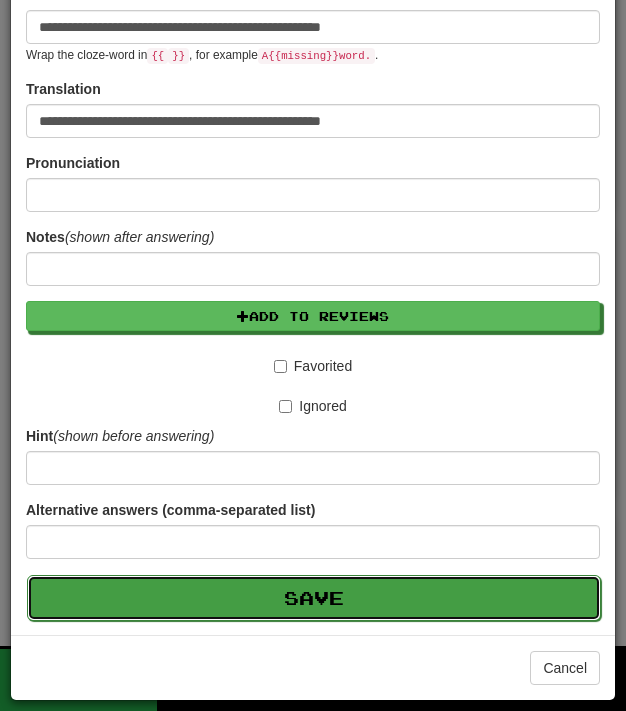 click on "Save" at bounding box center [314, 598] 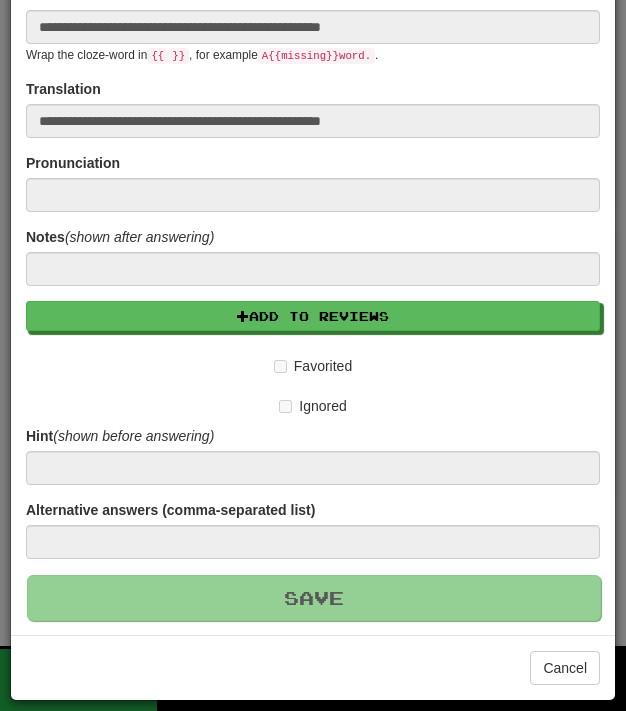 type 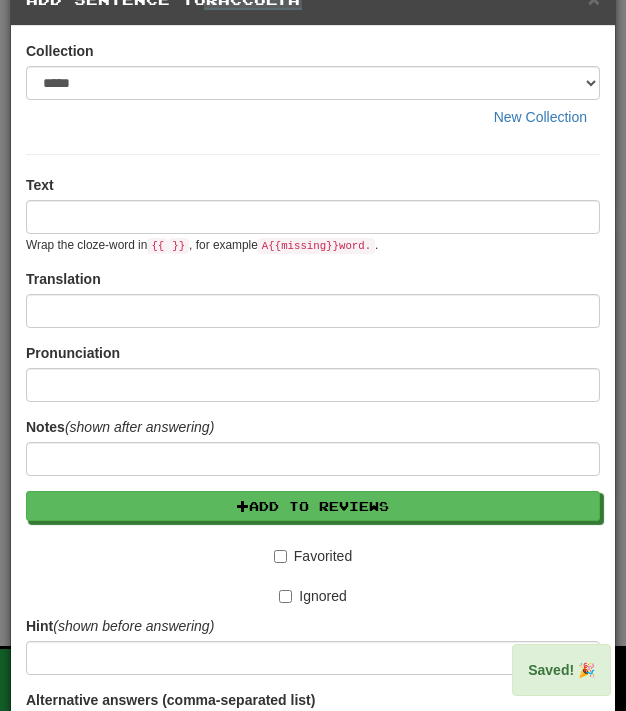 scroll, scrollTop: 0, scrollLeft: 0, axis: both 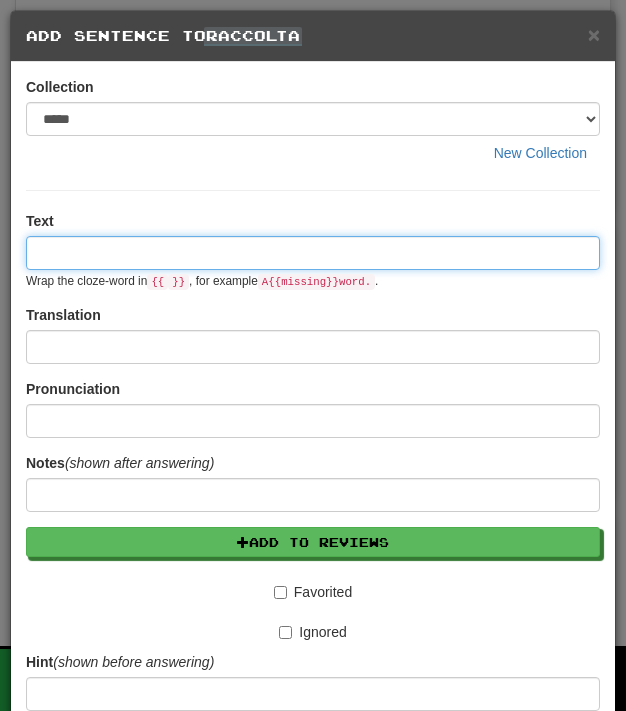 paste on "**********" 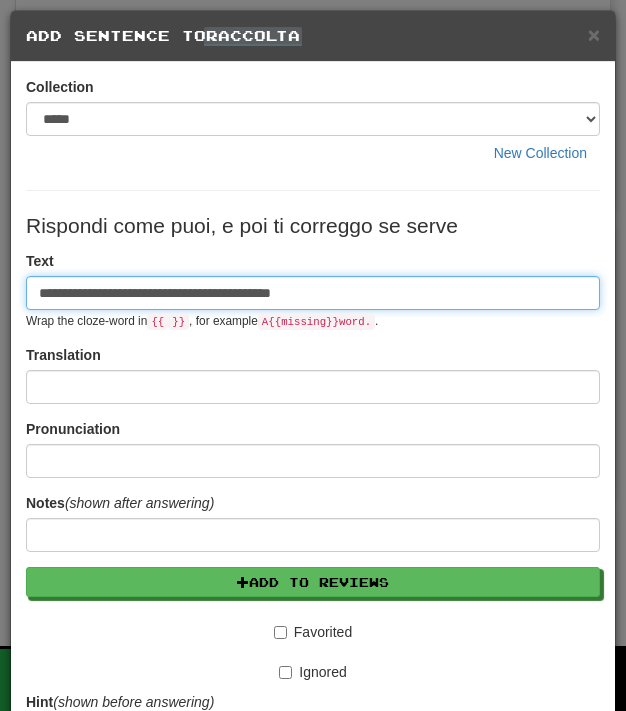 type on "**********" 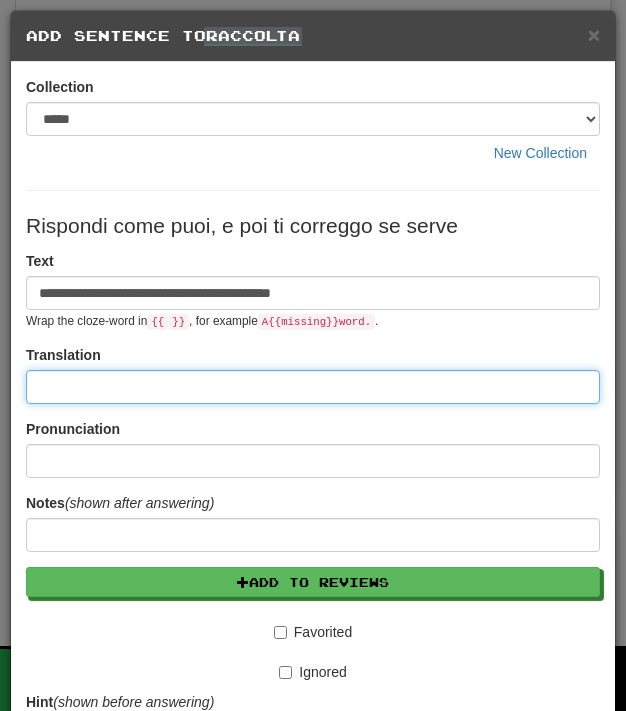 click at bounding box center [313, 387] 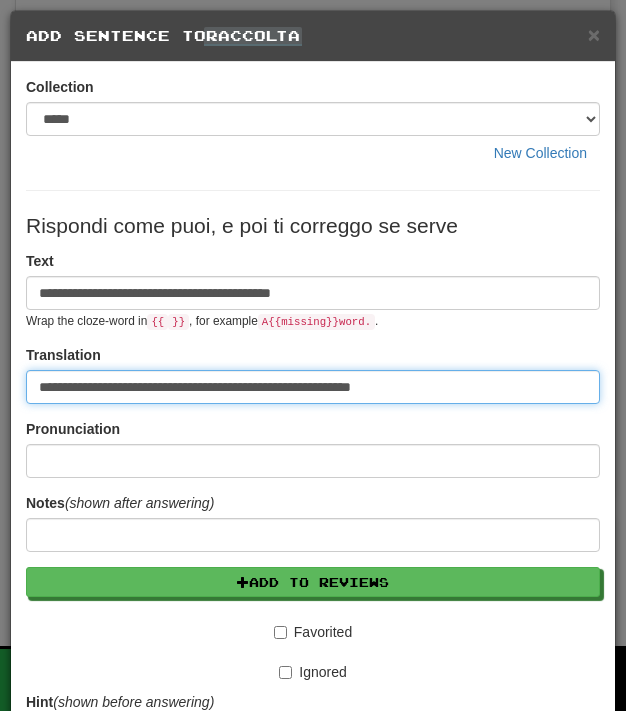 type on "**********" 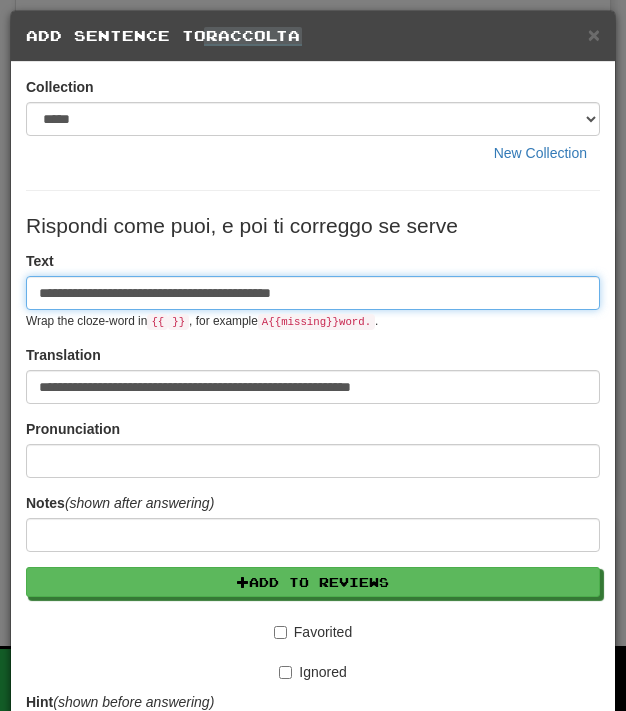 click on "**********" at bounding box center (313, 293) 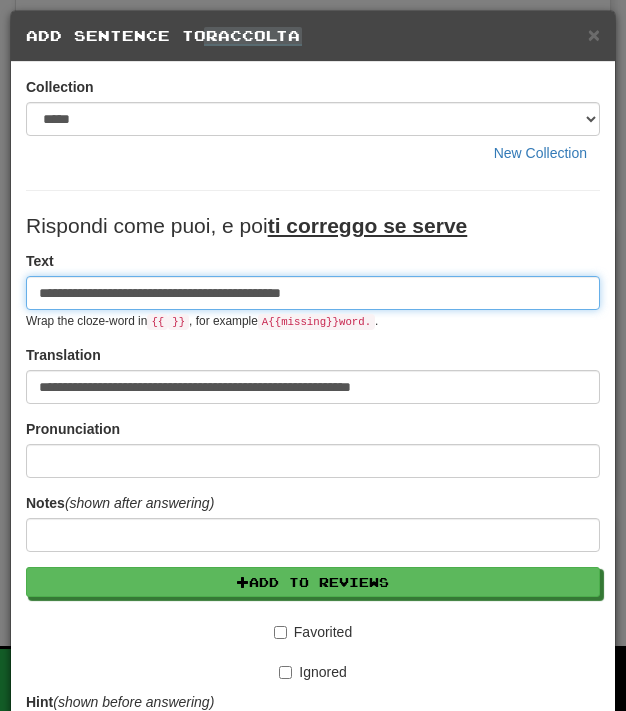 click on "**********" at bounding box center (313, 293) 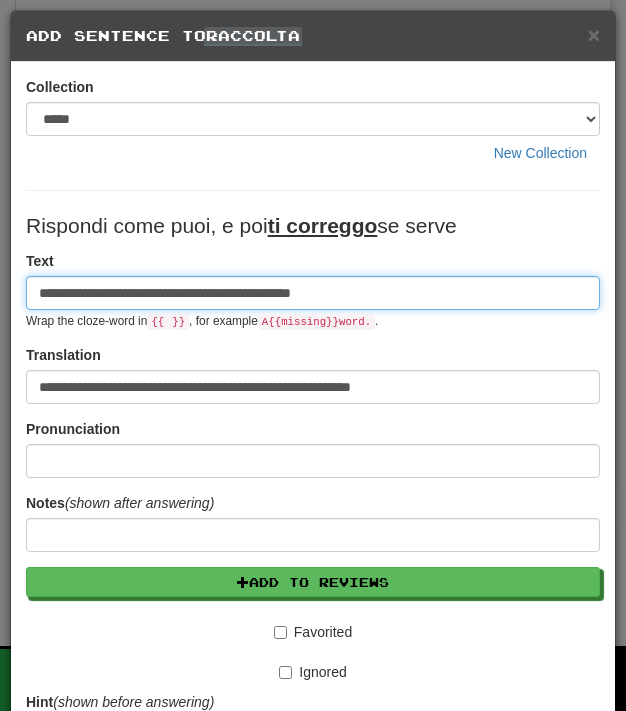 scroll, scrollTop: 266, scrollLeft: 0, axis: vertical 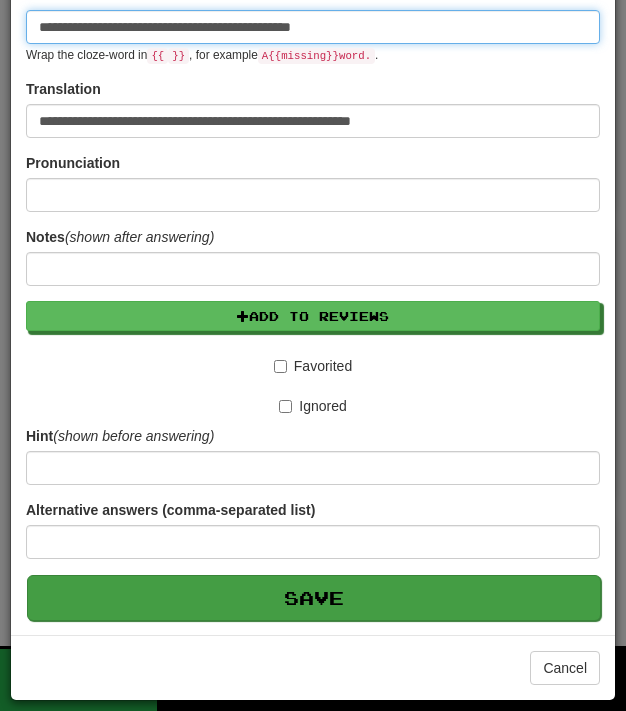 type on "**********" 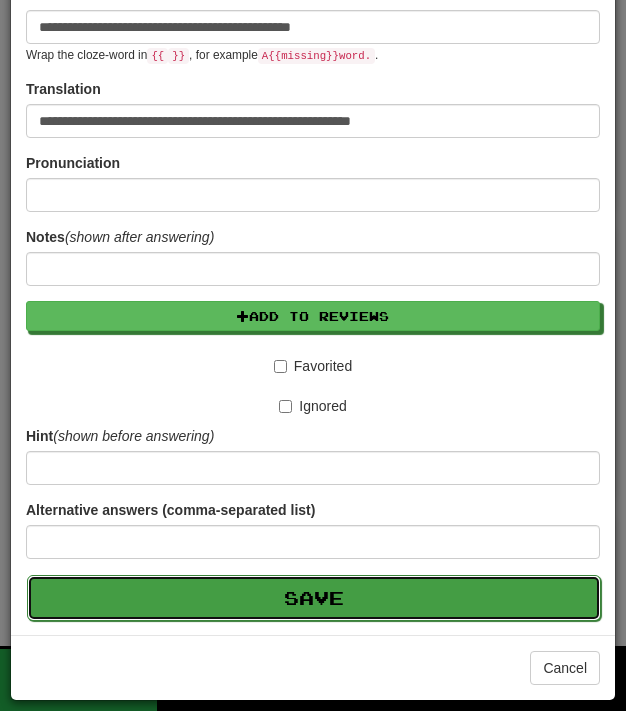 click on "Save" at bounding box center (314, 598) 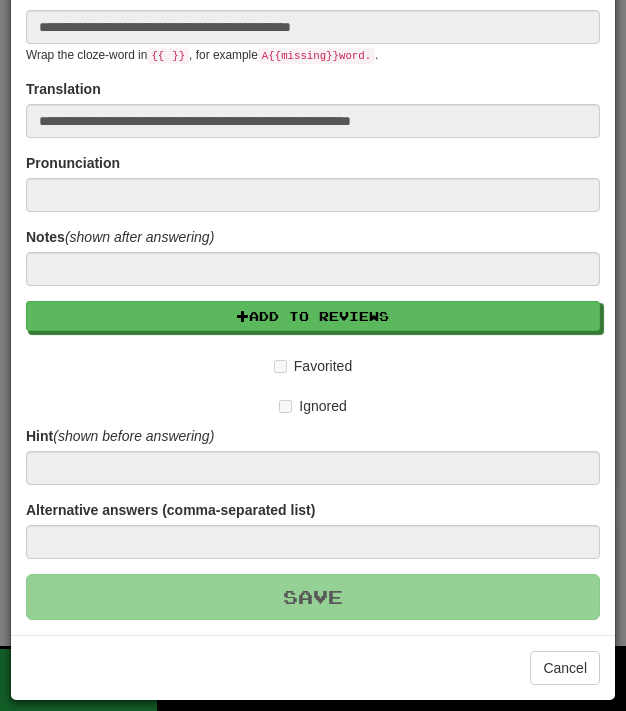 type 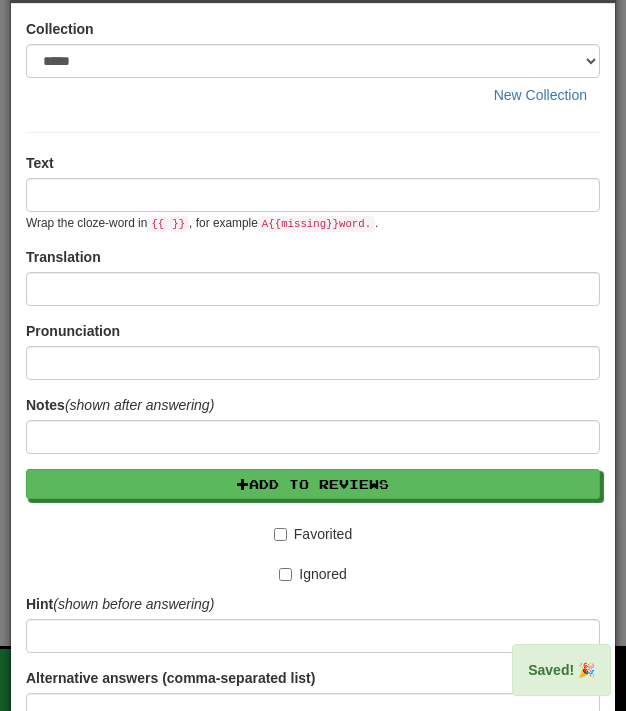 scroll, scrollTop: 0, scrollLeft: 0, axis: both 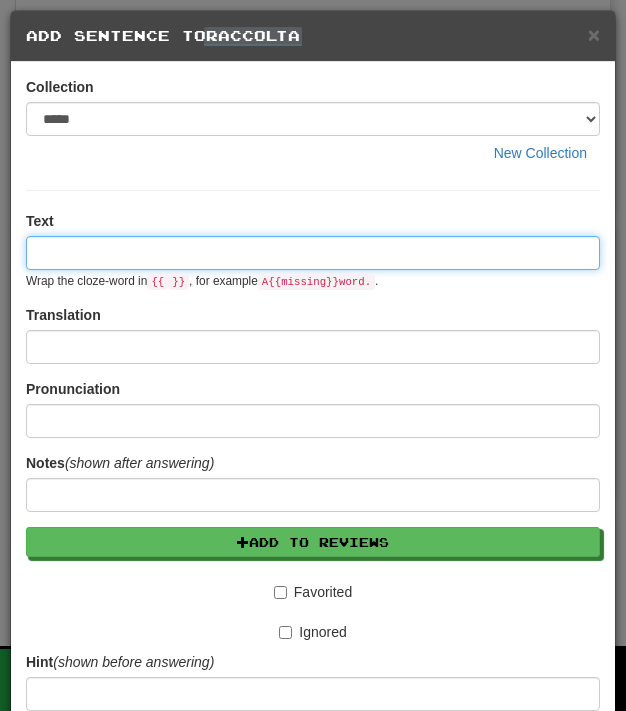 paste on "**********" 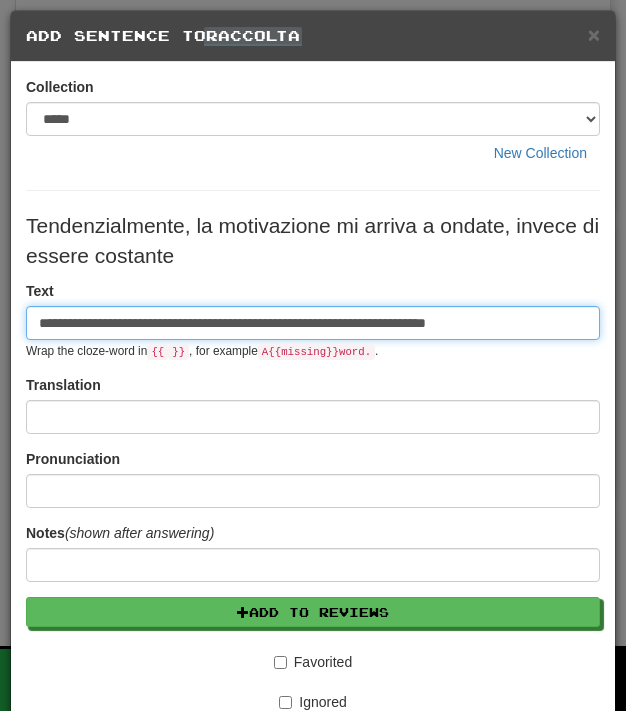 click on "**********" at bounding box center (313, 323) 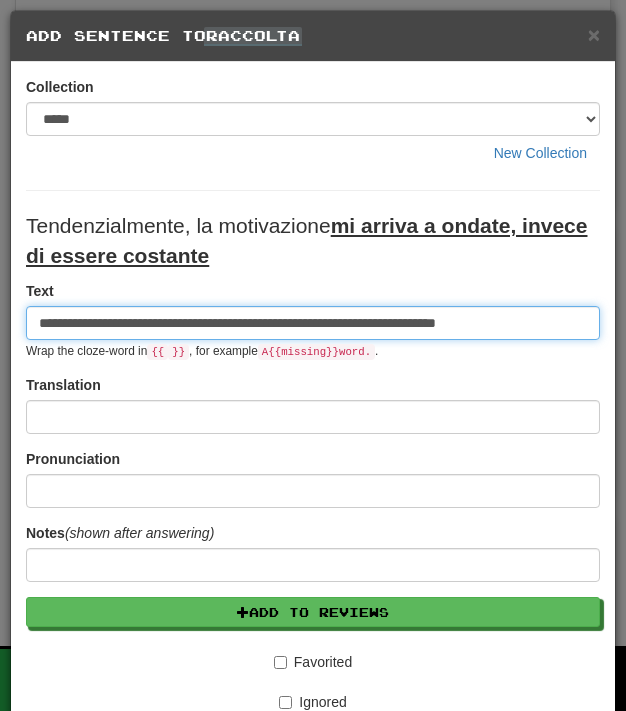 click on "**********" at bounding box center (313, 323) 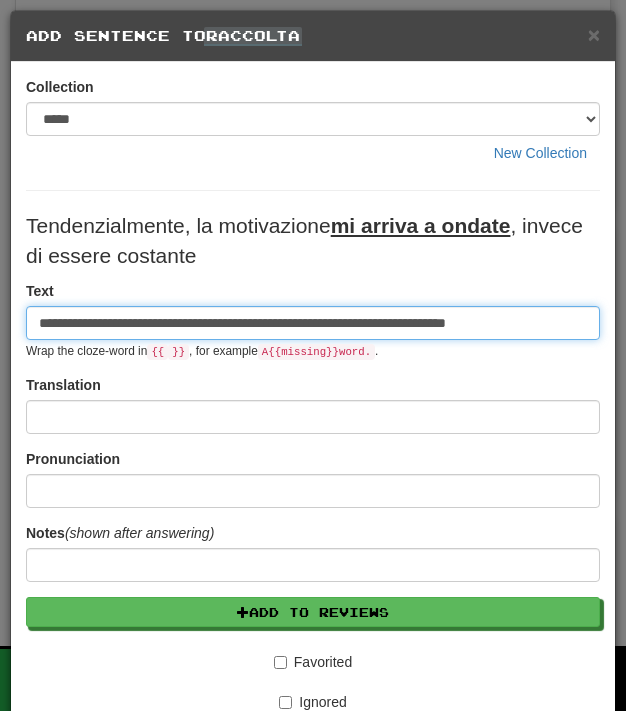 type on "**********" 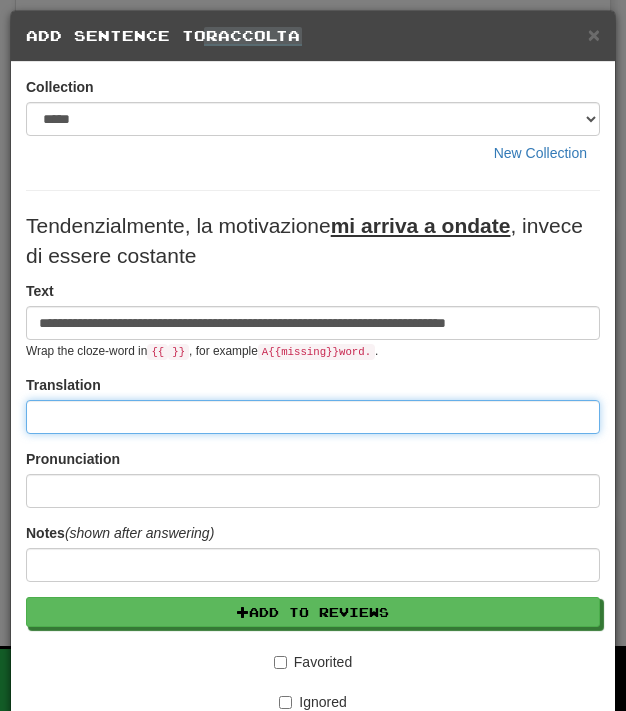 click at bounding box center (313, 417) 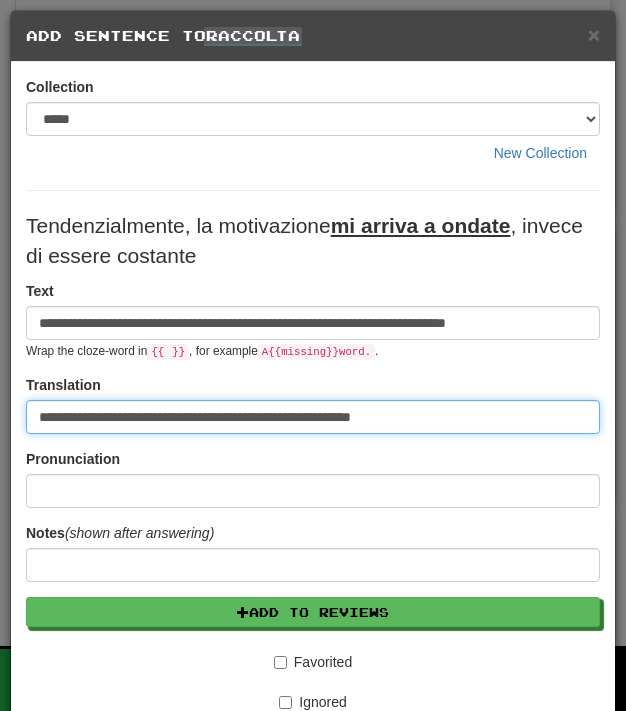 click on "**********" at bounding box center (313, 417) 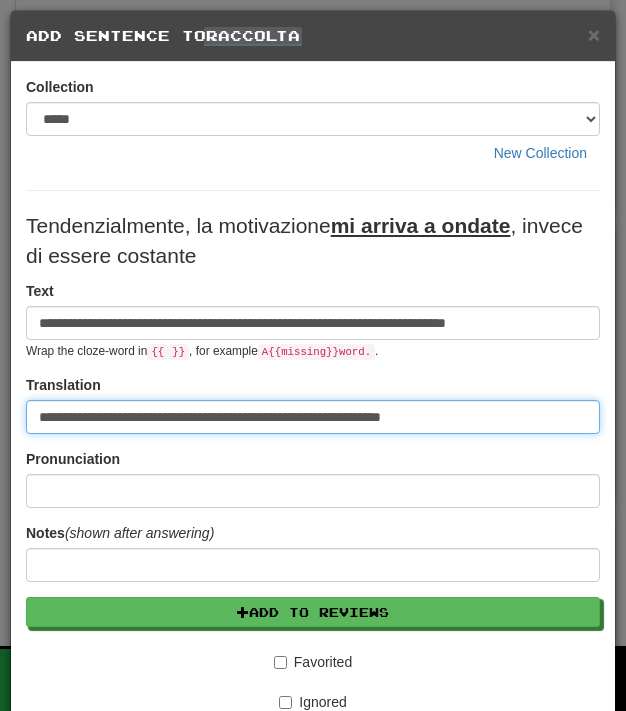 scroll, scrollTop: 296, scrollLeft: 0, axis: vertical 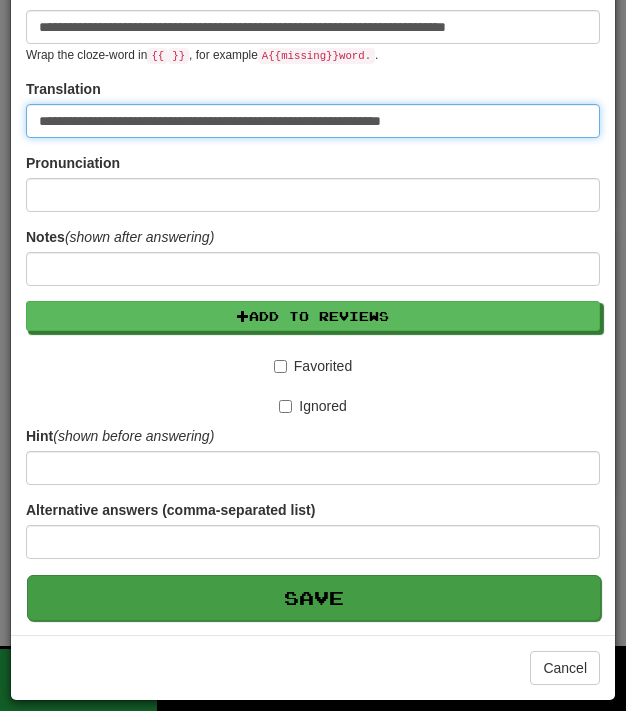 type on "**********" 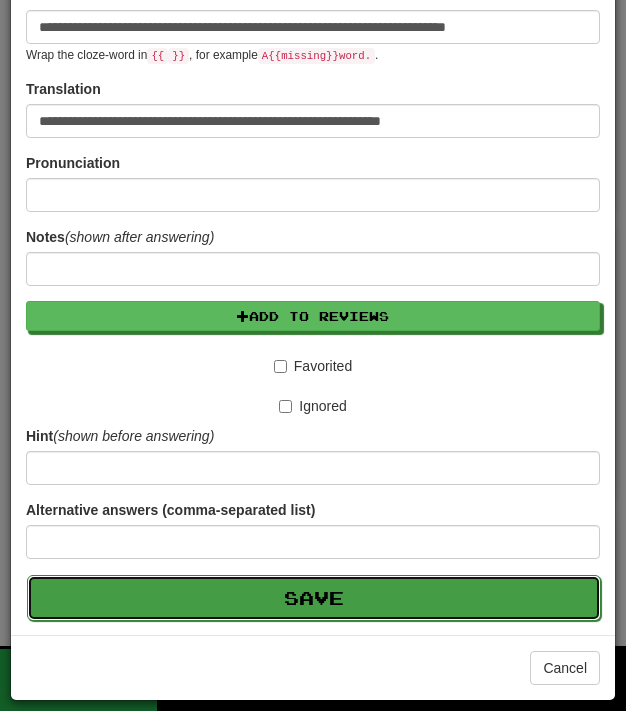 click on "Save" at bounding box center (314, 598) 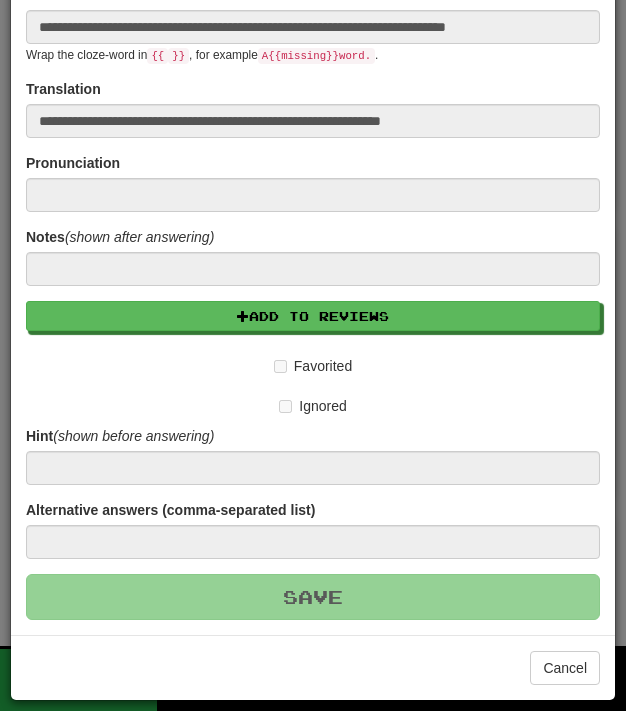 type 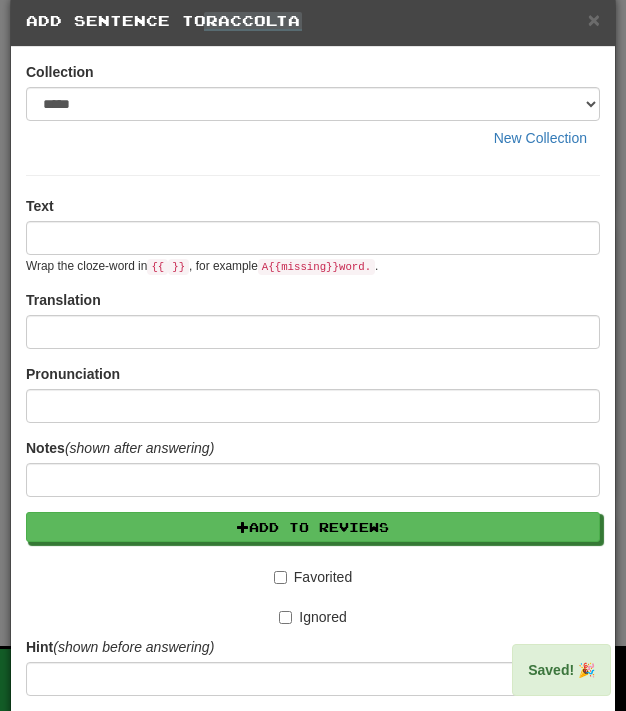 scroll, scrollTop: 0, scrollLeft: 0, axis: both 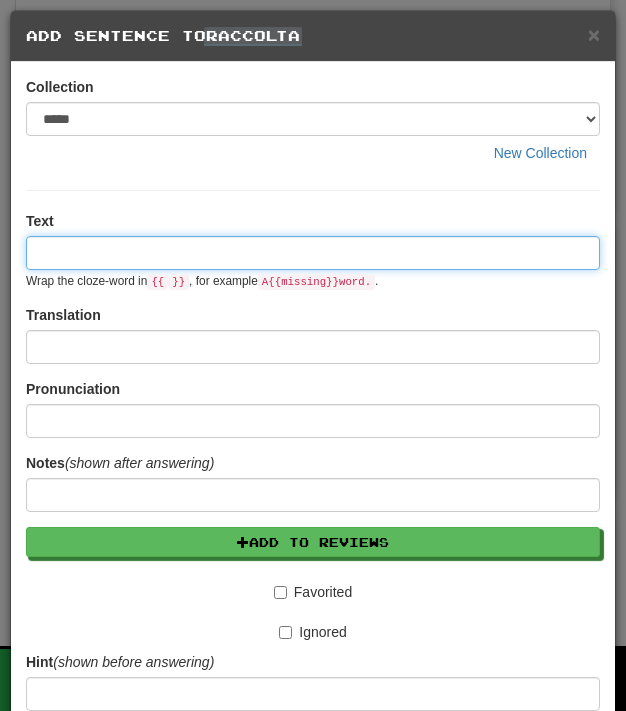 click at bounding box center (313, 253) 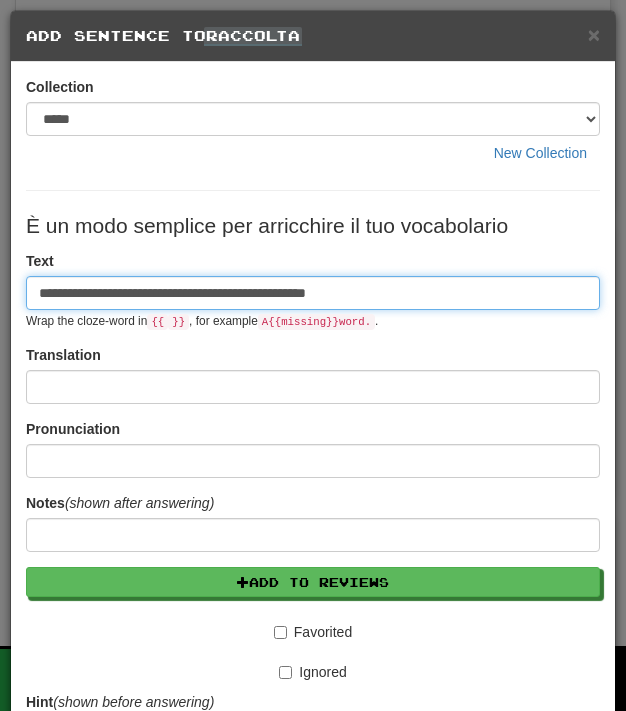 type on "**********" 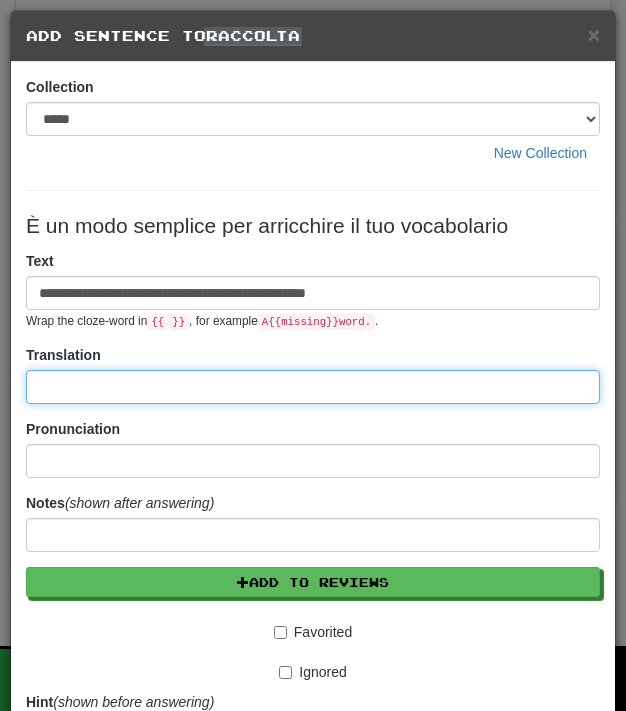 click at bounding box center (313, 387) 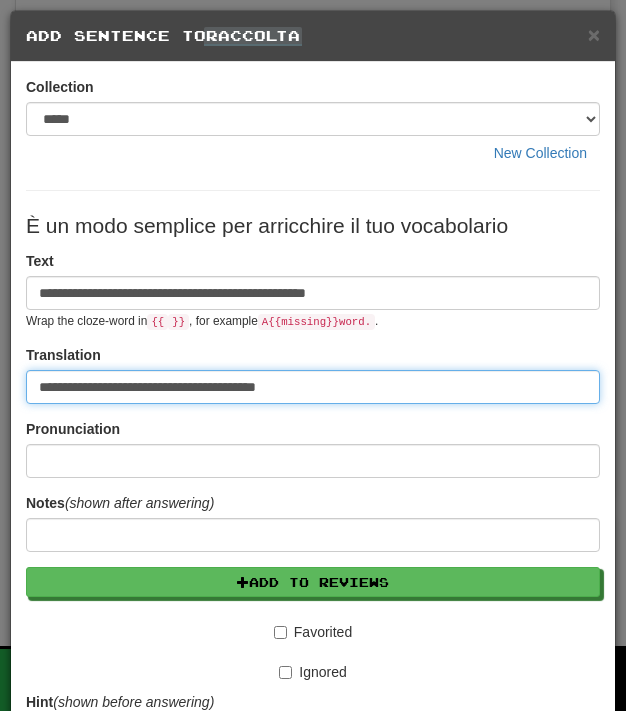type on "**********" 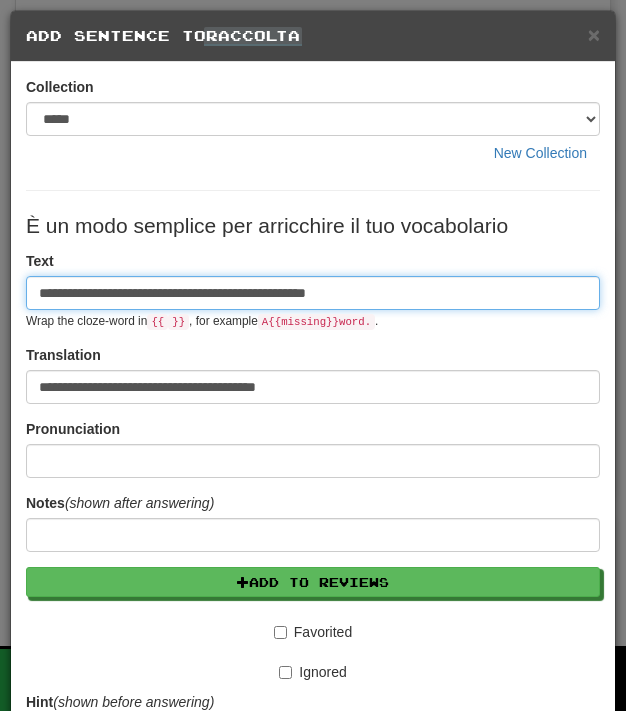 click on "**********" at bounding box center (313, 293) 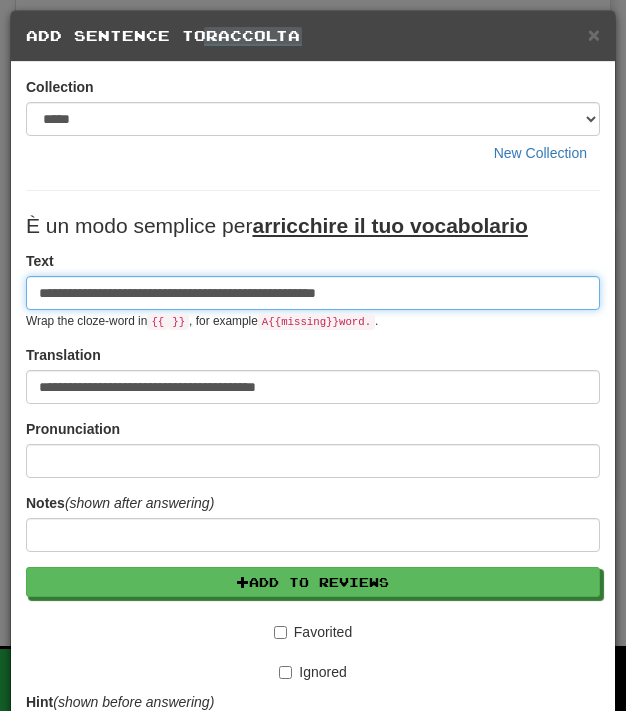click on "**********" at bounding box center [313, 293] 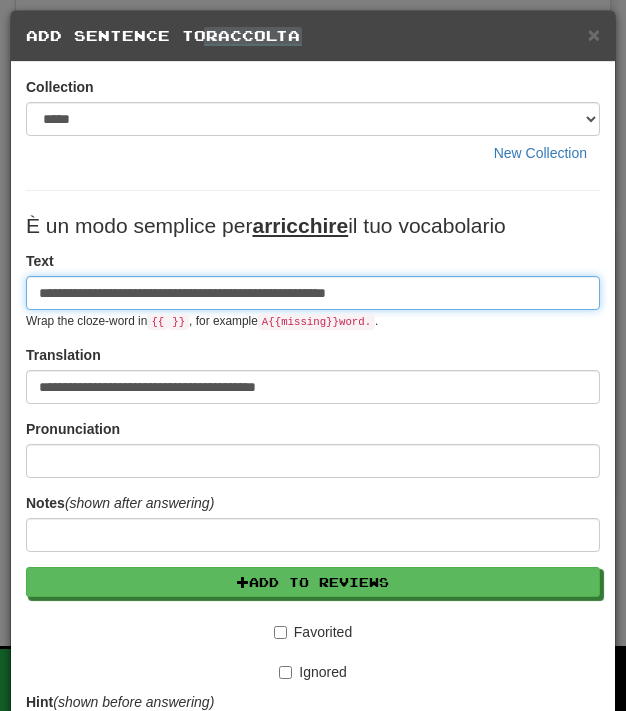 scroll, scrollTop: 266, scrollLeft: 0, axis: vertical 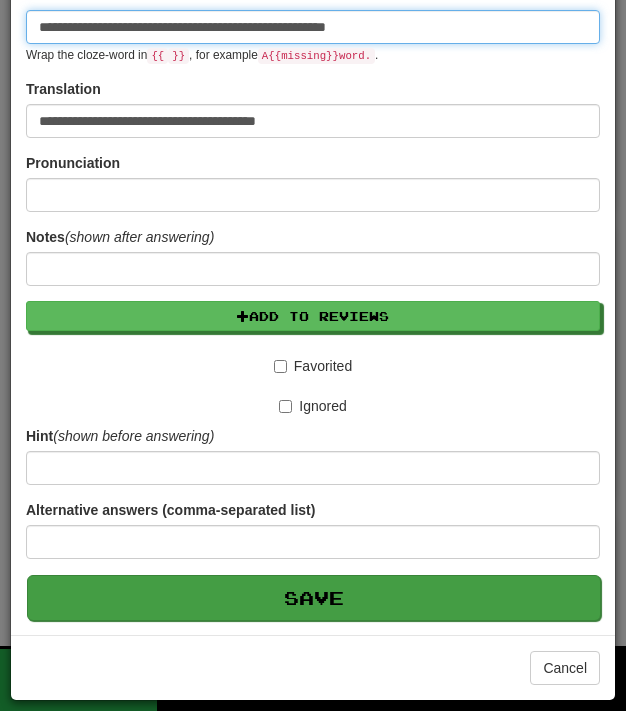 type on "**********" 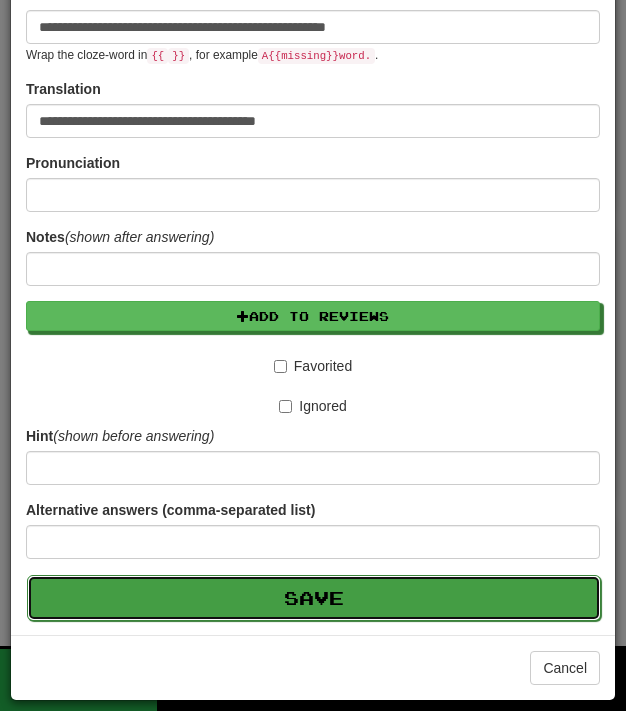 click on "Save" at bounding box center [314, 598] 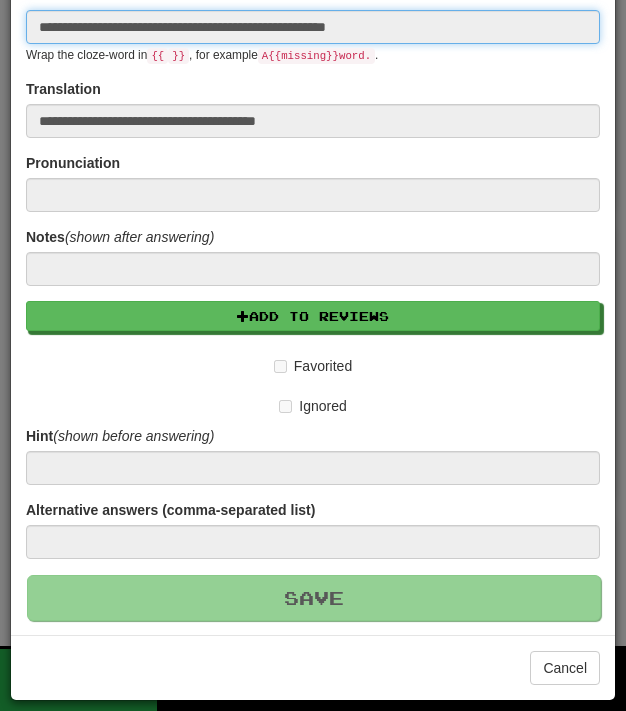 type 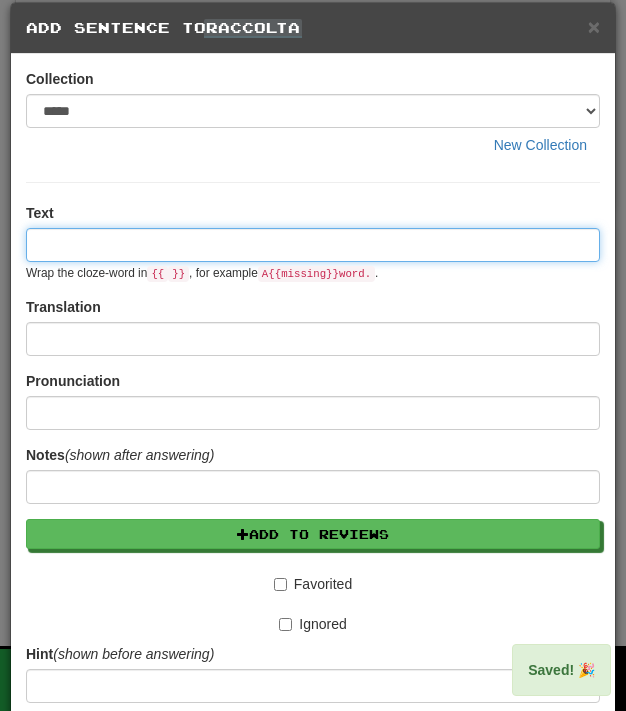 scroll, scrollTop: 0, scrollLeft: 0, axis: both 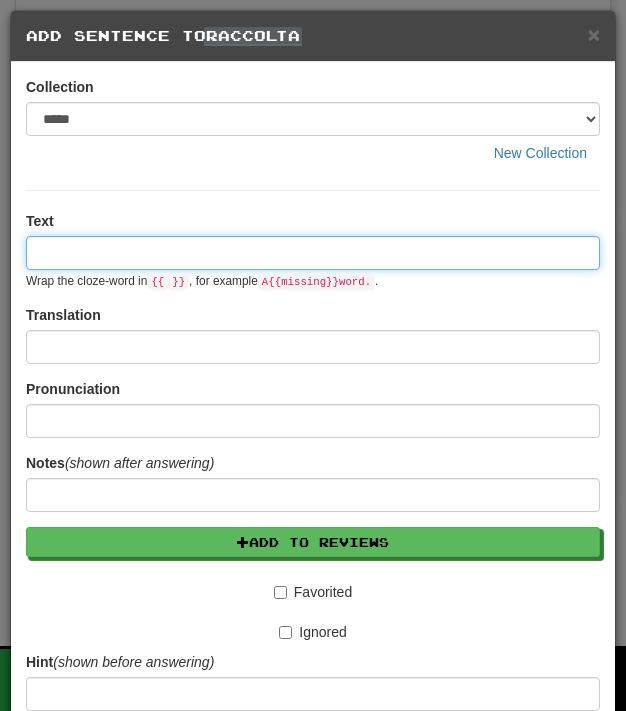 click at bounding box center (313, 253) 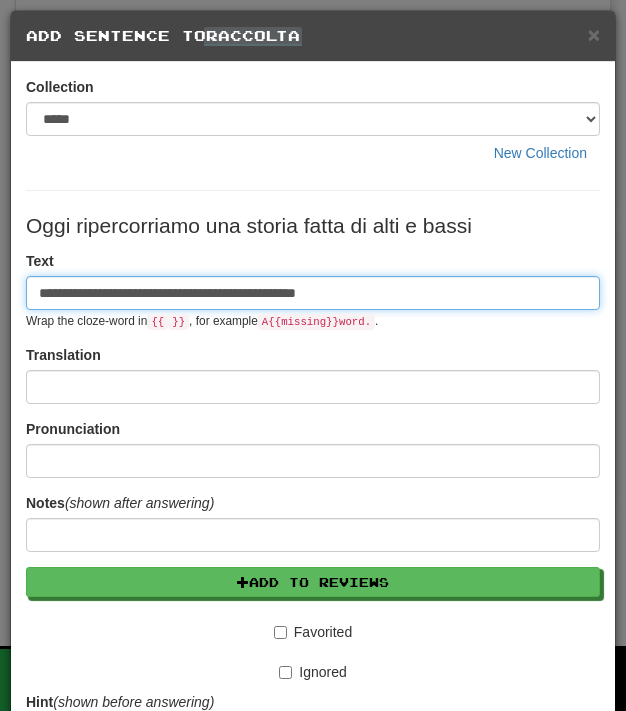 click on "**********" at bounding box center (313, 293) 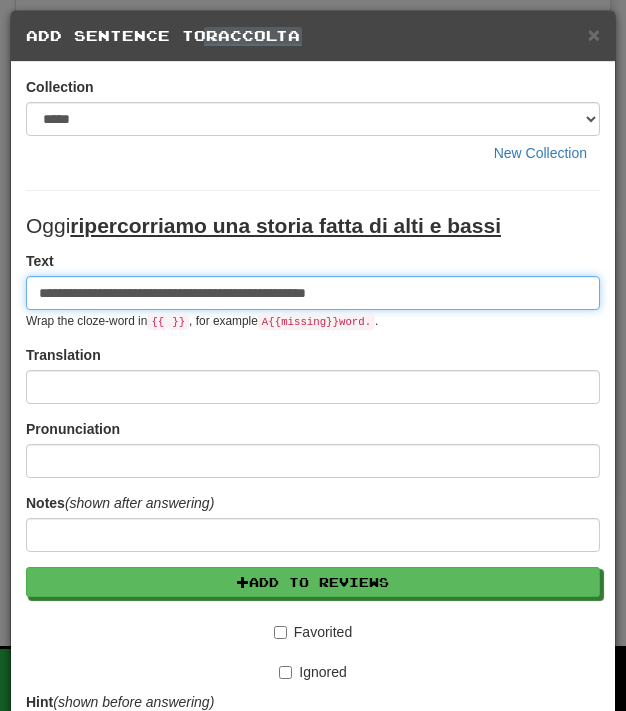 click on "**********" at bounding box center (313, 293) 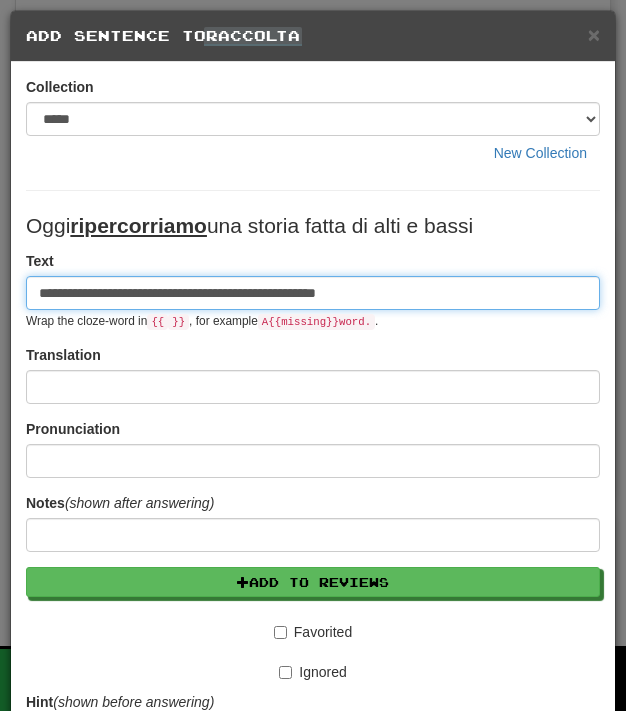 type on "**********" 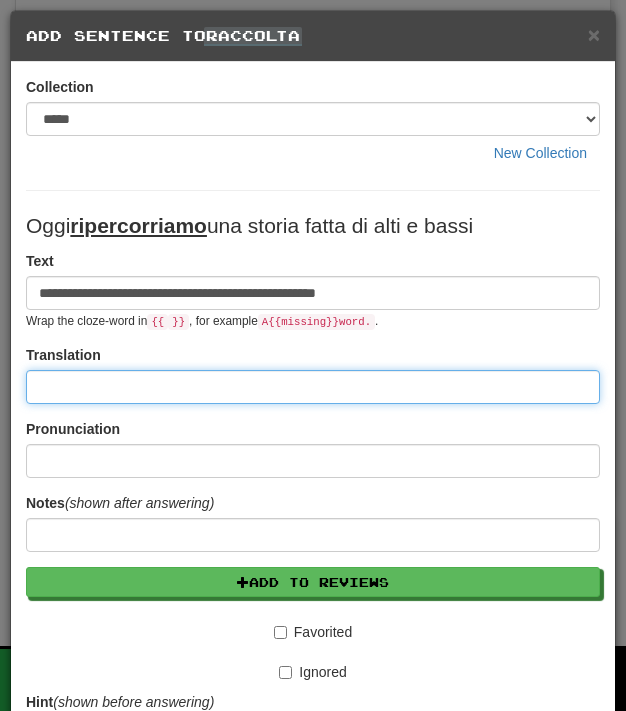click at bounding box center [313, 387] 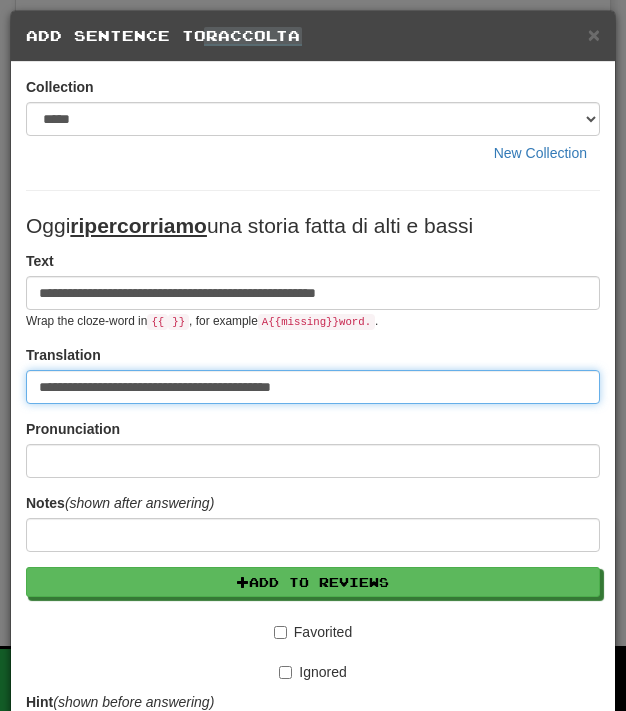 scroll, scrollTop: 266, scrollLeft: 0, axis: vertical 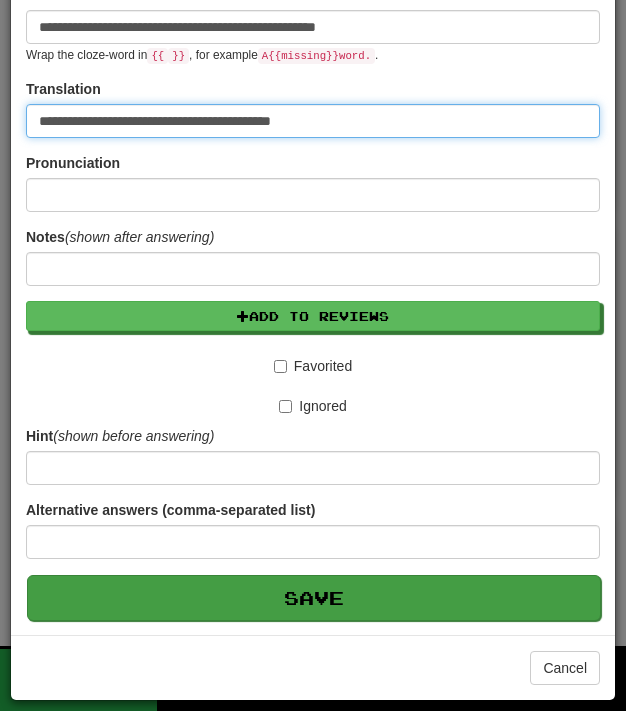 type on "**********" 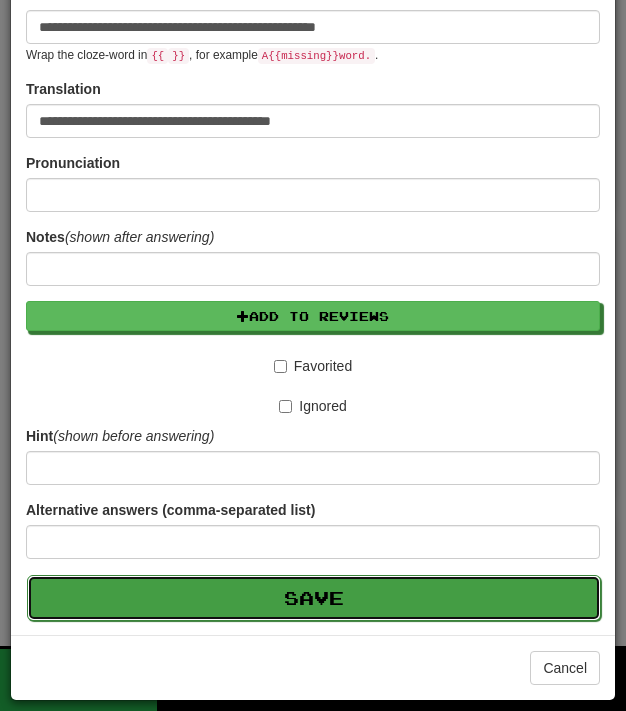 click on "Save" at bounding box center (314, 598) 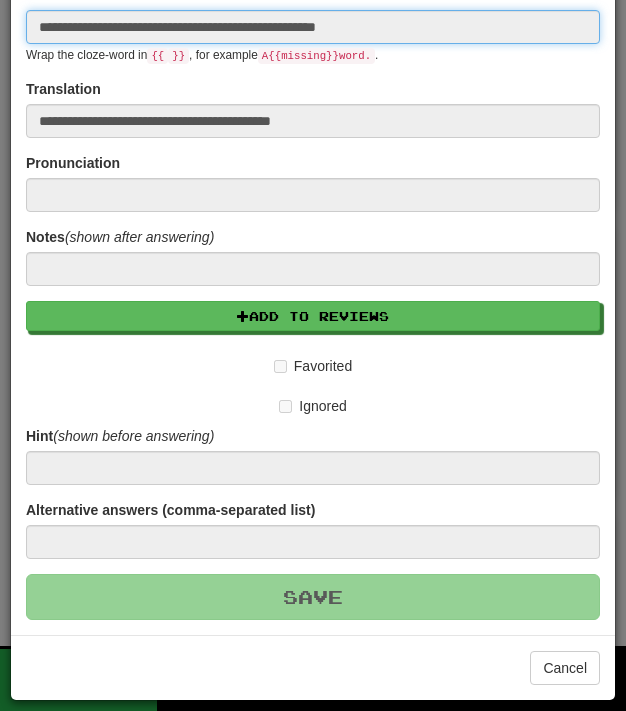 type 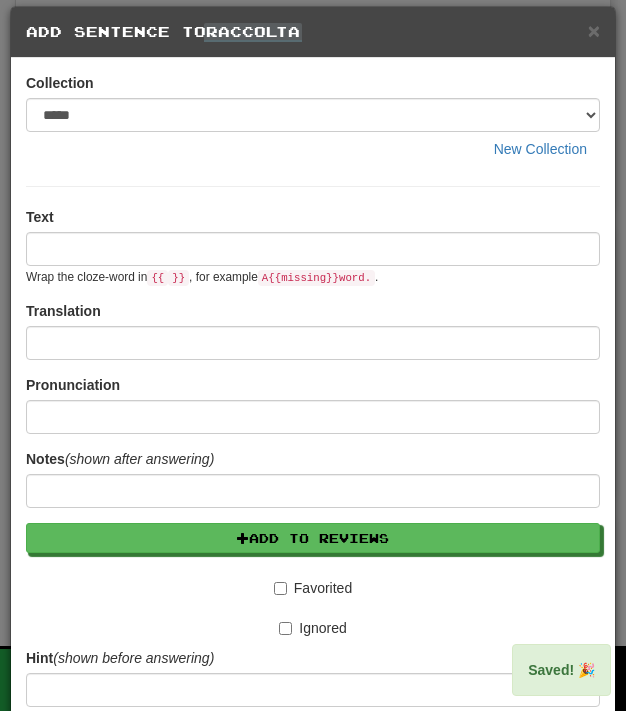 scroll, scrollTop: 0, scrollLeft: 0, axis: both 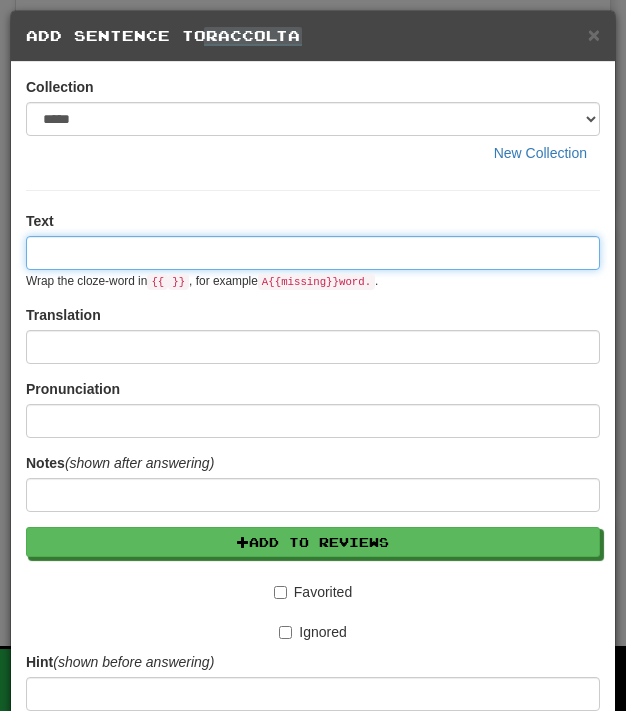 click at bounding box center [313, 253] 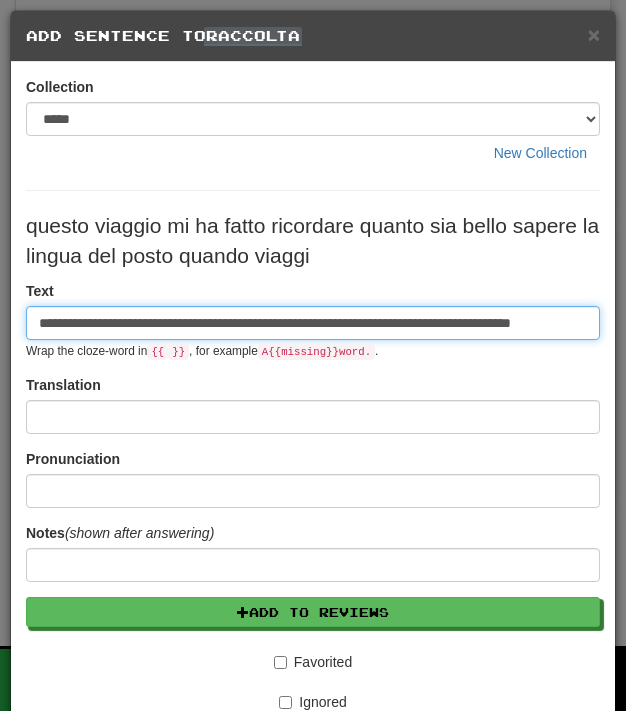 scroll, scrollTop: 0, scrollLeft: 33, axis: horizontal 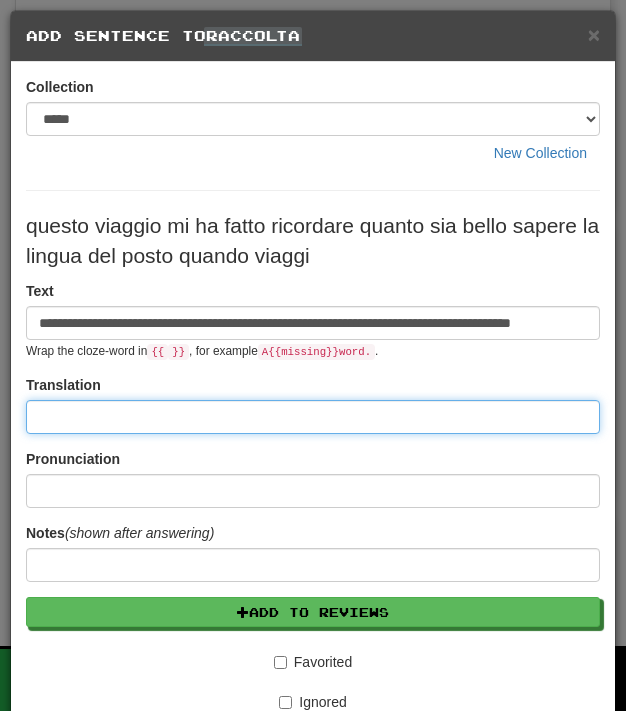 click at bounding box center (313, 417) 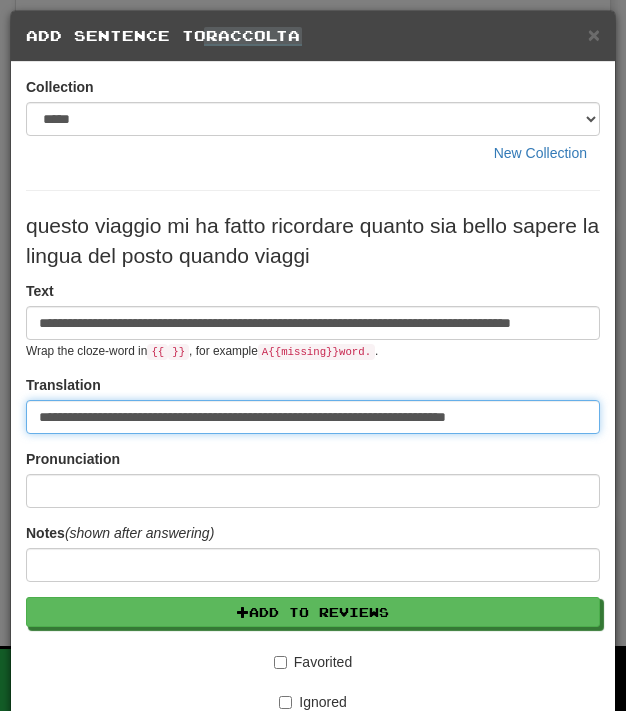 type on "**********" 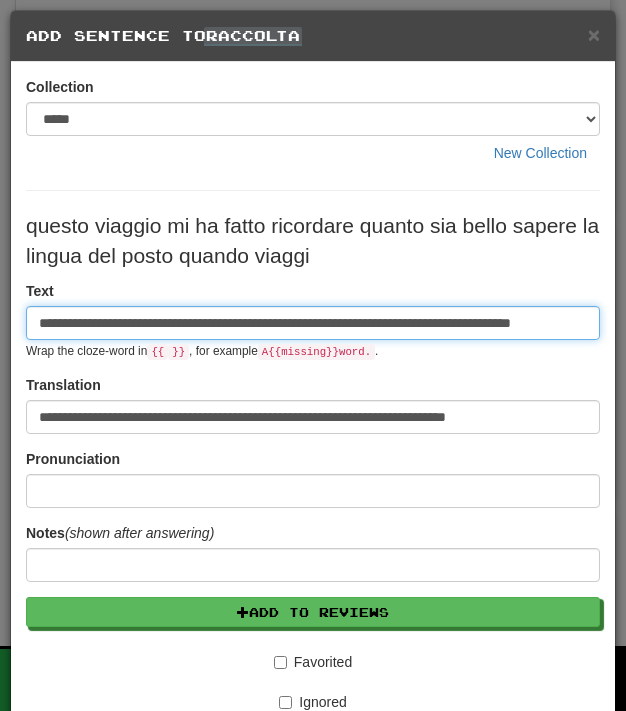 click on "**********" at bounding box center [313, 323] 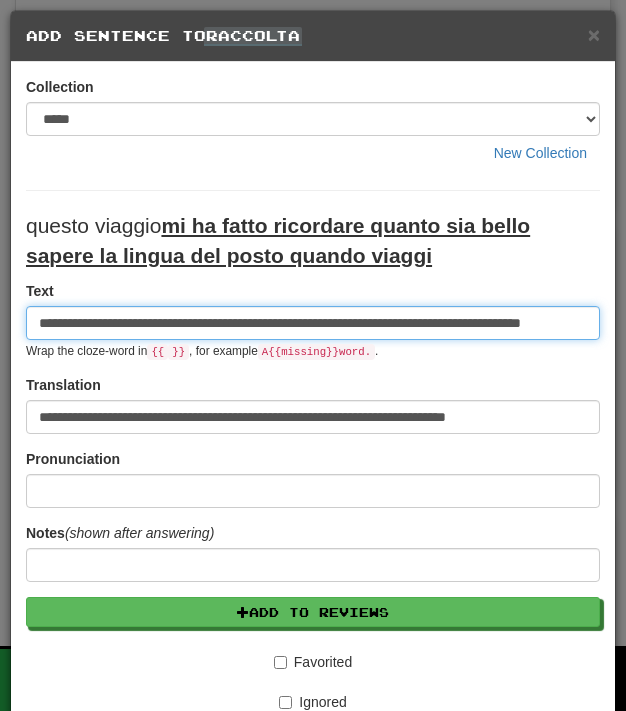click on "**********" at bounding box center [313, 323] 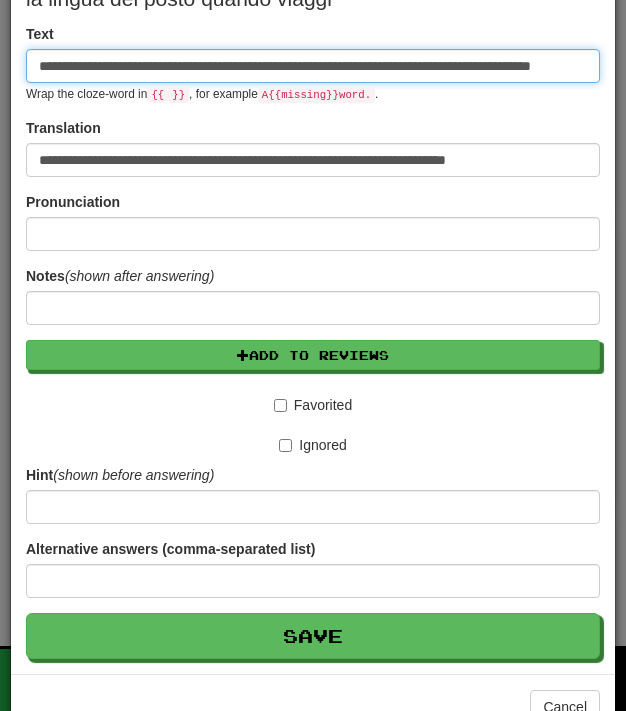 scroll, scrollTop: 296, scrollLeft: 0, axis: vertical 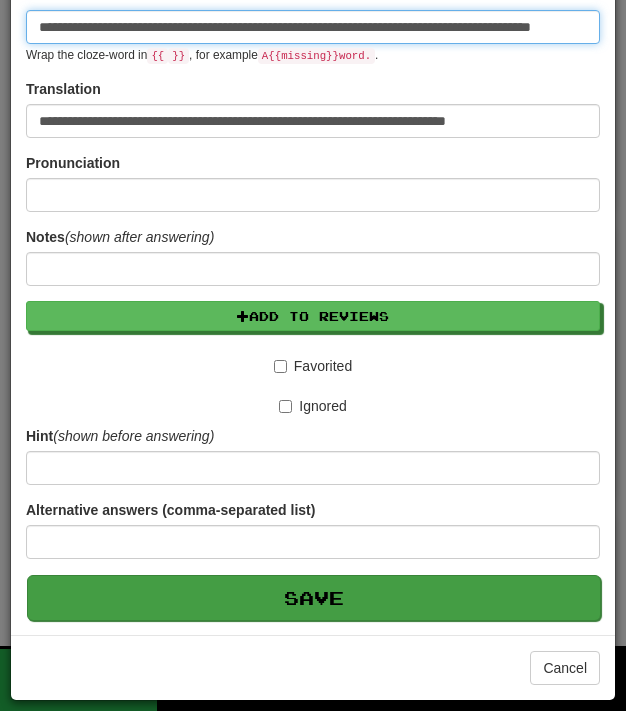 type on "**********" 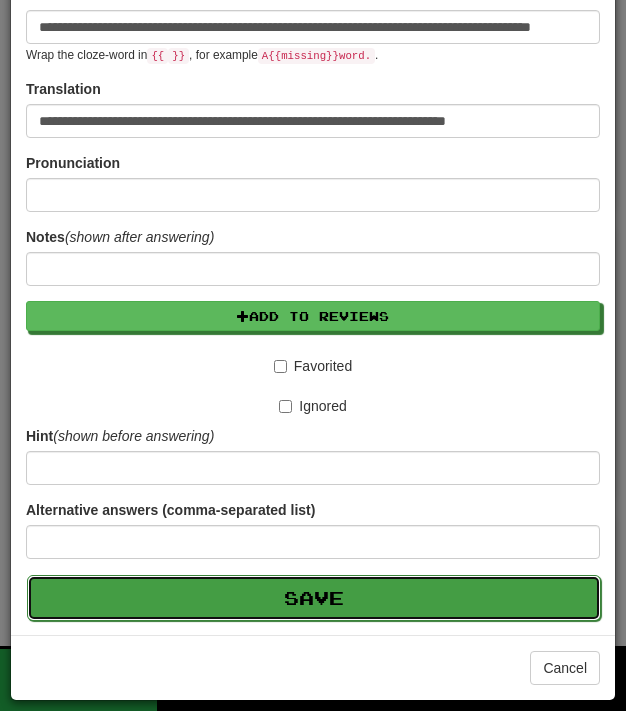 click on "Save" at bounding box center [314, 598] 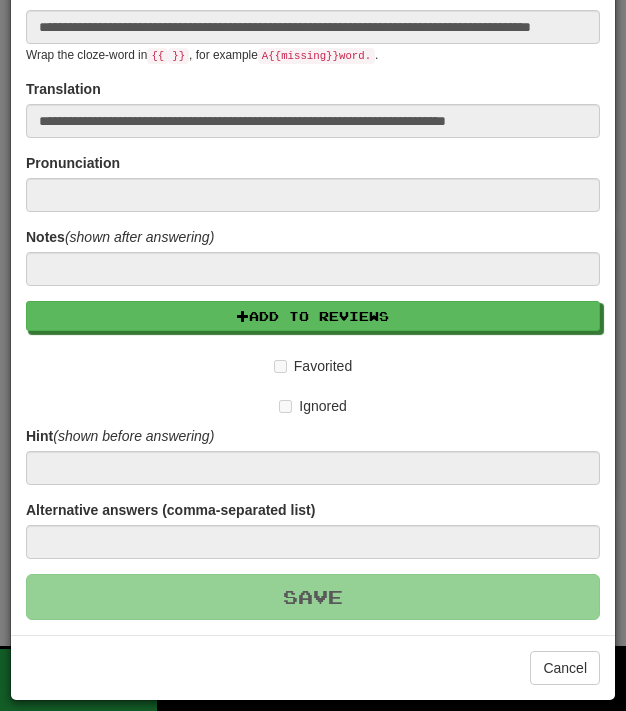 type 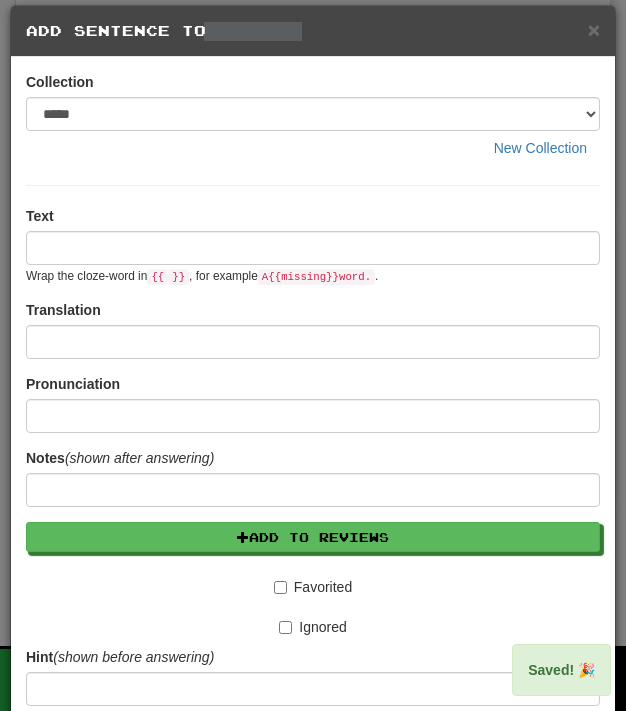 scroll, scrollTop: 0, scrollLeft: 0, axis: both 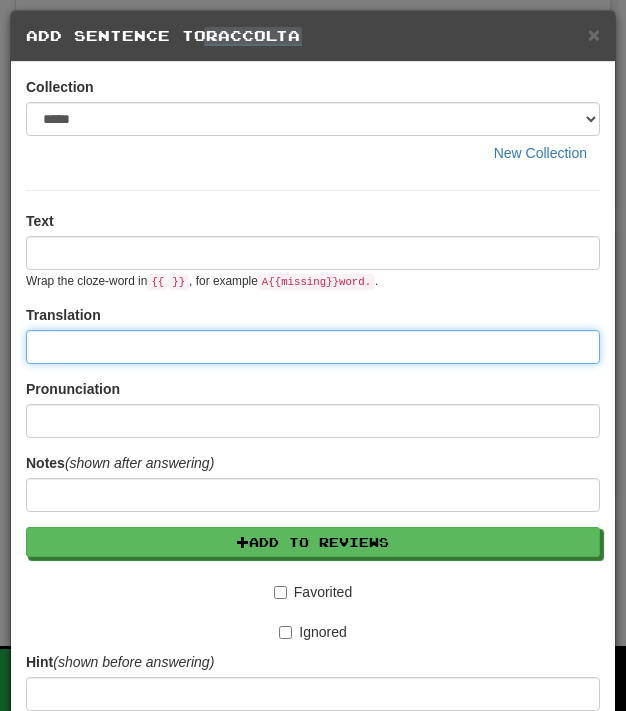 click at bounding box center (313, 347) 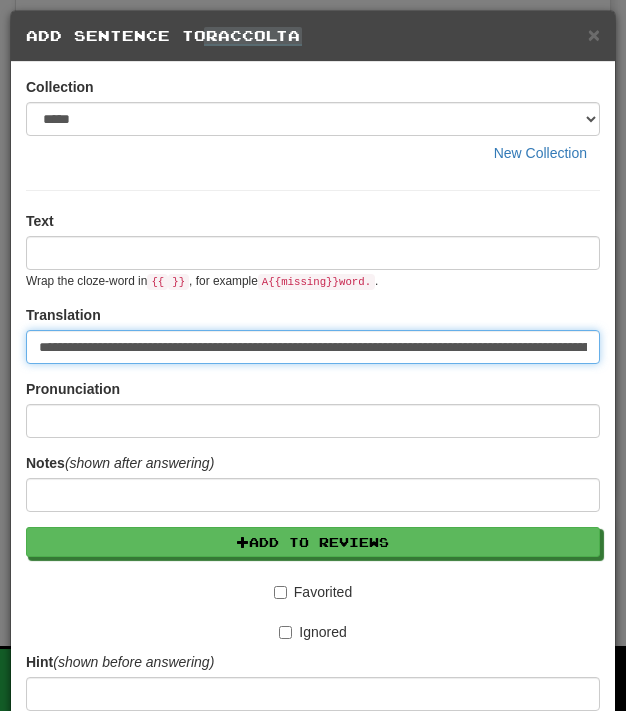 scroll, scrollTop: 0, scrollLeft: 397, axis: horizontal 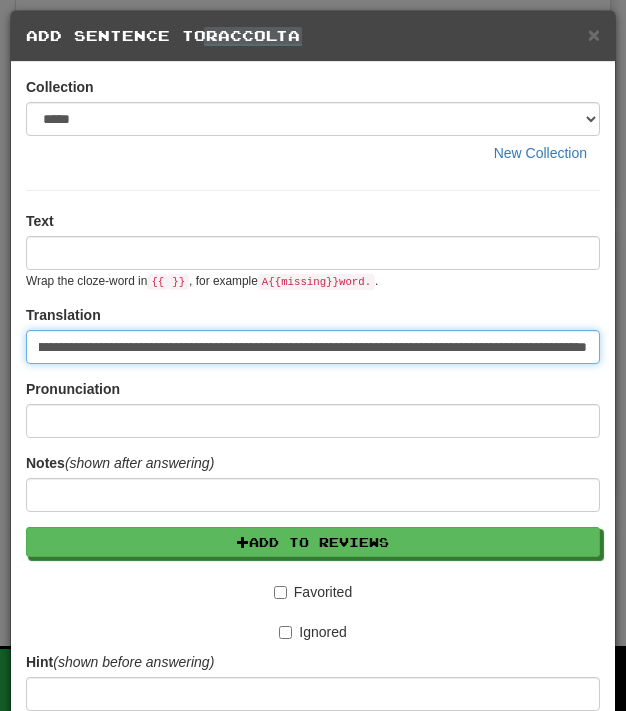 type on "**********" 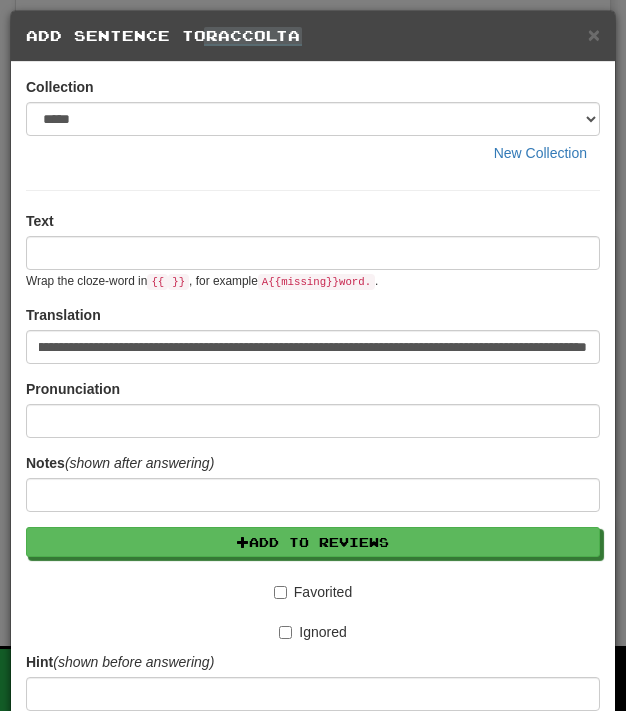 scroll, scrollTop: 0, scrollLeft: 0, axis: both 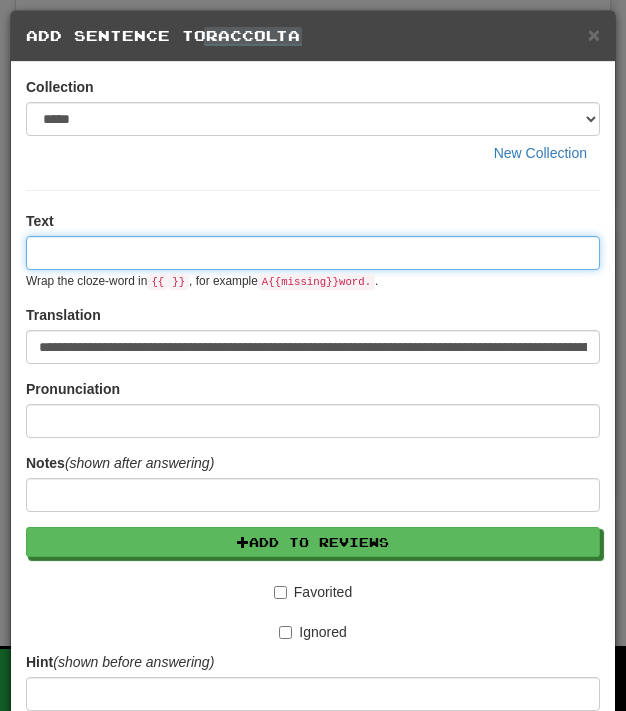 click at bounding box center (313, 253) 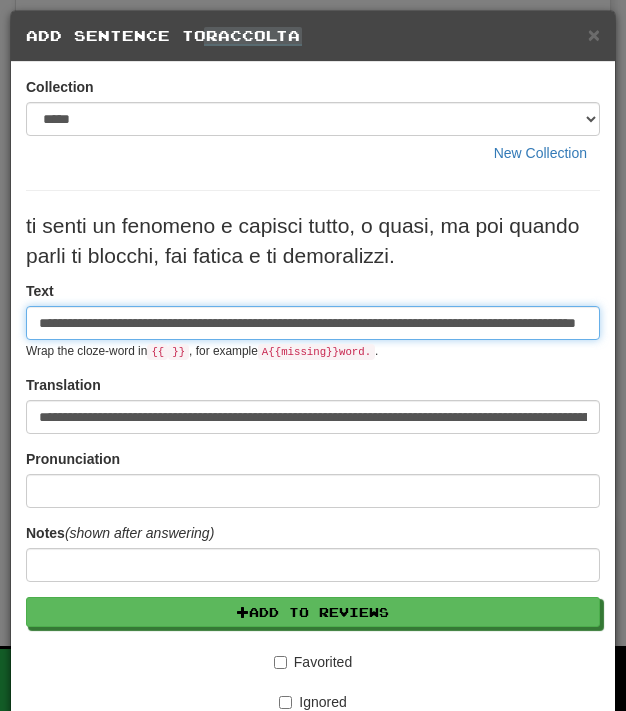 scroll, scrollTop: 0, scrollLeft: 80, axis: horizontal 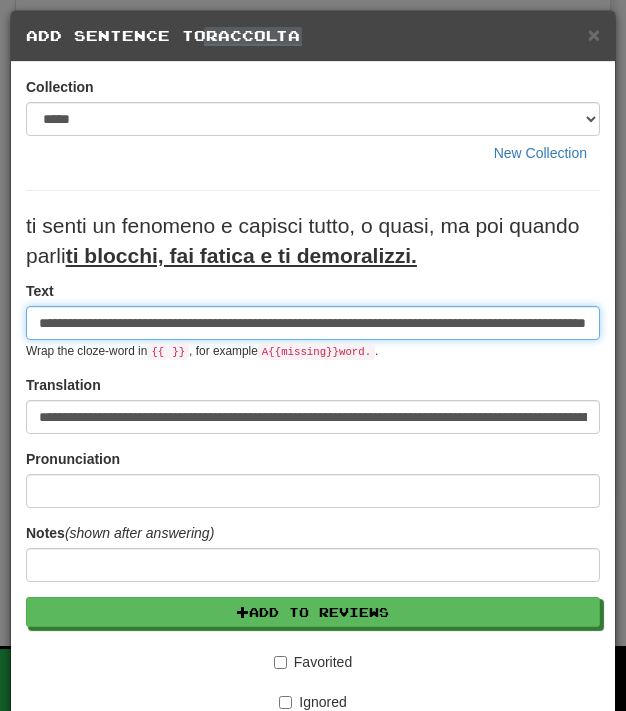 click on "**********" at bounding box center [313, 323] 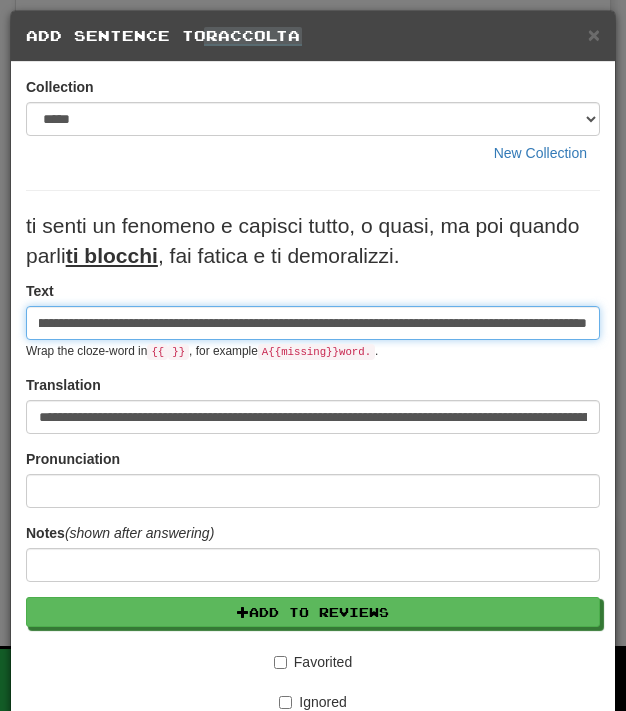 type on "**********" 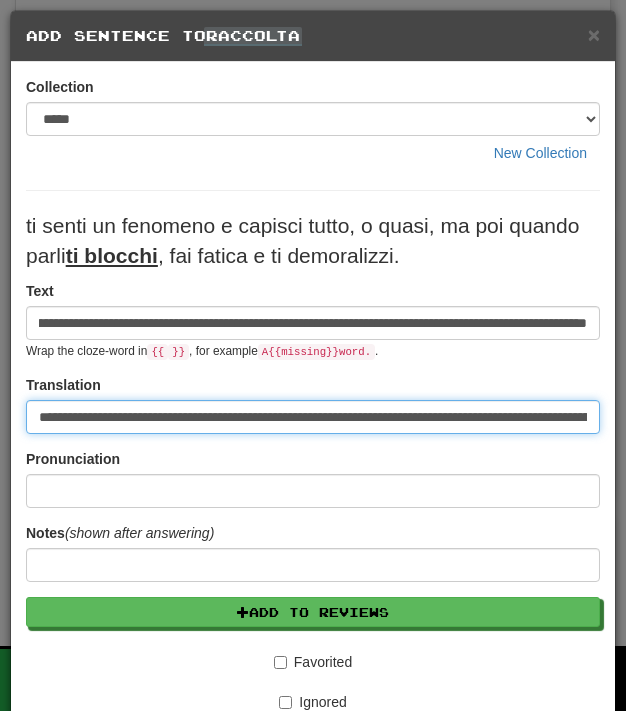 click on "**********" at bounding box center (313, 417) 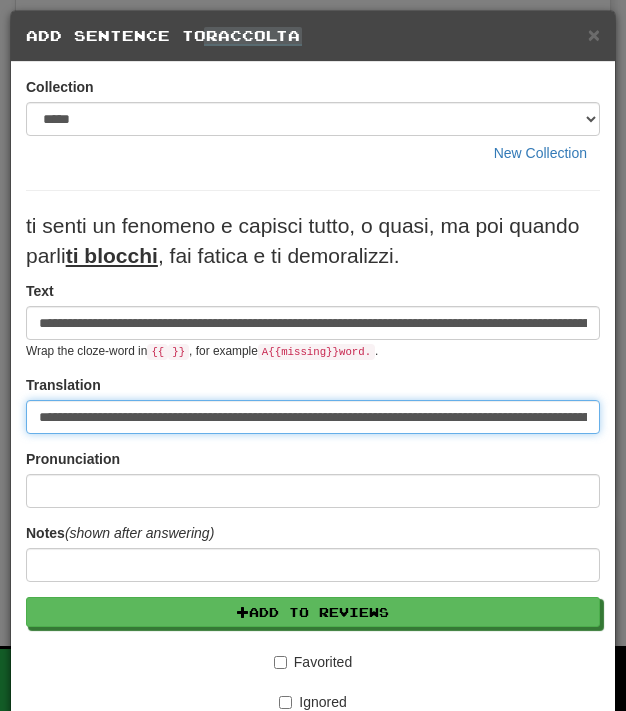 click on "**********" at bounding box center (313, 417) 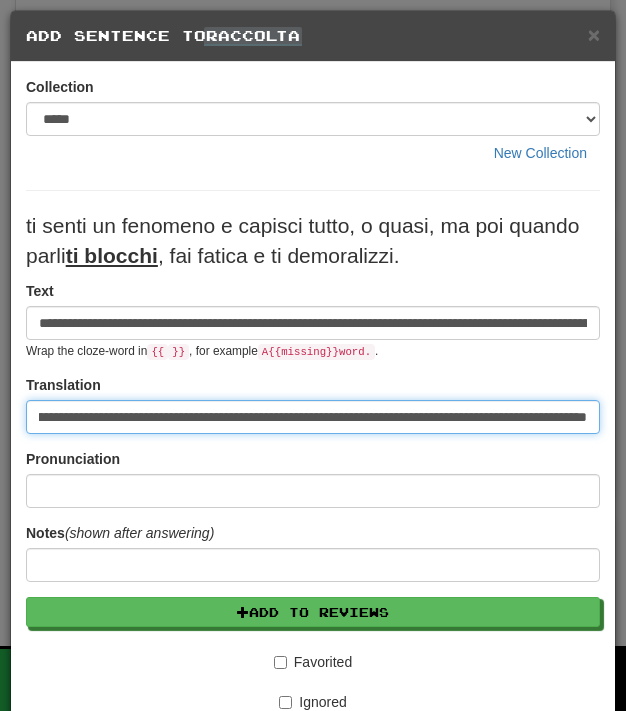 click on "**********" at bounding box center (313, 417) 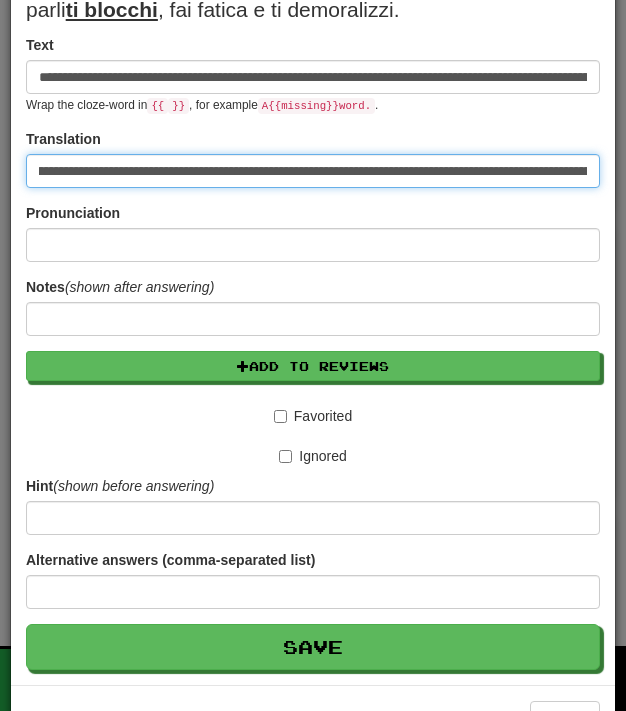 scroll, scrollTop: 296, scrollLeft: 0, axis: vertical 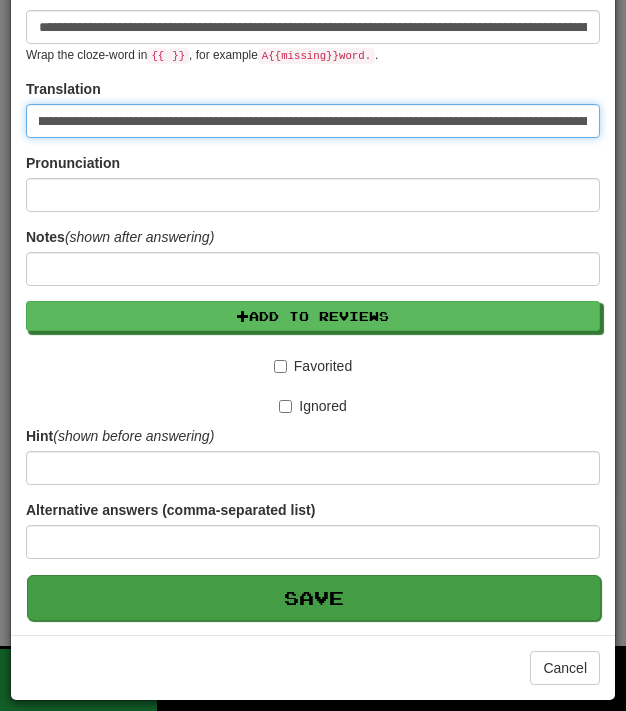 type on "**********" 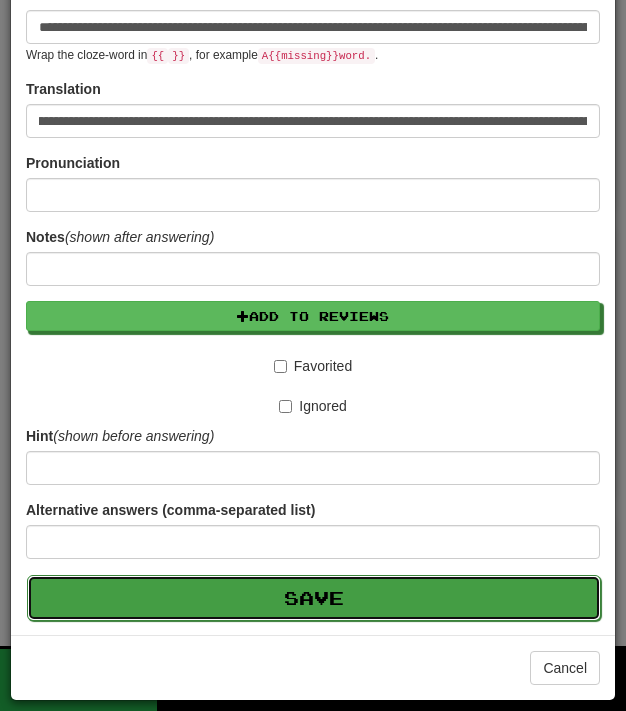 click on "Save" at bounding box center (314, 598) 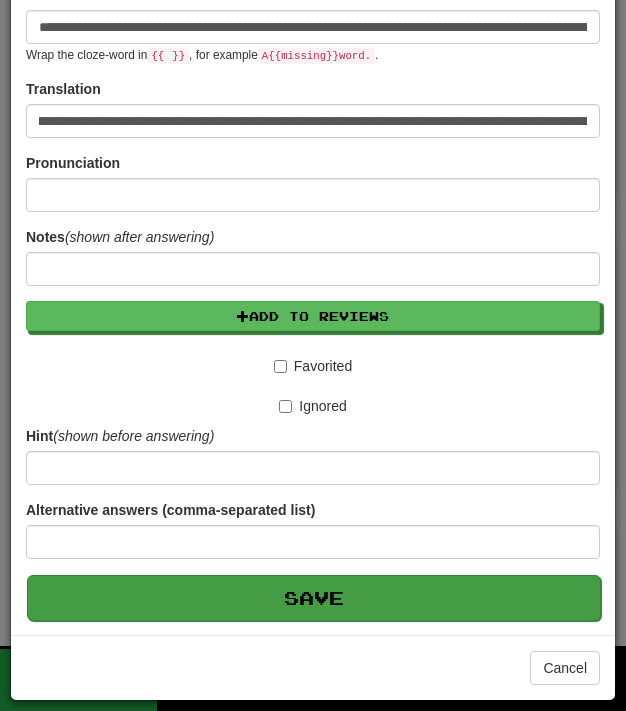 scroll, scrollTop: 0, scrollLeft: 0, axis: both 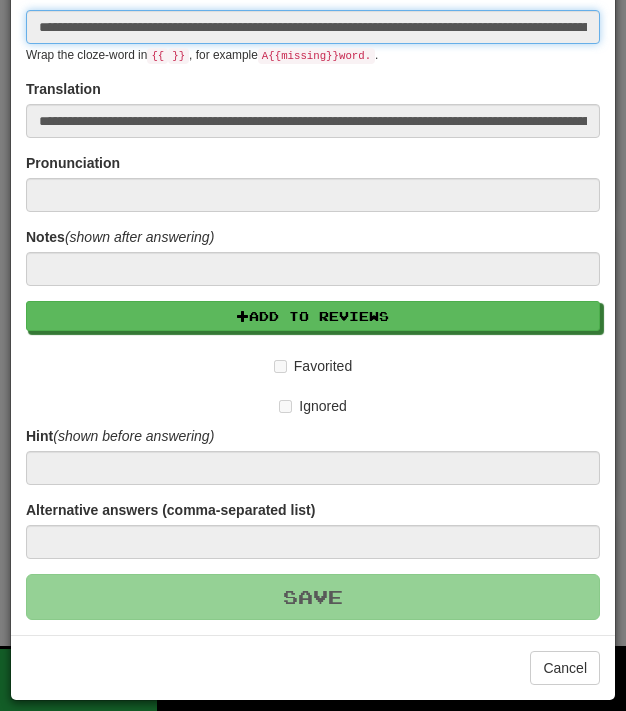 type 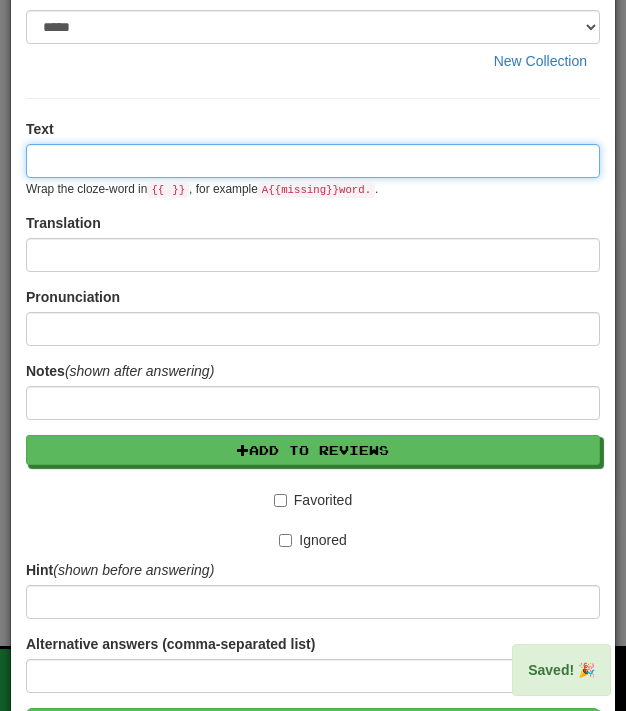scroll, scrollTop: 0, scrollLeft: 0, axis: both 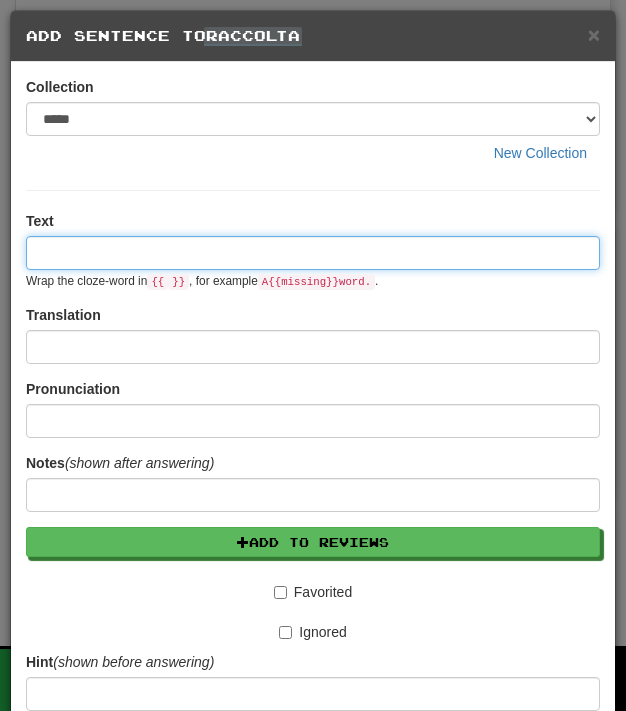 paste on "**********" 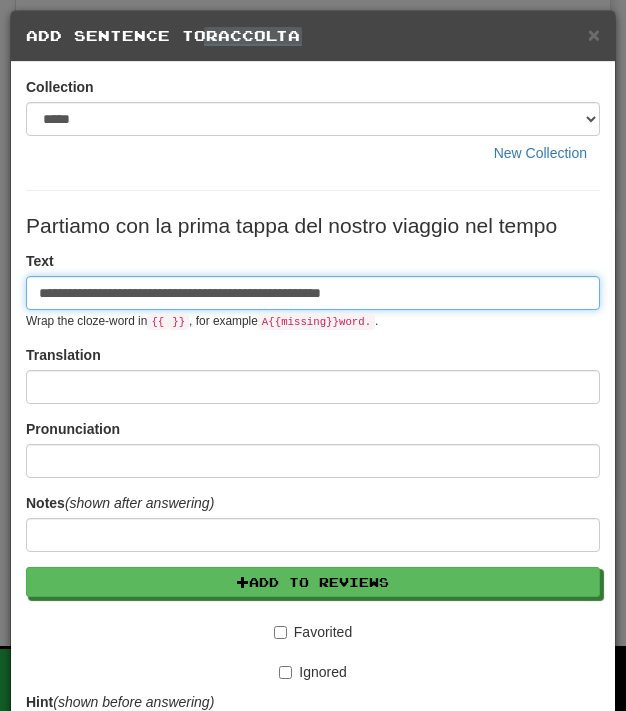 click on "**********" at bounding box center [313, 293] 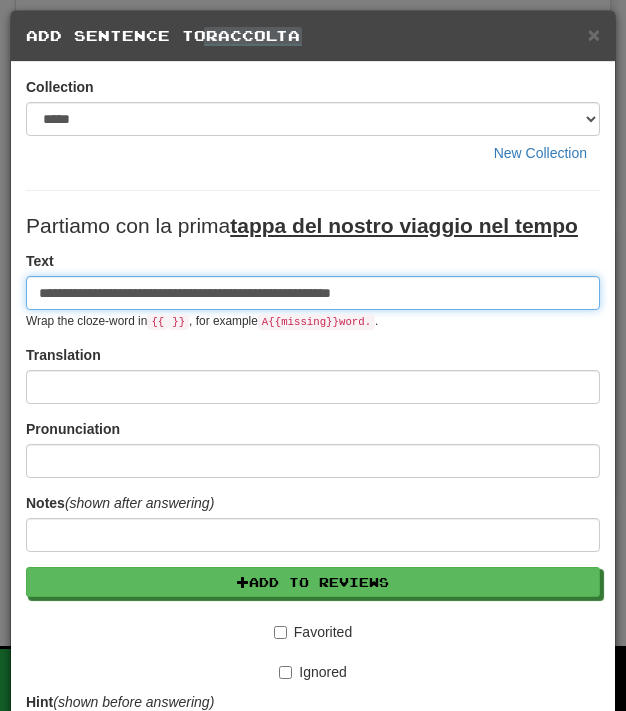 click on "**********" at bounding box center [313, 293] 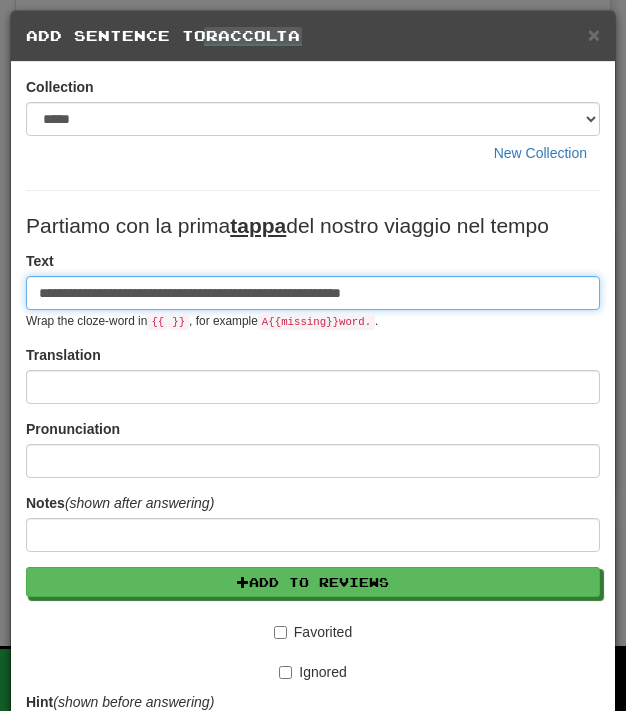 type on "**********" 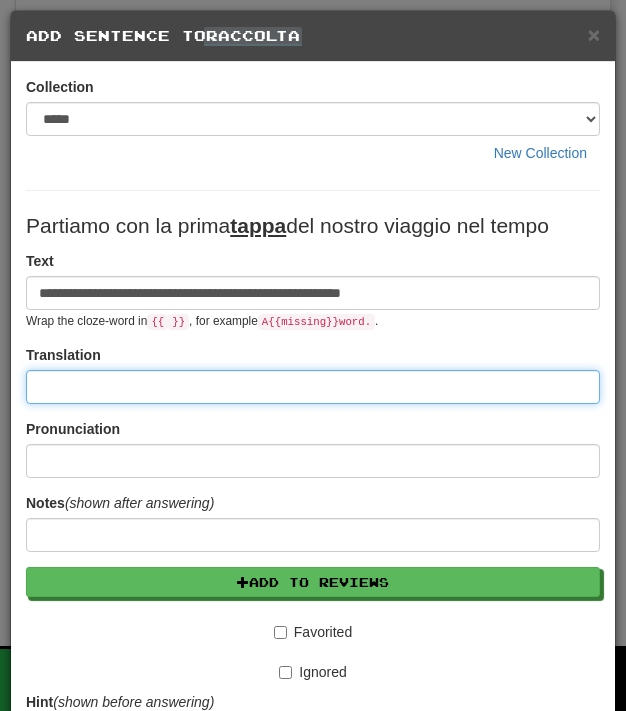 click at bounding box center (313, 387) 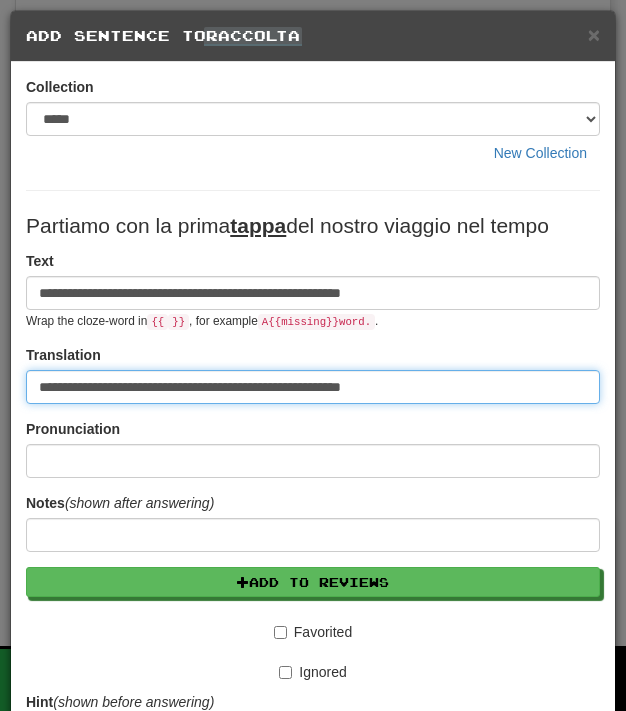 type on "**********" 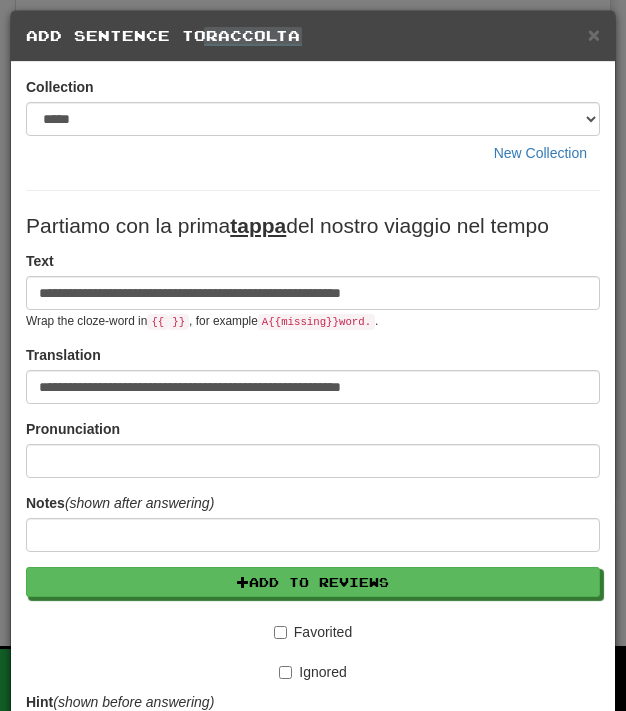 scroll, scrollTop: 266, scrollLeft: 0, axis: vertical 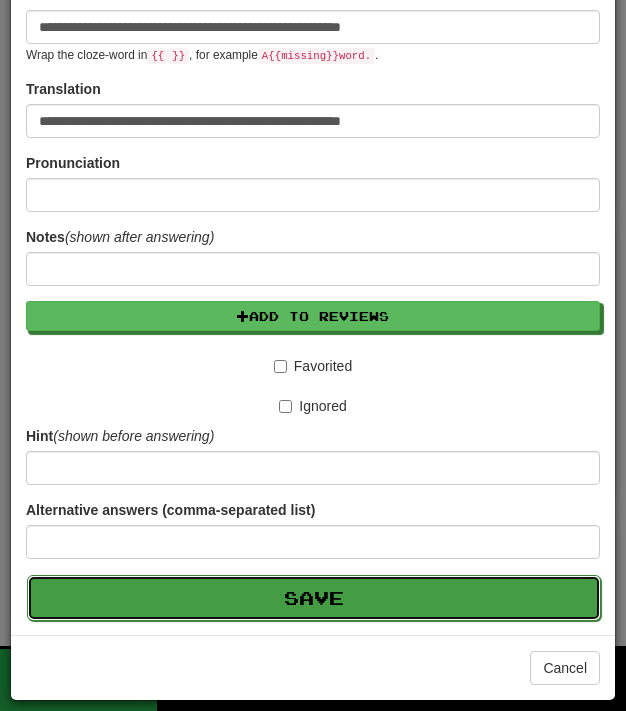 click on "Save" at bounding box center [314, 598] 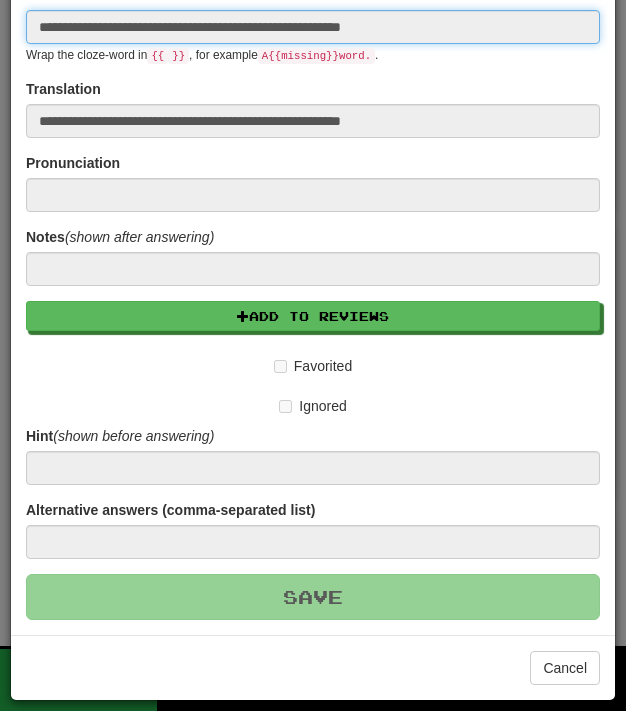 type 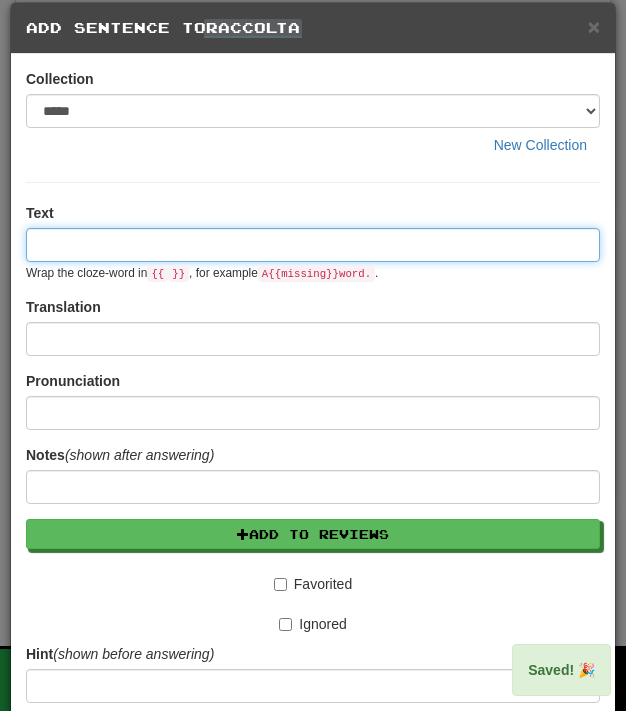scroll, scrollTop: 0, scrollLeft: 0, axis: both 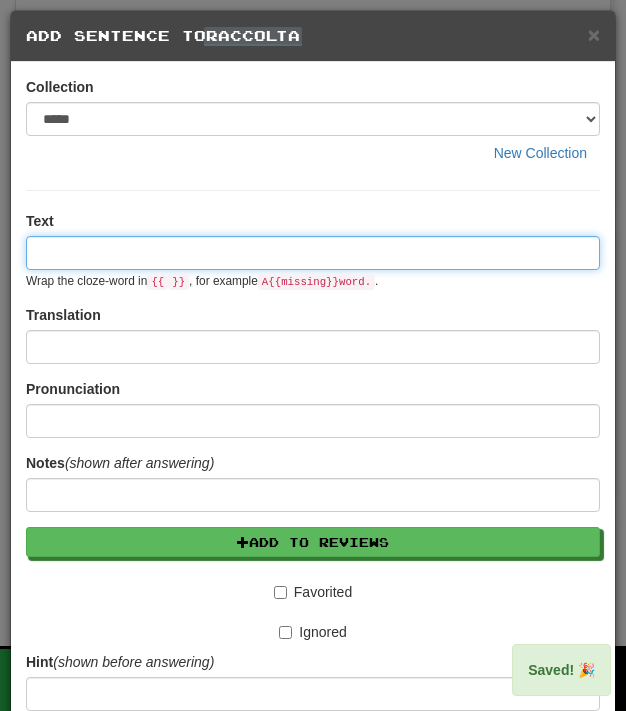 click at bounding box center (313, 253) 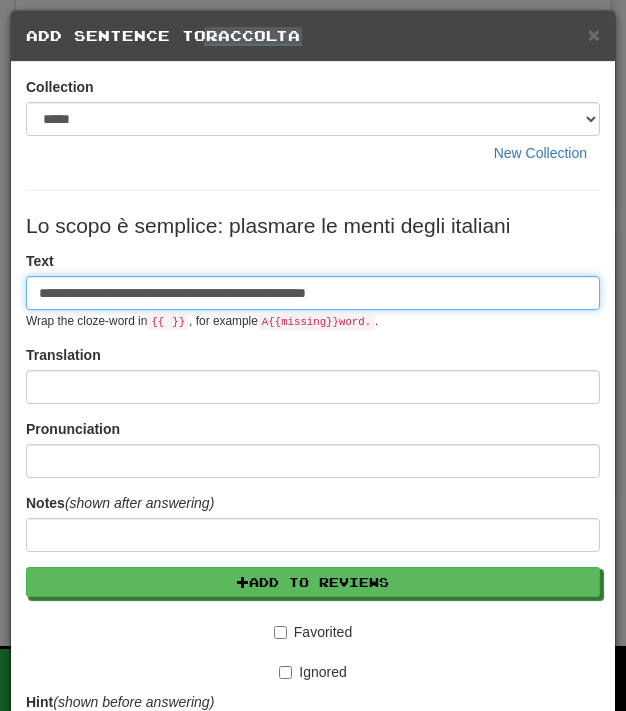 click on "**********" at bounding box center (313, 293) 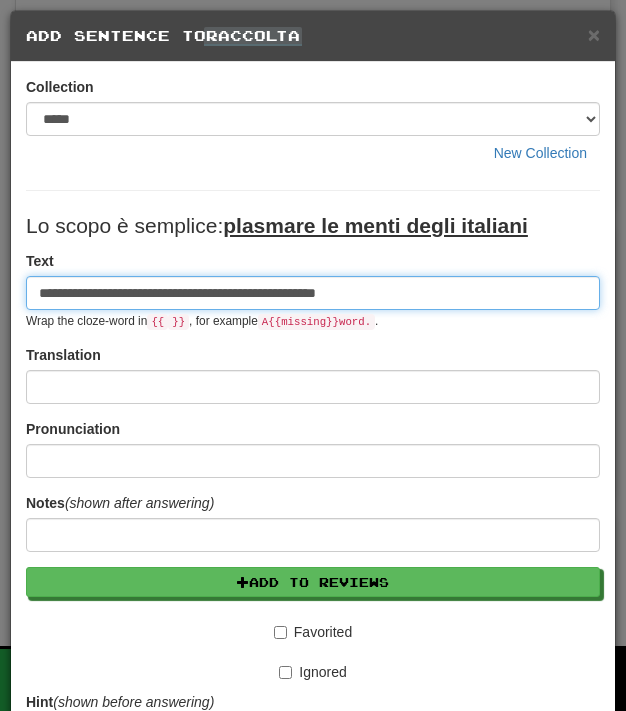 click on "**********" at bounding box center (313, 293) 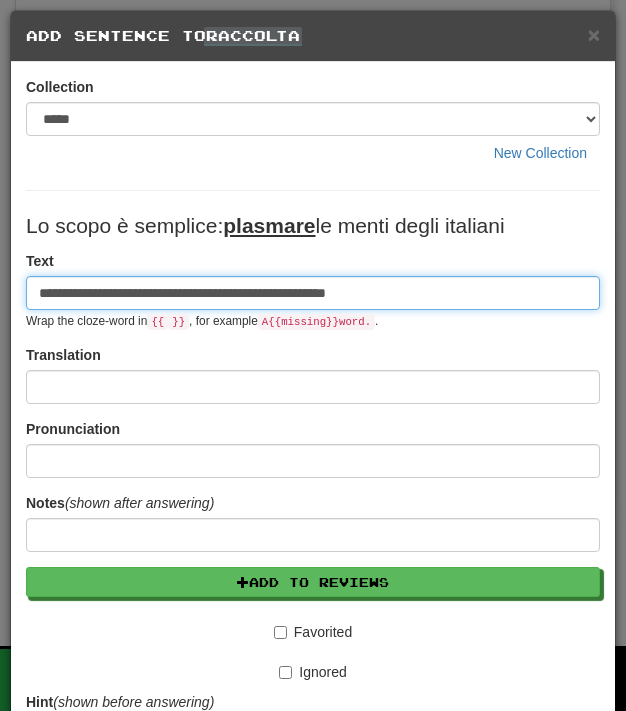 type on "**********" 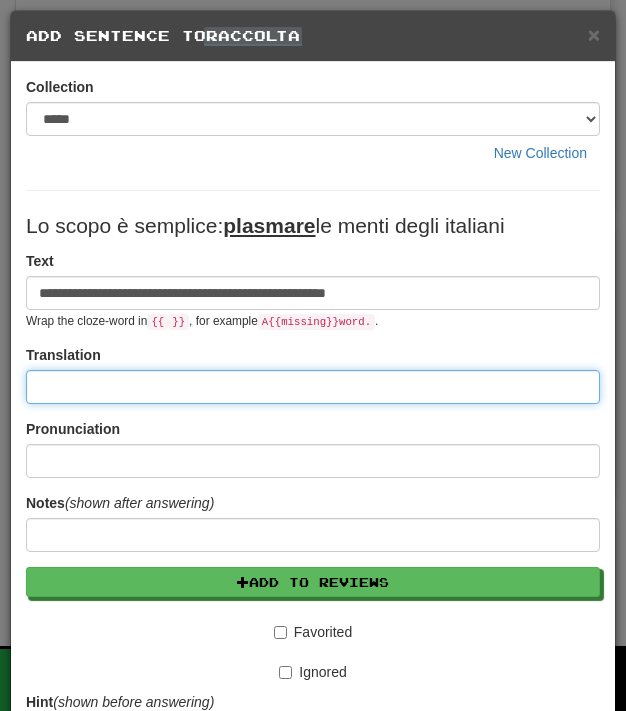 click at bounding box center [313, 387] 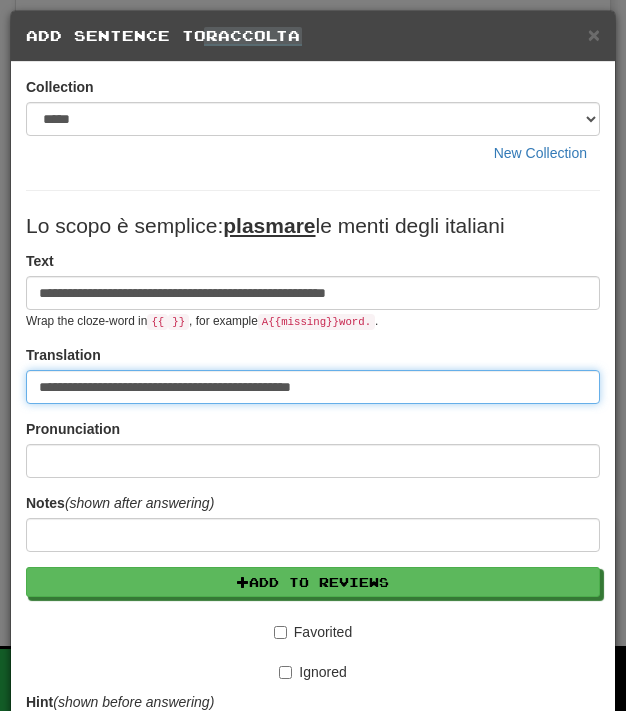 scroll, scrollTop: 266, scrollLeft: 0, axis: vertical 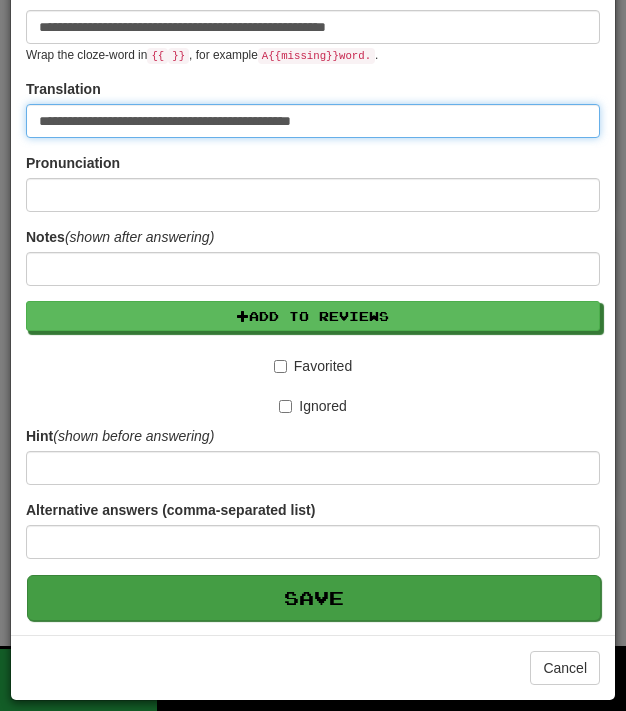 type on "**********" 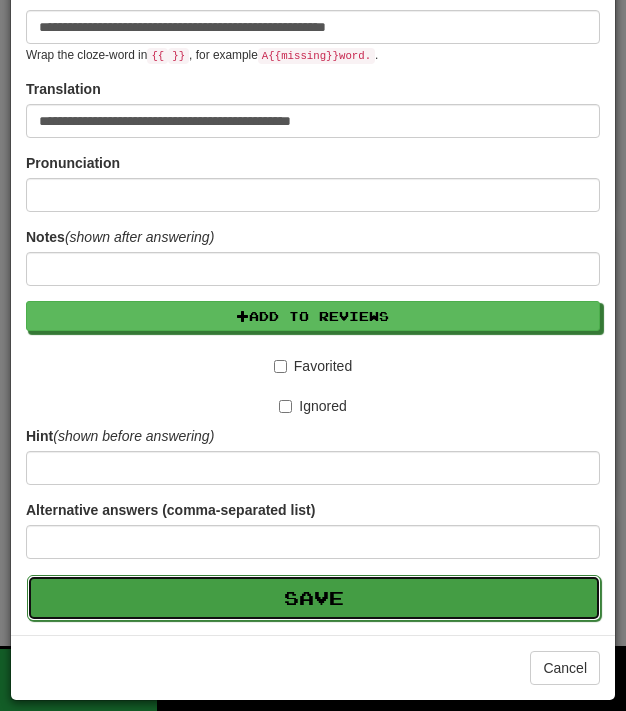 click on "Save" at bounding box center [314, 598] 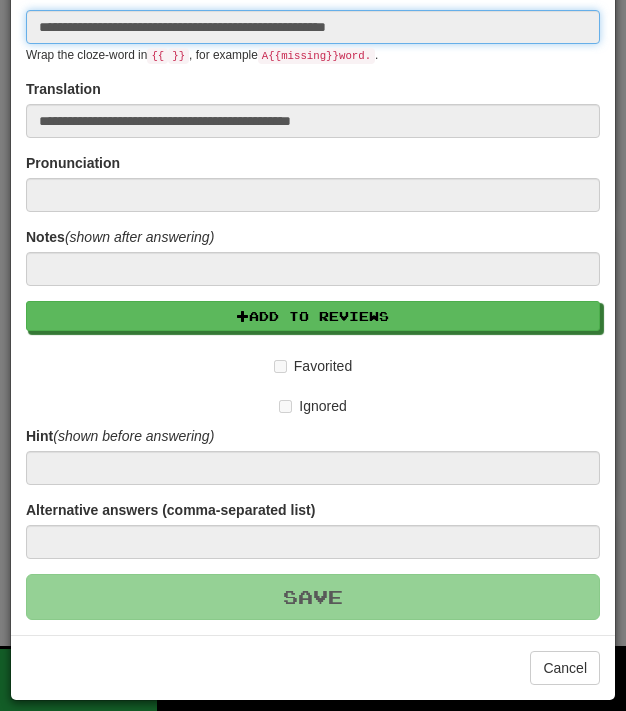 type 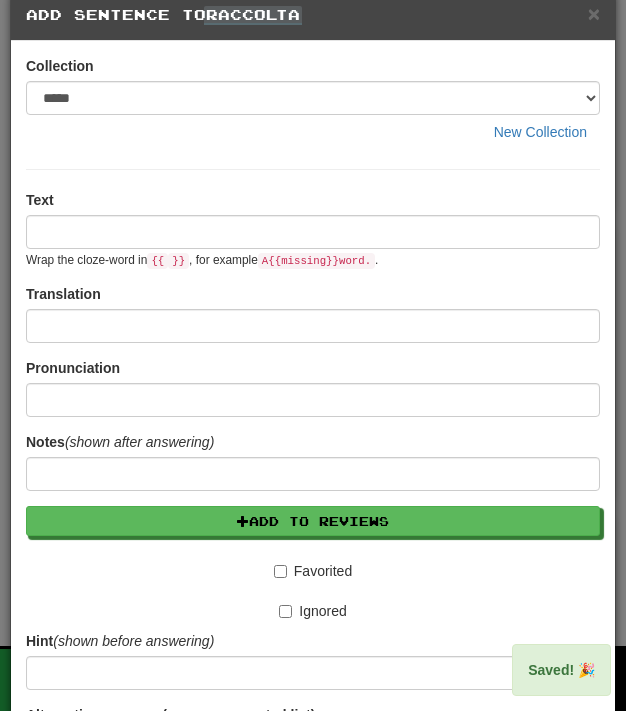 scroll, scrollTop: 0, scrollLeft: 0, axis: both 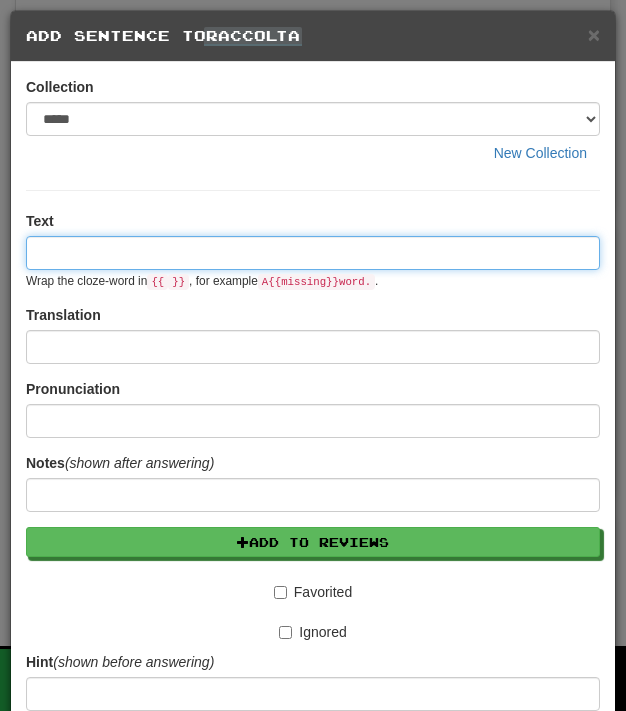 click at bounding box center [313, 253] 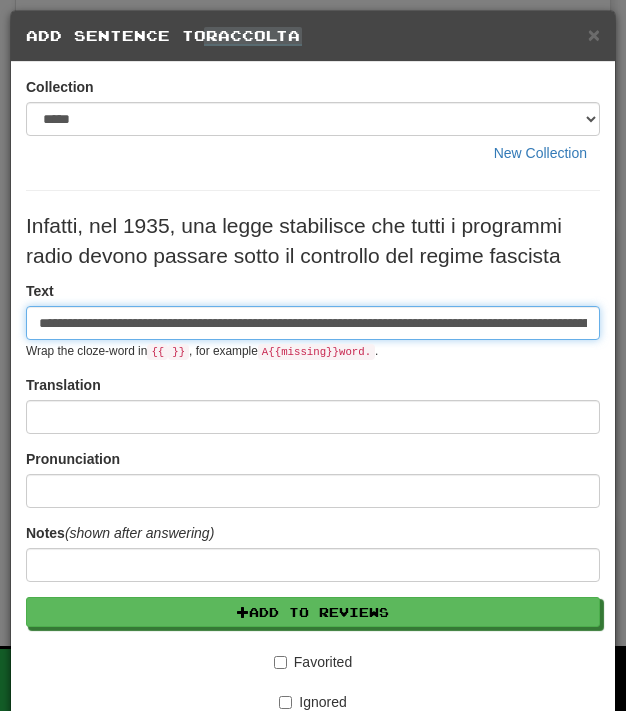 scroll, scrollTop: 0, scrollLeft: 178, axis: horizontal 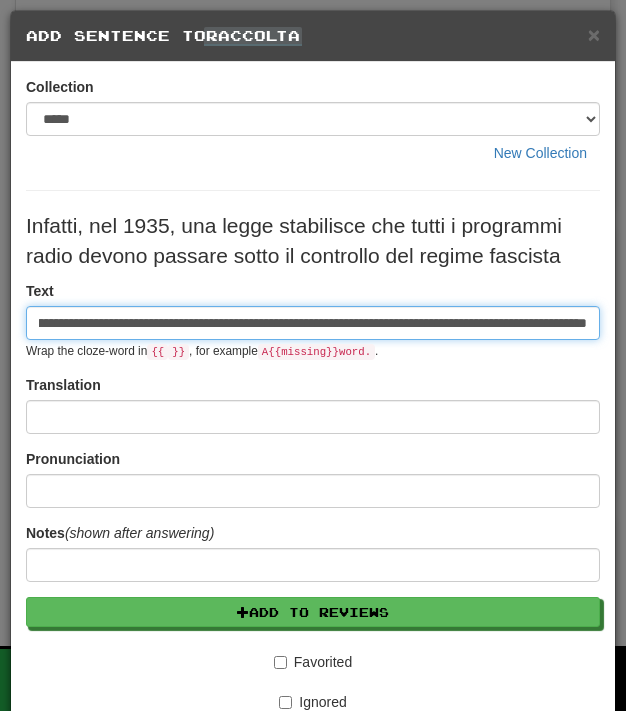 type on "**********" 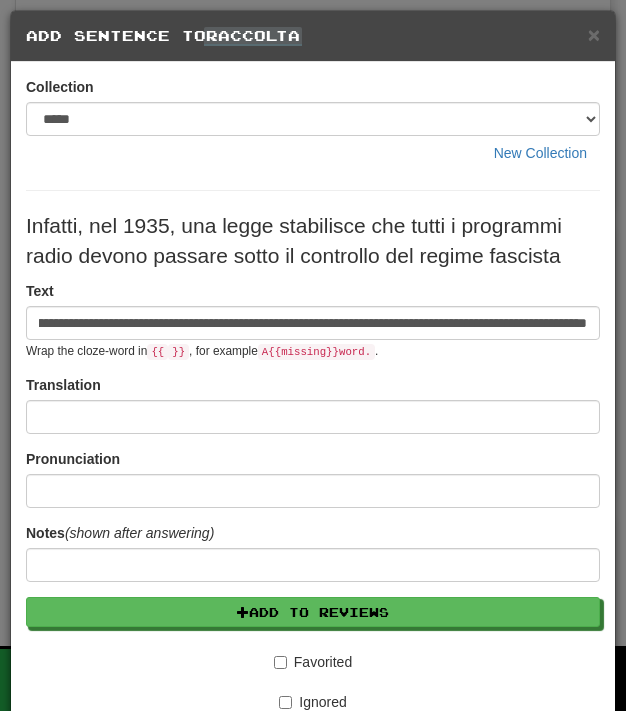 scroll, scrollTop: 0, scrollLeft: 0, axis: both 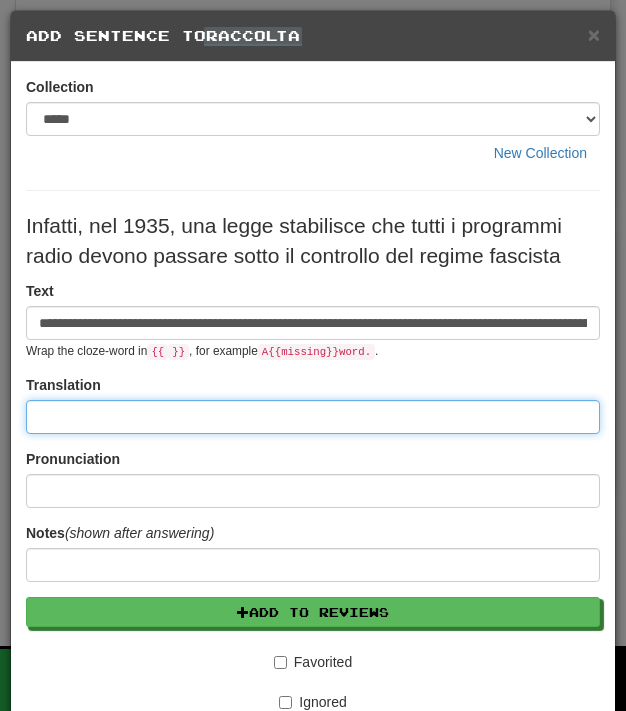 click at bounding box center [313, 417] 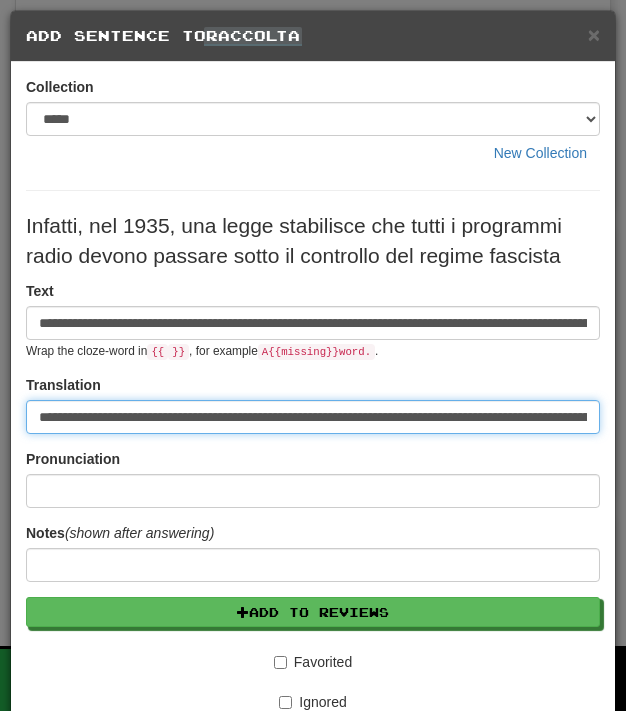 scroll, scrollTop: 0, scrollLeft: 128, axis: horizontal 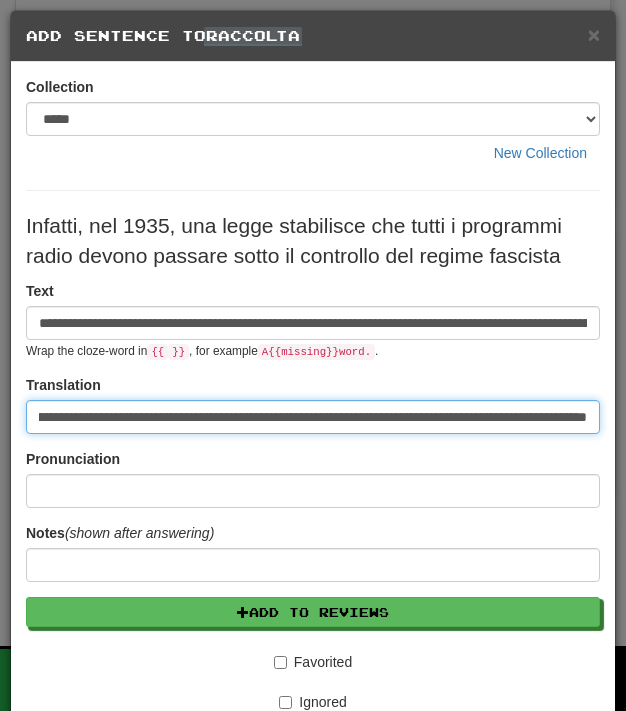 type on "**********" 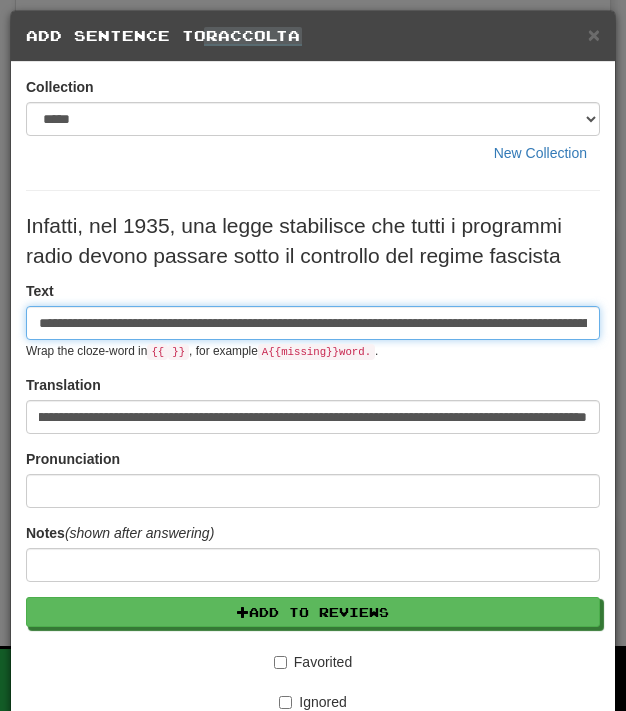 click on "**********" at bounding box center (313, 323) 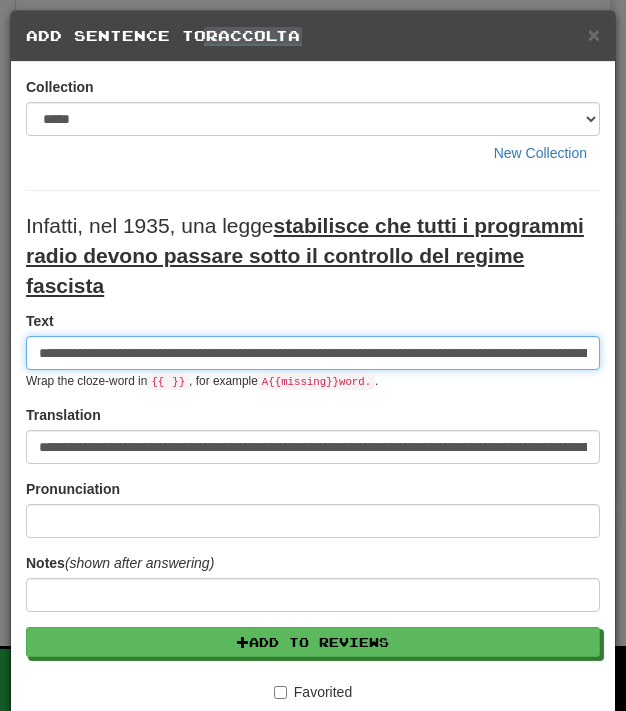 click on "**********" at bounding box center (313, 353) 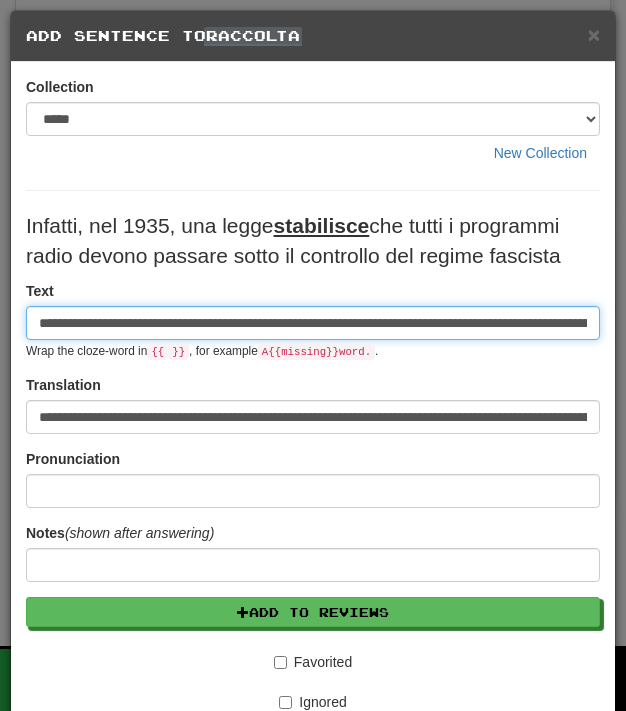 scroll, scrollTop: 296, scrollLeft: 0, axis: vertical 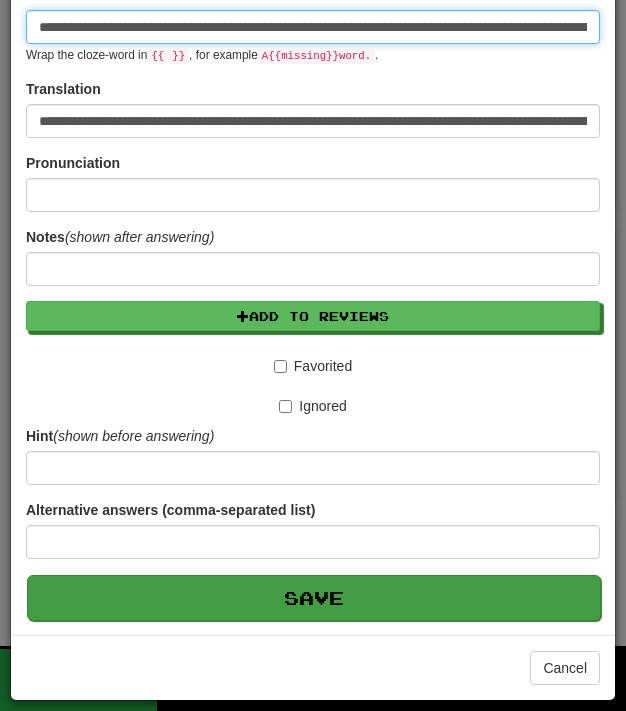type on "**********" 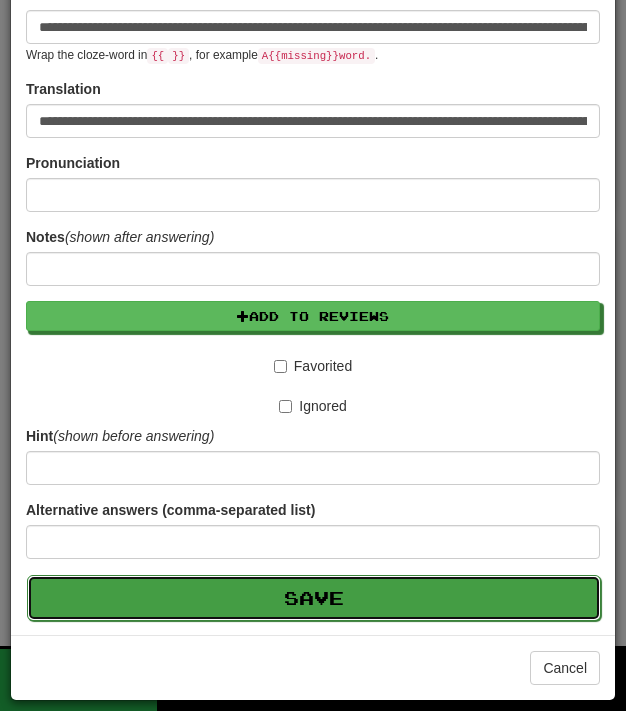 click on "Save" at bounding box center (314, 598) 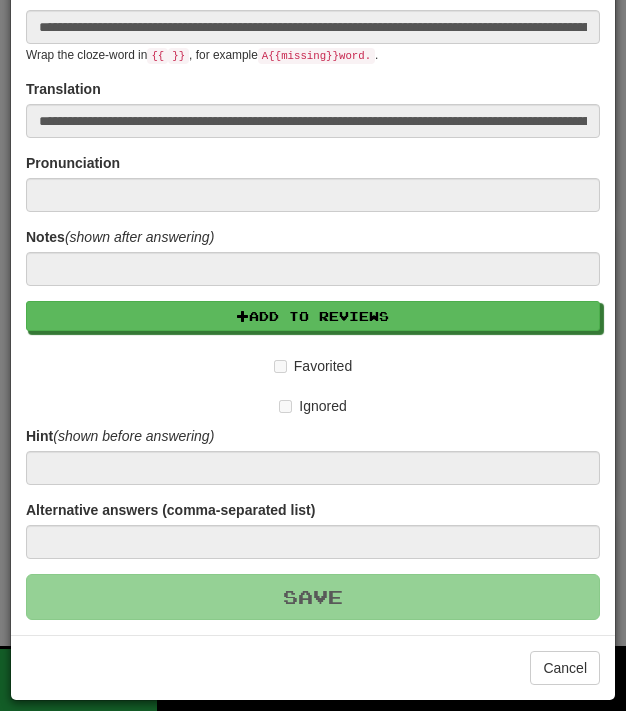 type 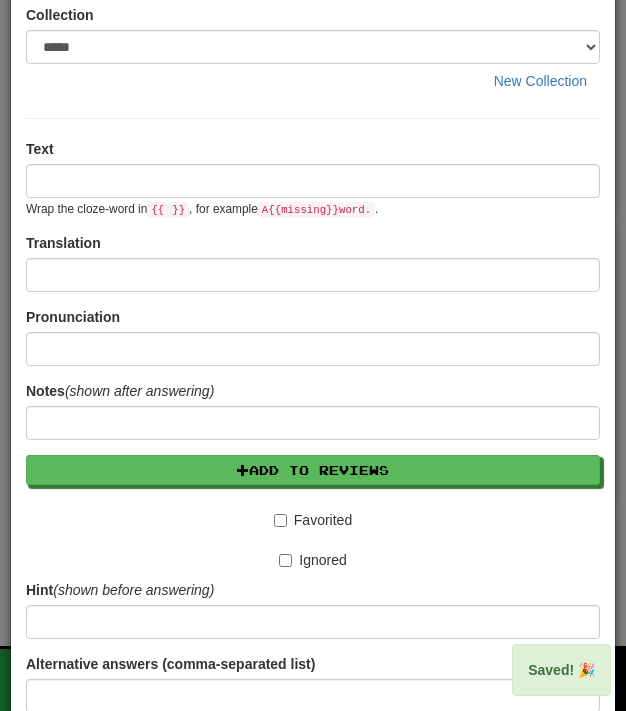 scroll, scrollTop: 0, scrollLeft: 0, axis: both 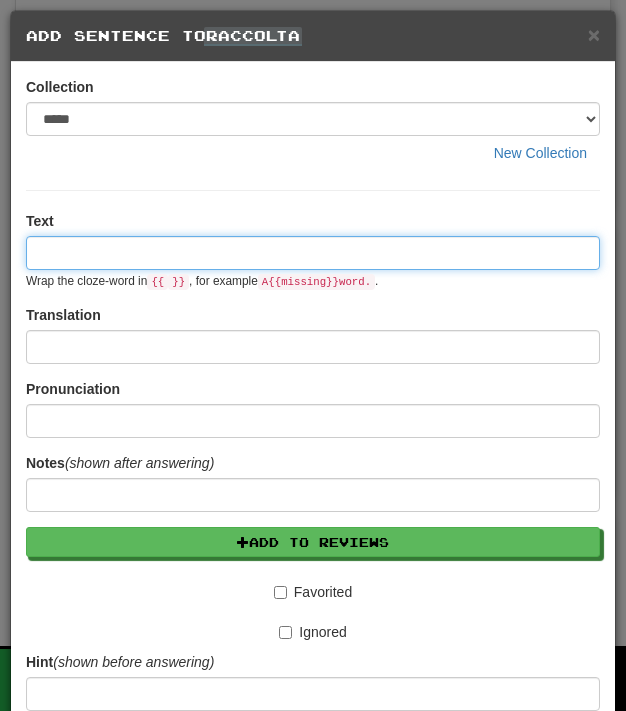 paste on "**********" 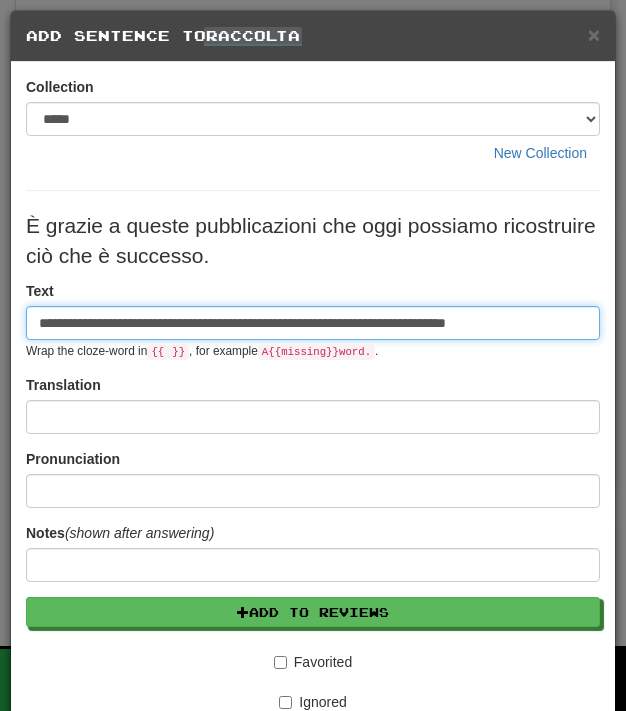 type on "**********" 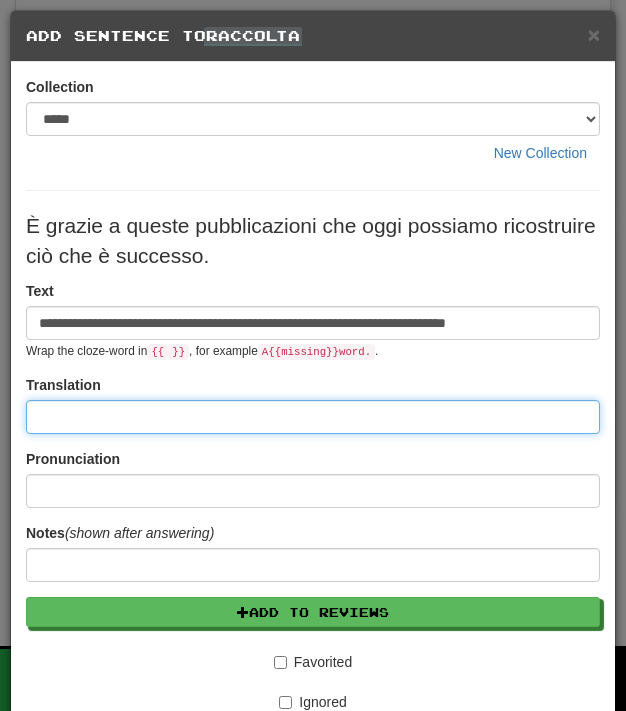 click at bounding box center (313, 417) 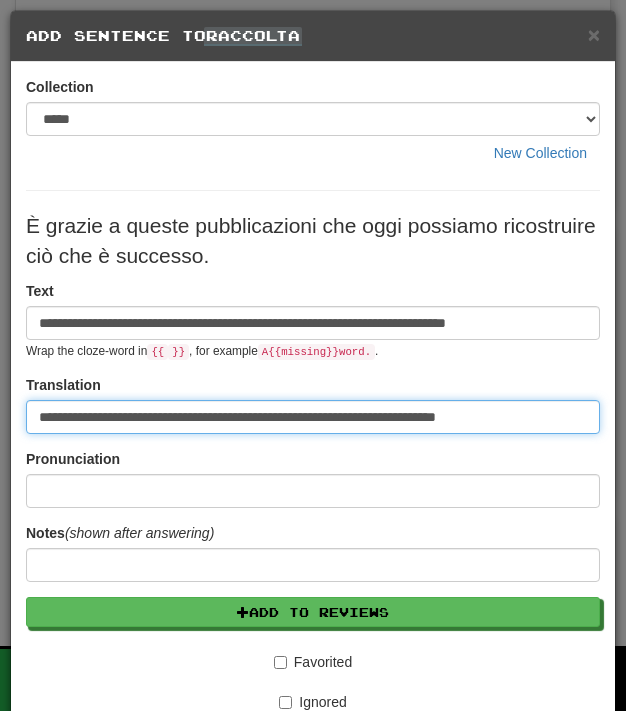 type on "**********" 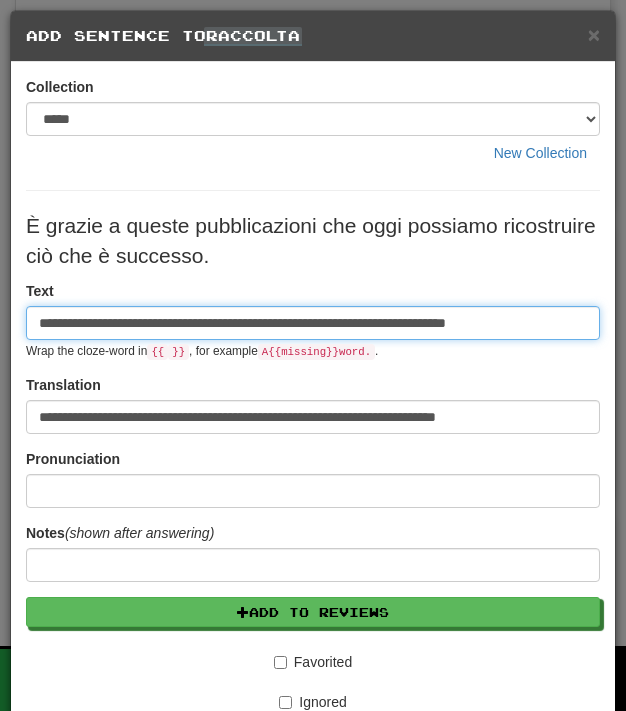 click on "**********" at bounding box center (313, 323) 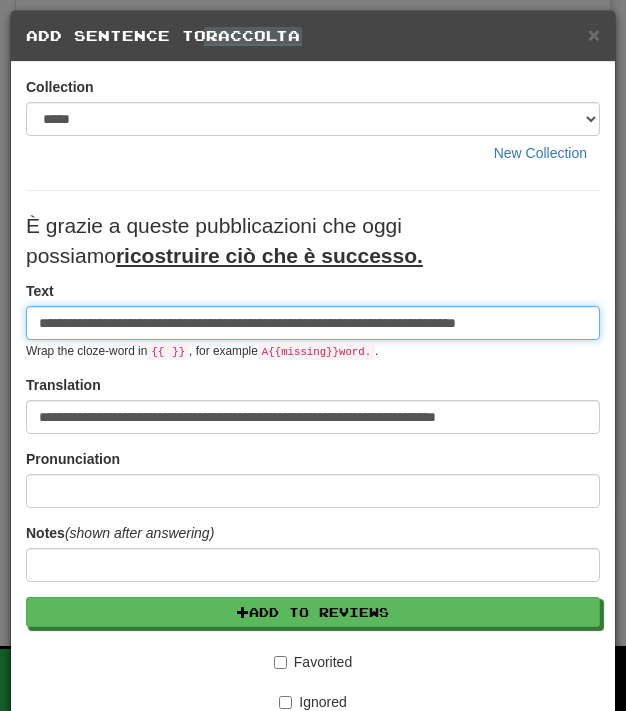 click on "**********" at bounding box center (313, 323) 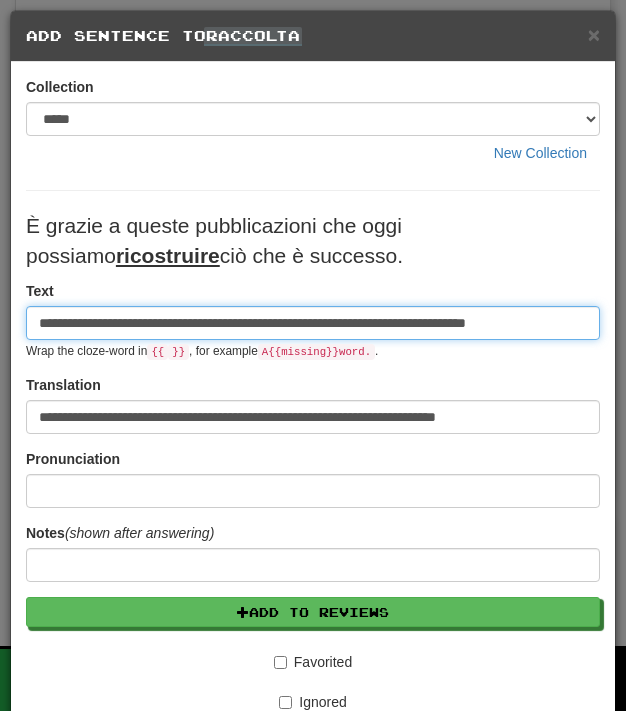 scroll, scrollTop: 296, scrollLeft: 0, axis: vertical 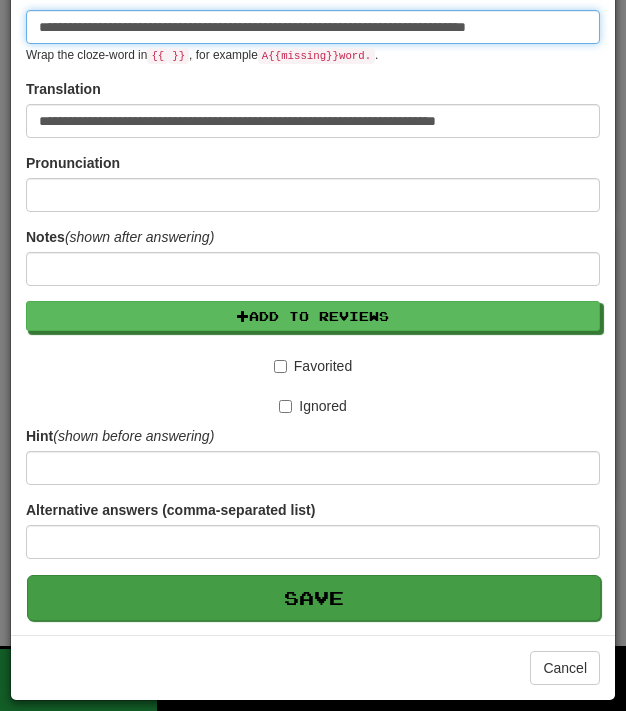 type on "**********" 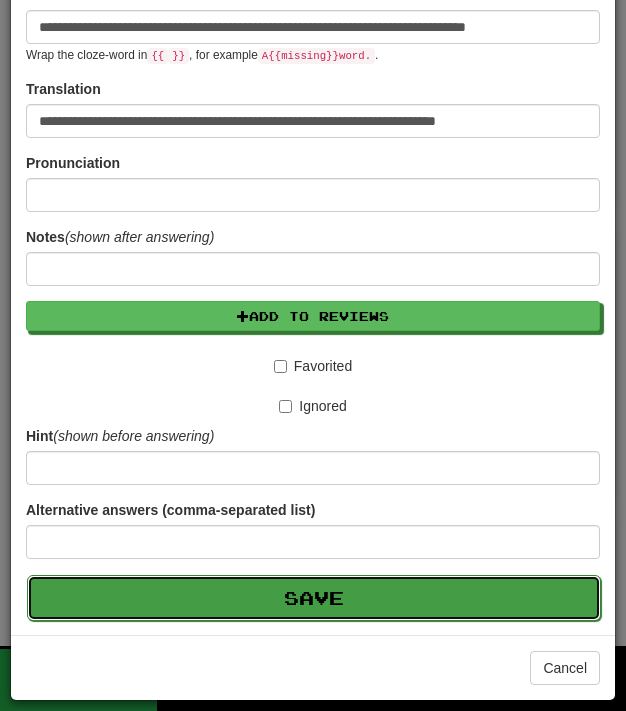 click on "Save" at bounding box center (314, 598) 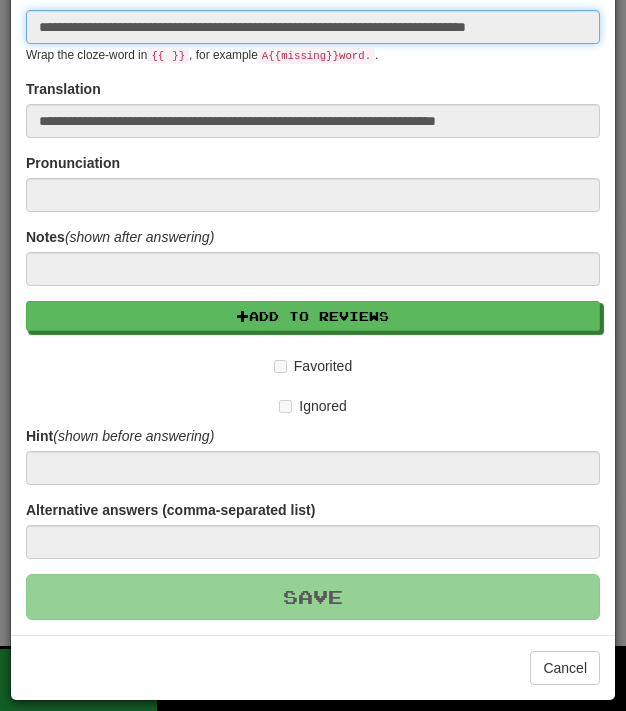 type 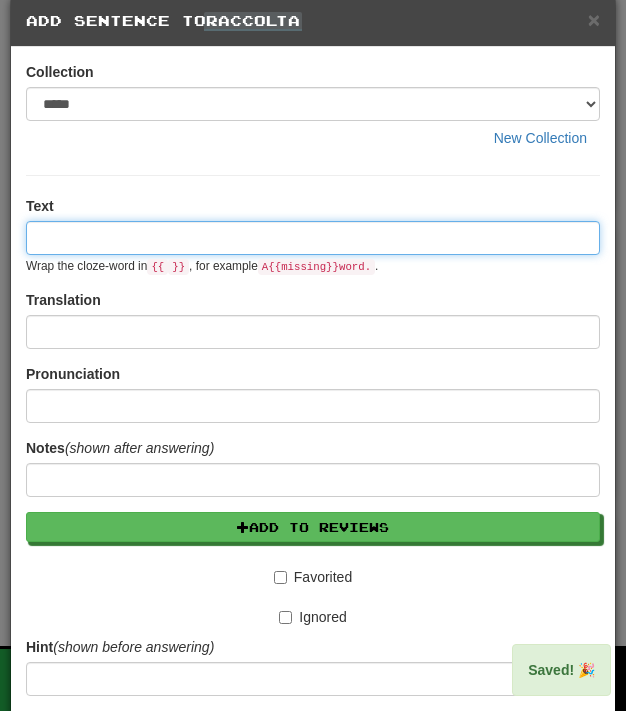 scroll, scrollTop: 0, scrollLeft: 0, axis: both 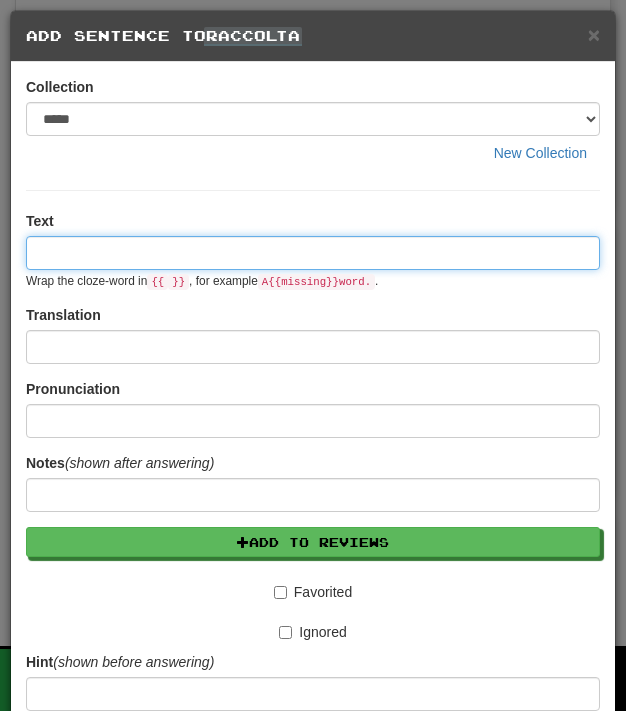 paste on "**********" 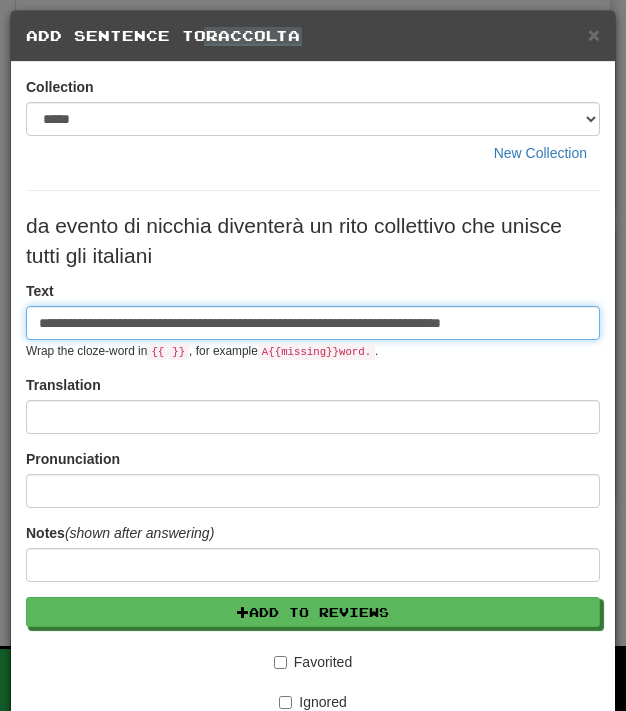 click on "**********" at bounding box center [313, 323] 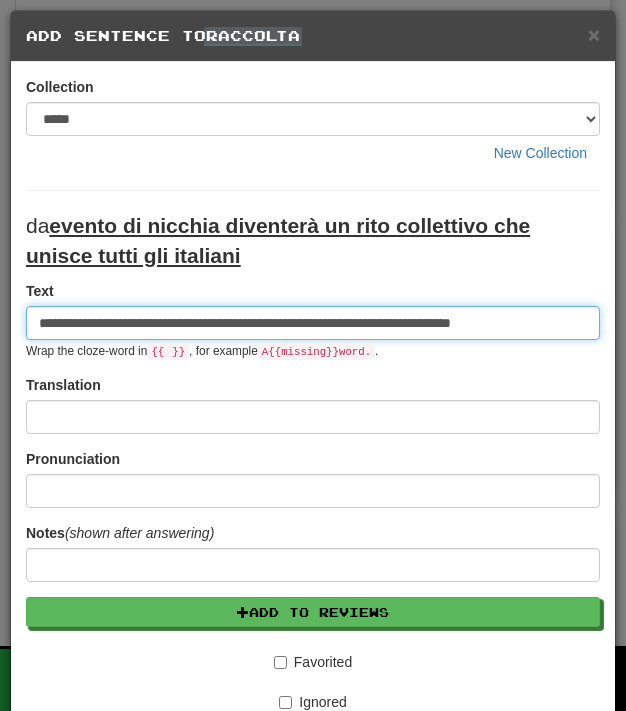 click on "**********" at bounding box center [313, 323] 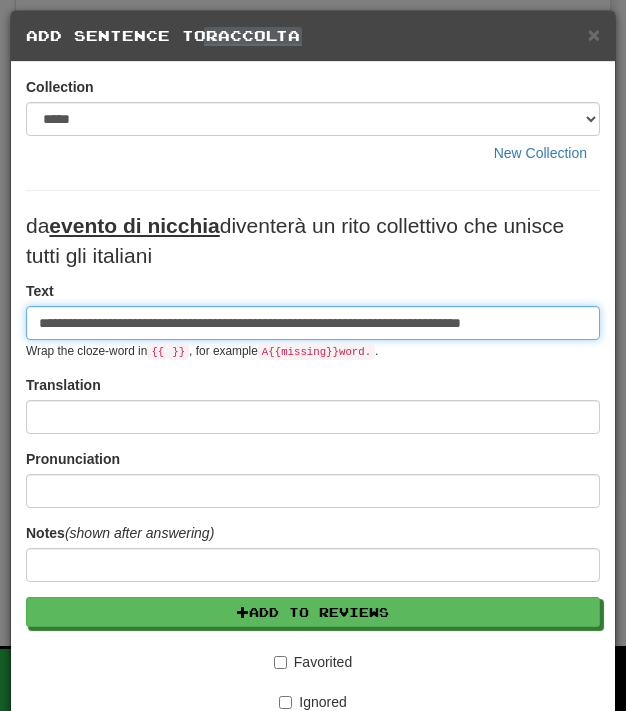 type on "**********" 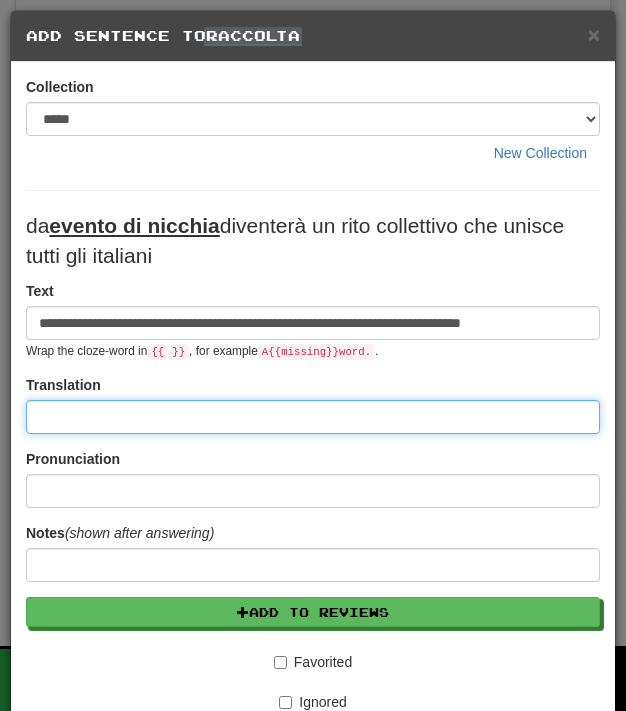 click at bounding box center (313, 417) 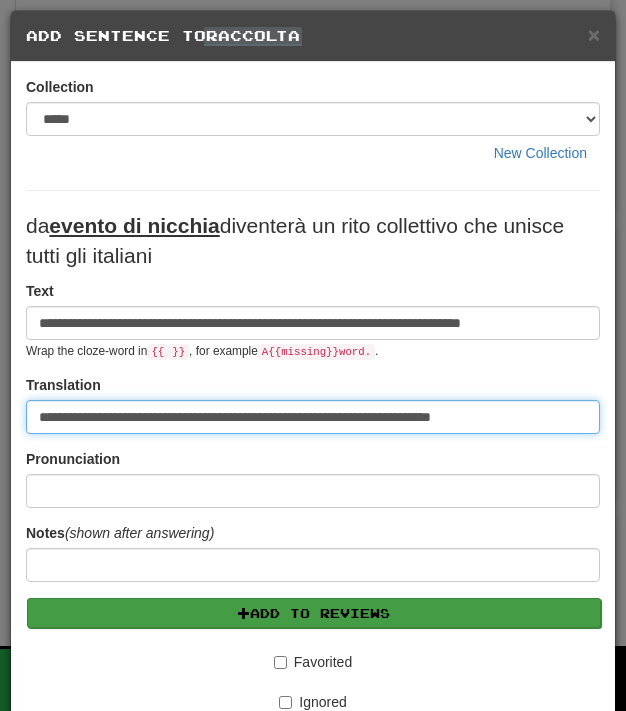 scroll, scrollTop: 296, scrollLeft: 0, axis: vertical 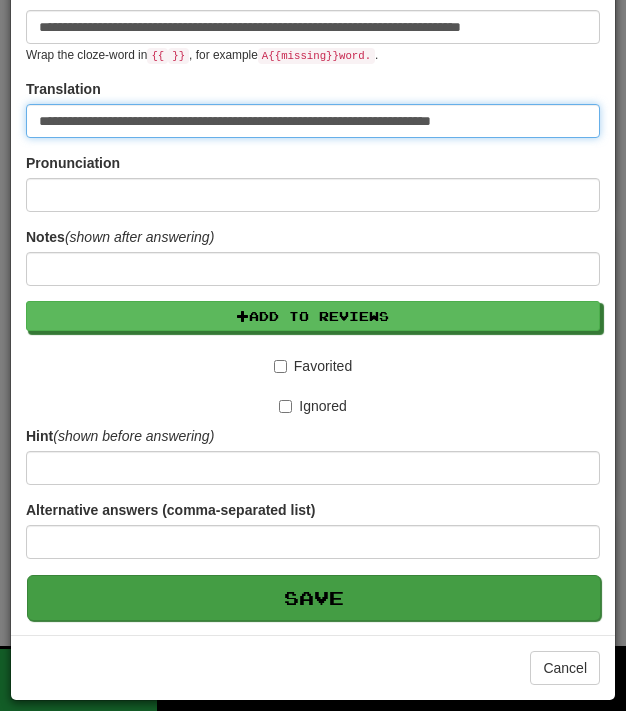 type on "**********" 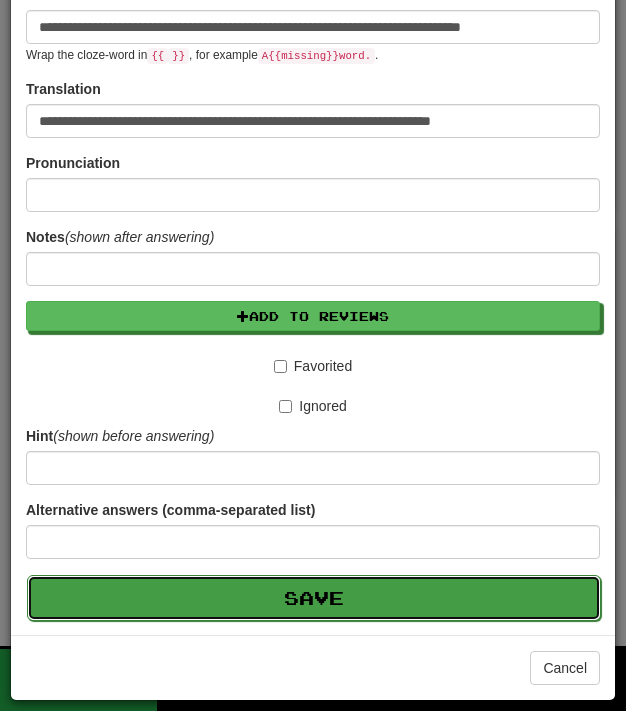 click on "Save" at bounding box center [314, 598] 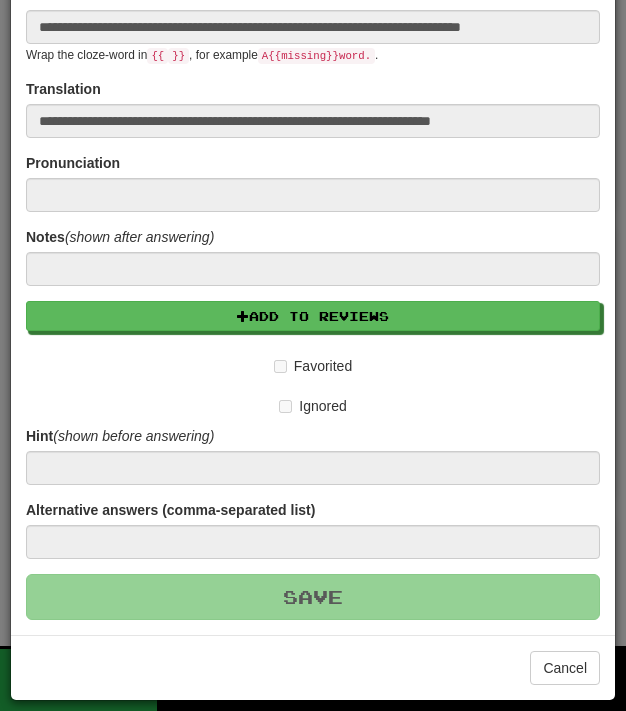 type 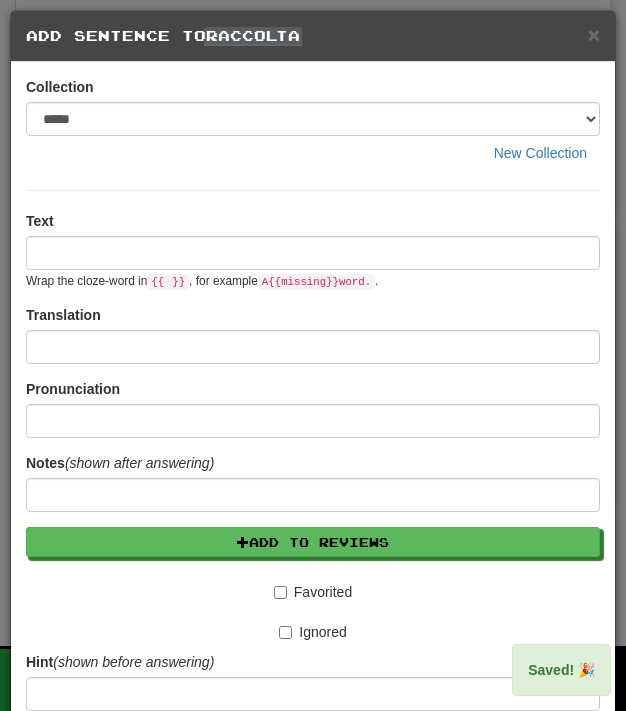 scroll, scrollTop: 0, scrollLeft: 0, axis: both 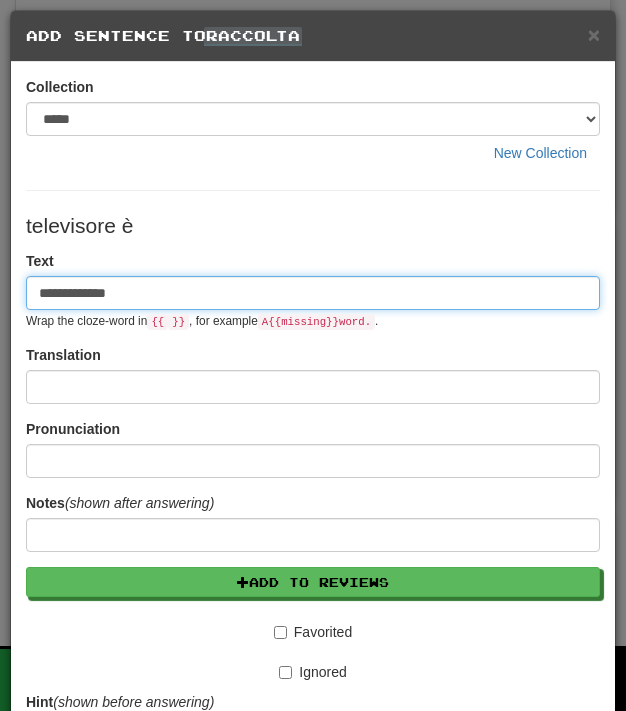 paste on "**********" 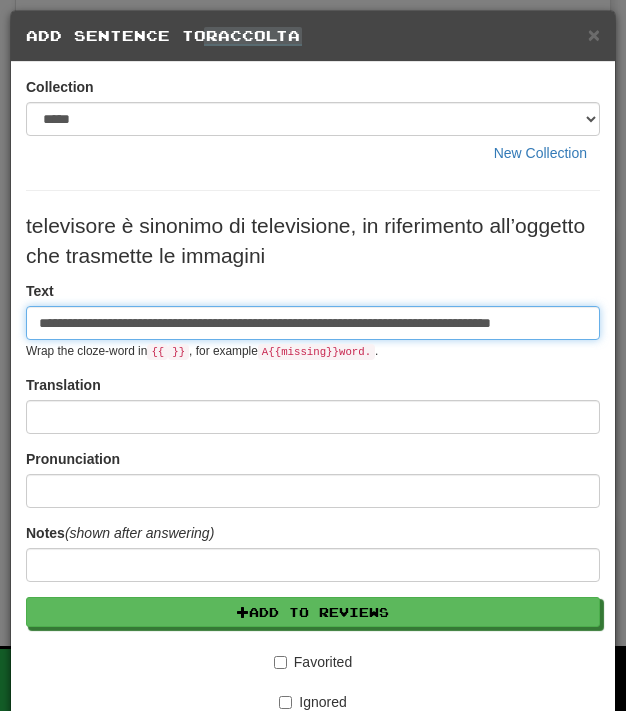 click on "**********" at bounding box center (313, 323) 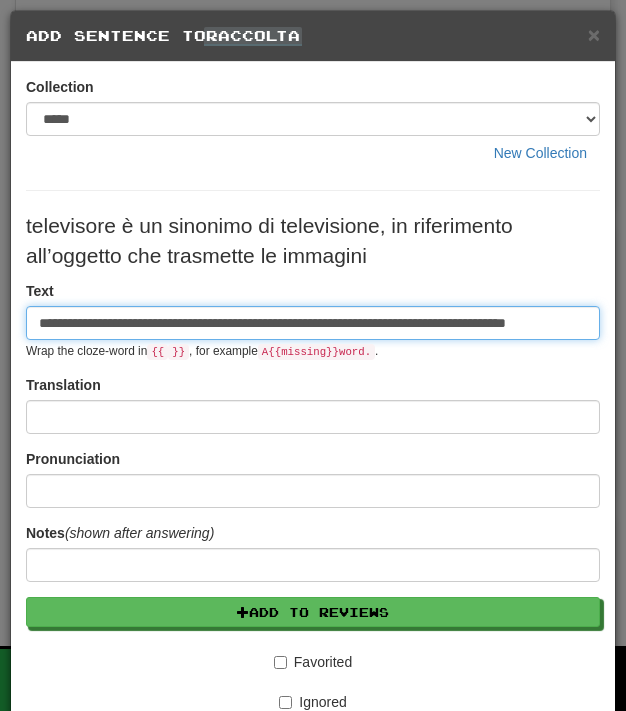 type on "**********" 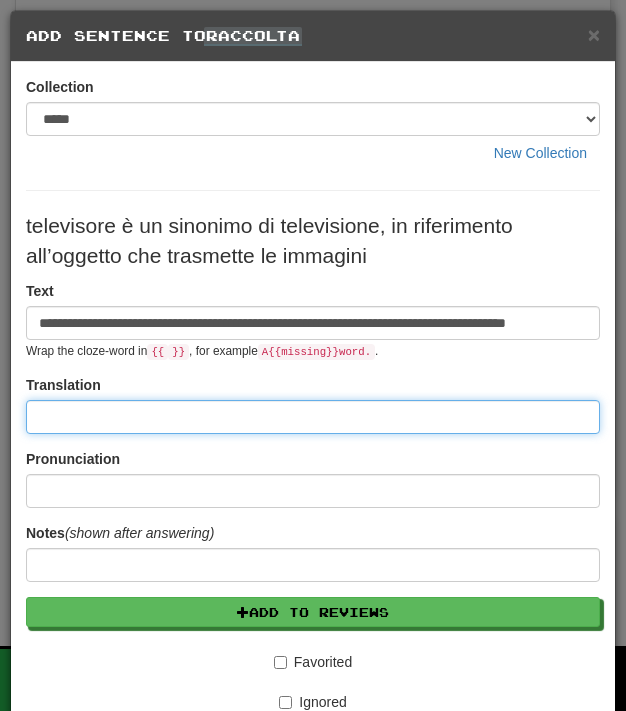 click at bounding box center [313, 417] 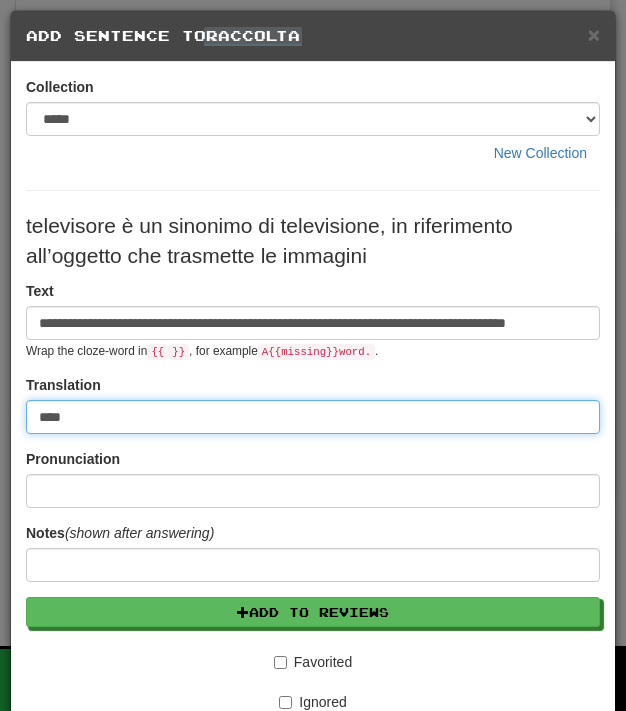 click on "****" at bounding box center (313, 417) 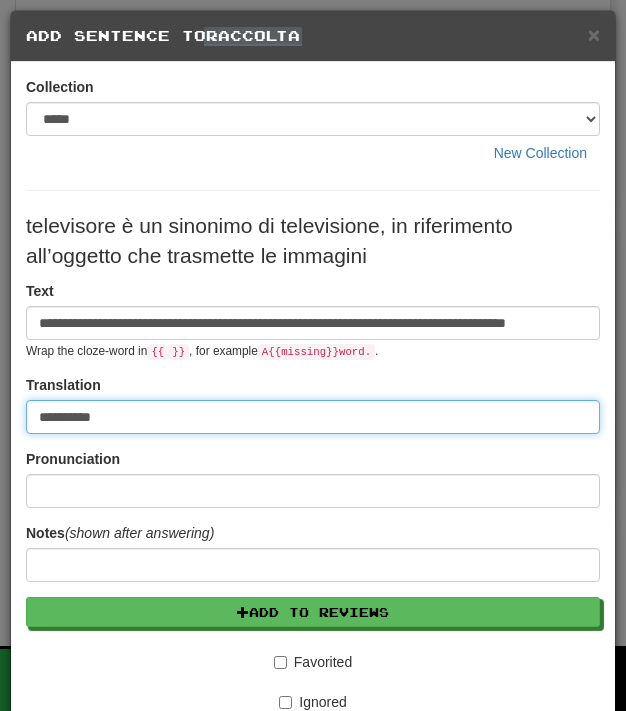 paste on "**********" 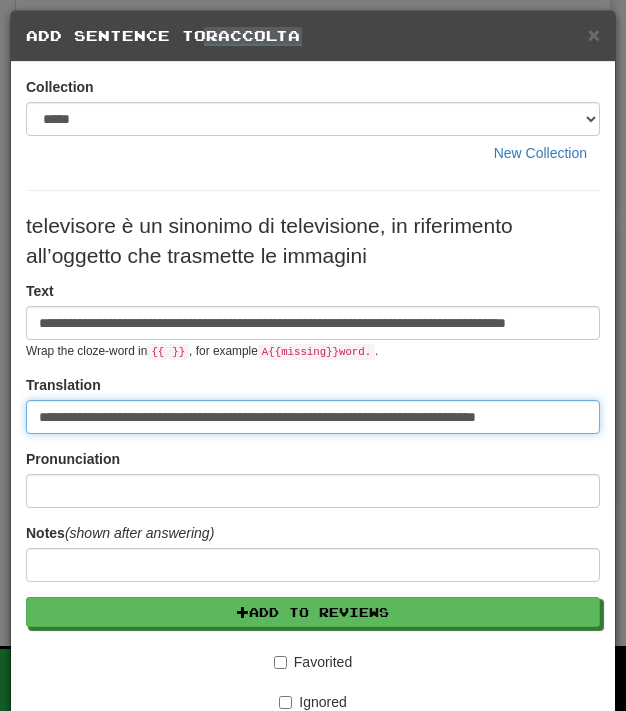 type on "**********" 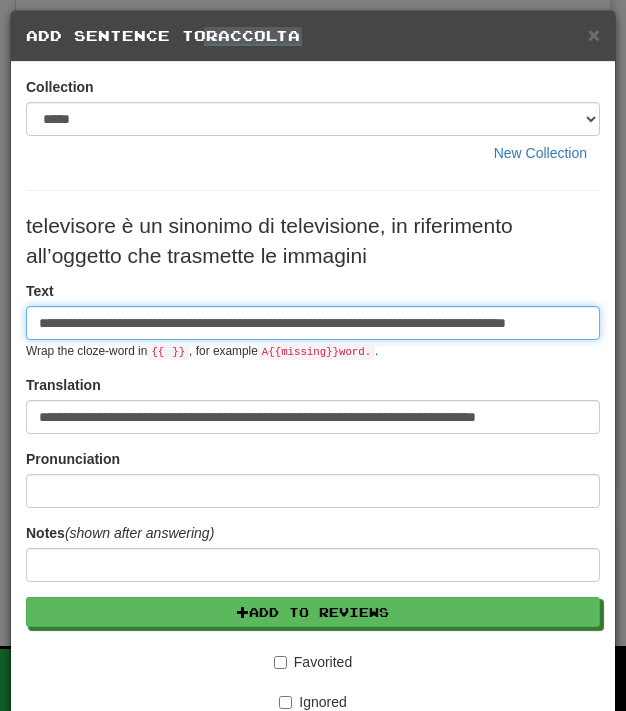 click on "**********" at bounding box center [313, 323] 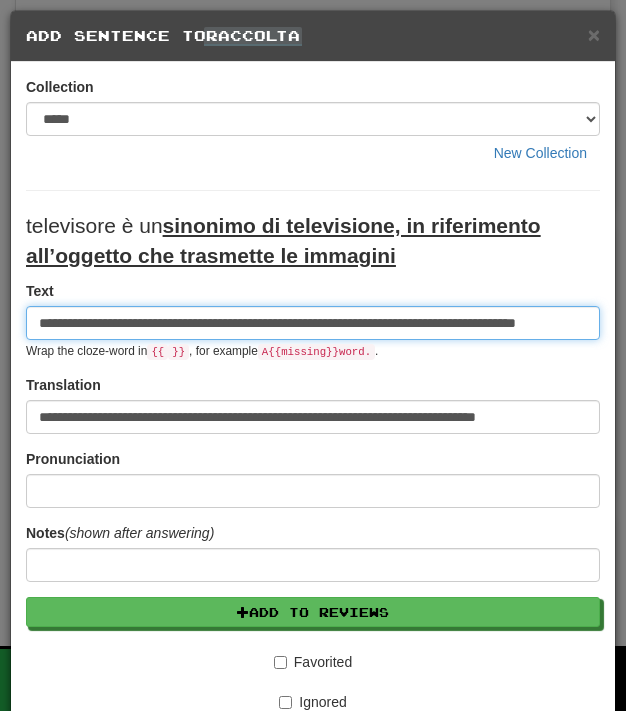 click on "**********" at bounding box center (313, 323) 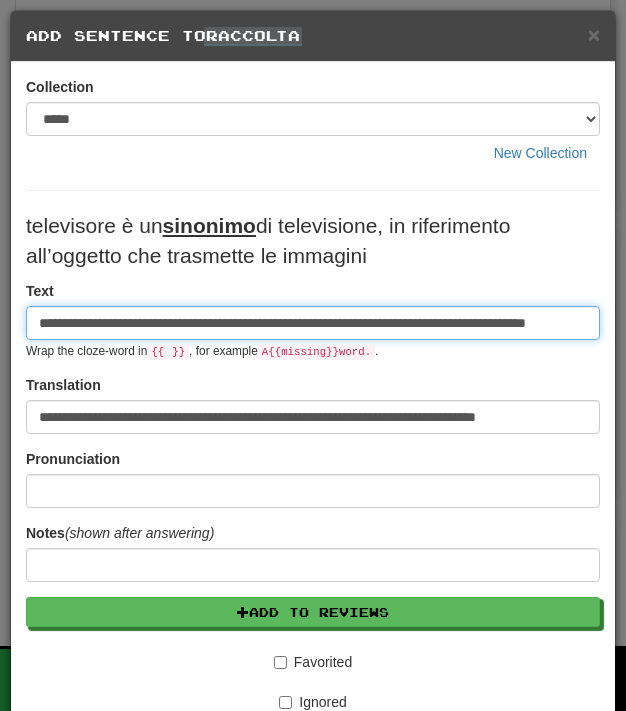 scroll, scrollTop: 296, scrollLeft: 0, axis: vertical 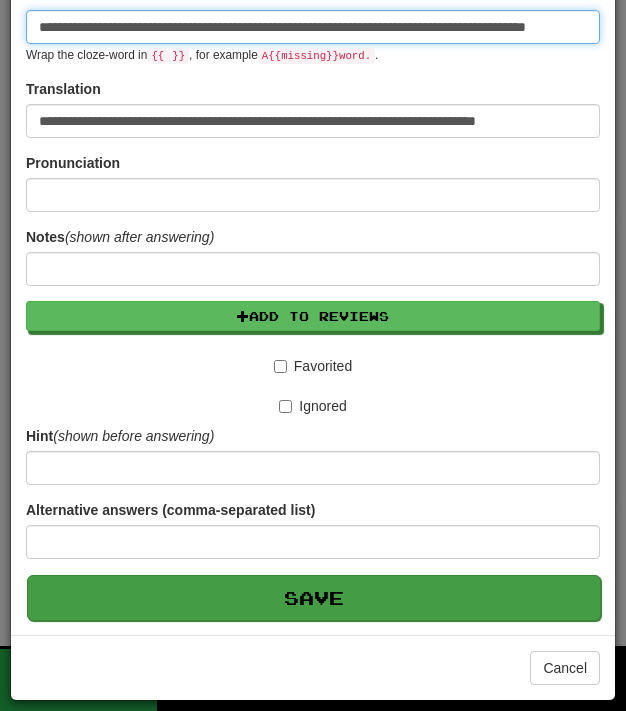 type on "**********" 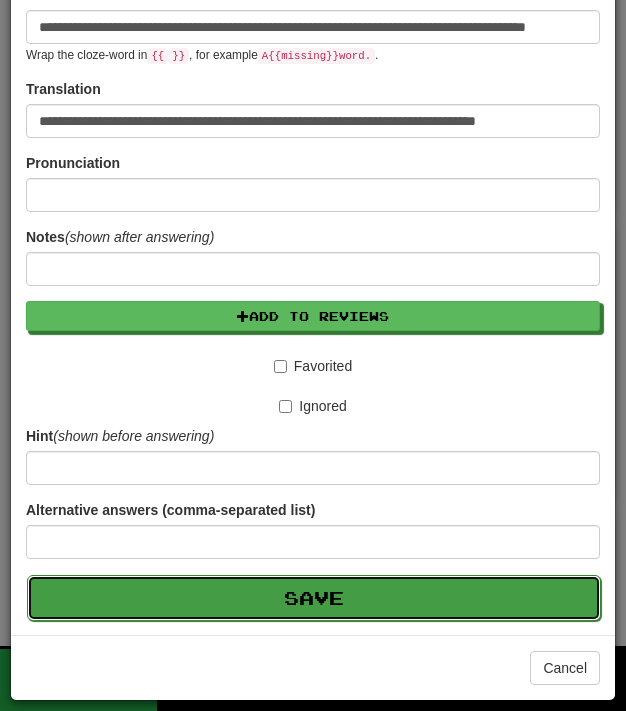 click on "Save" at bounding box center [314, 598] 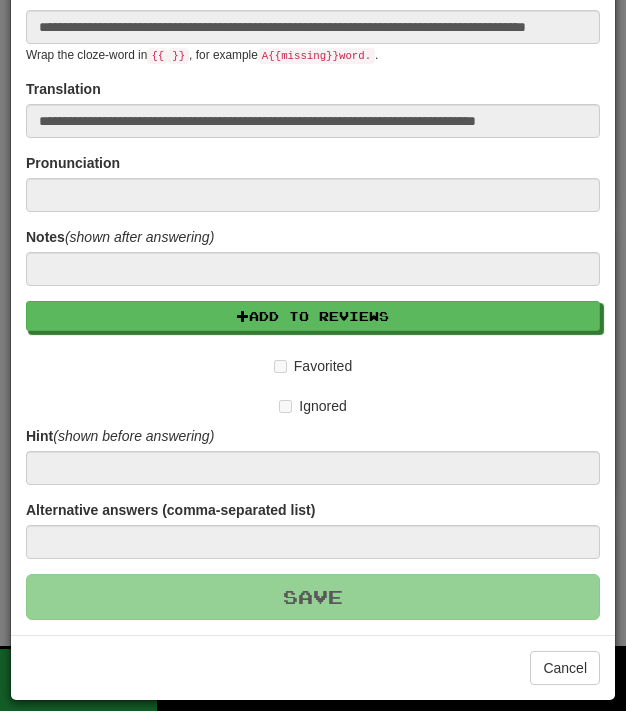 type 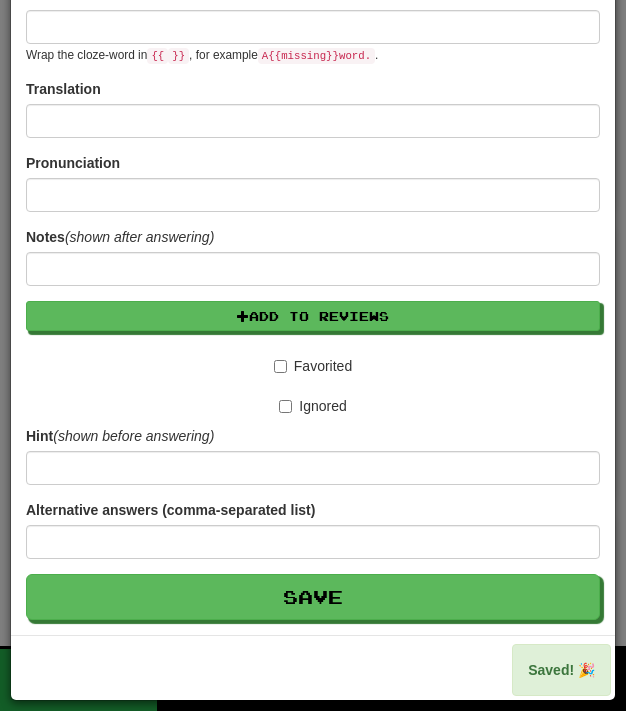 scroll, scrollTop: 0, scrollLeft: 0, axis: both 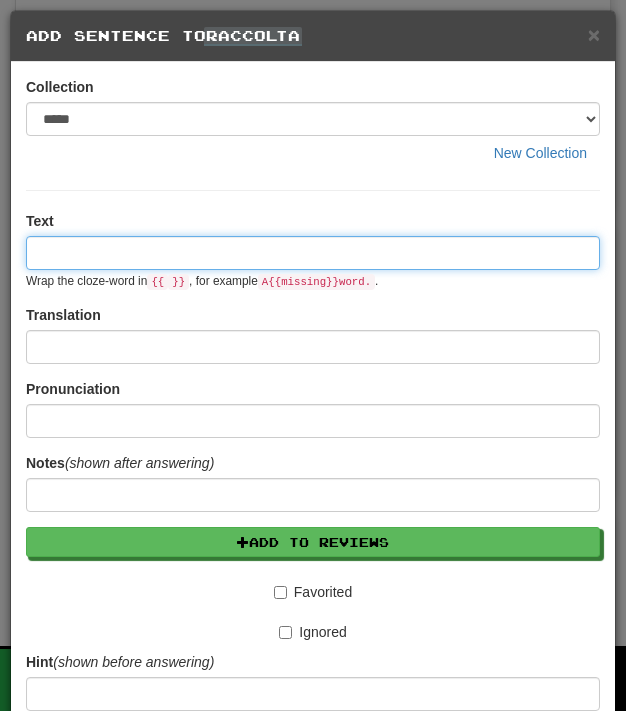 click at bounding box center [313, 253] 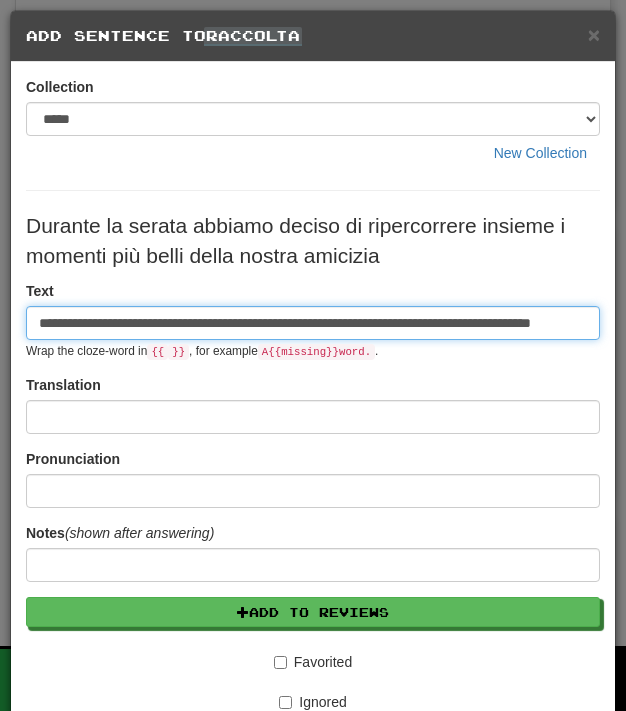 scroll, scrollTop: 0, scrollLeft: 54, axis: horizontal 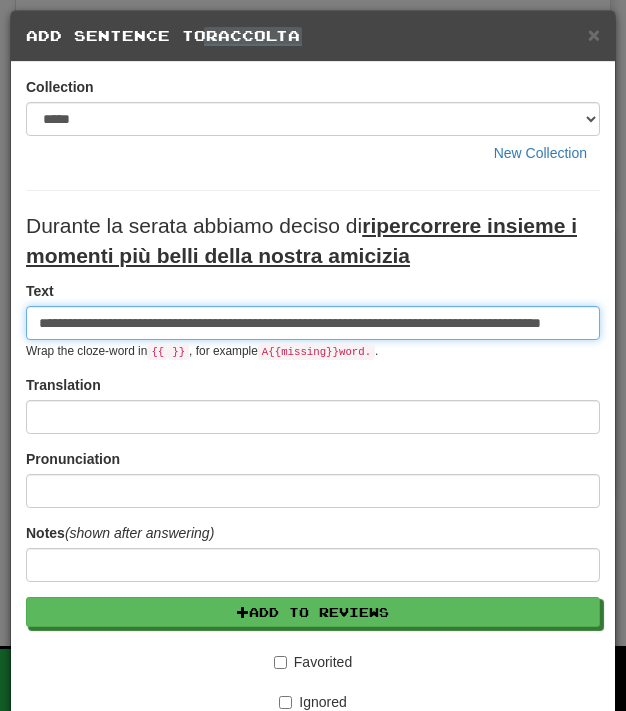 click on "**********" at bounding box center (313, 323) 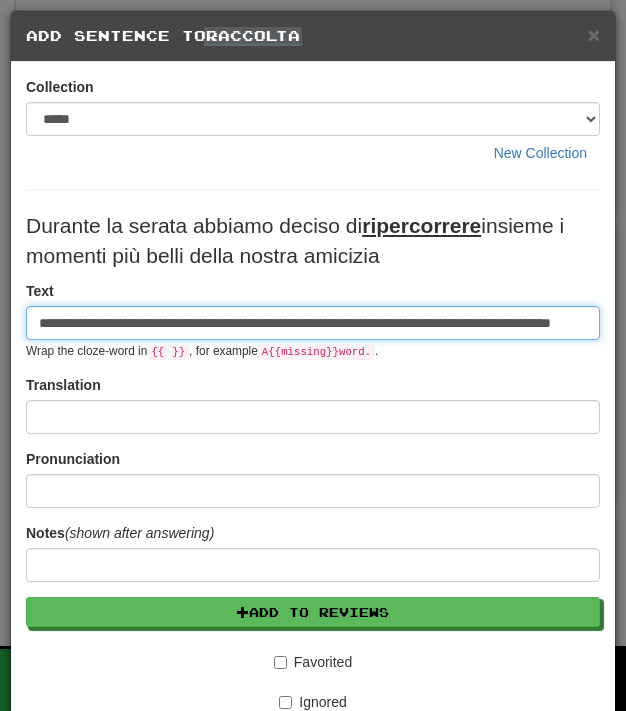 type on "**********" 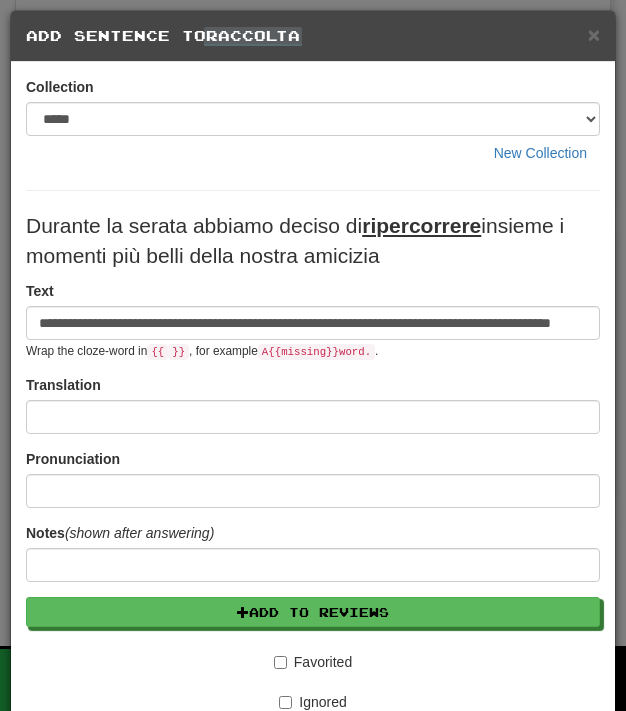 scroll, scrollTop: 0, scrollLeft: 0, axis: both 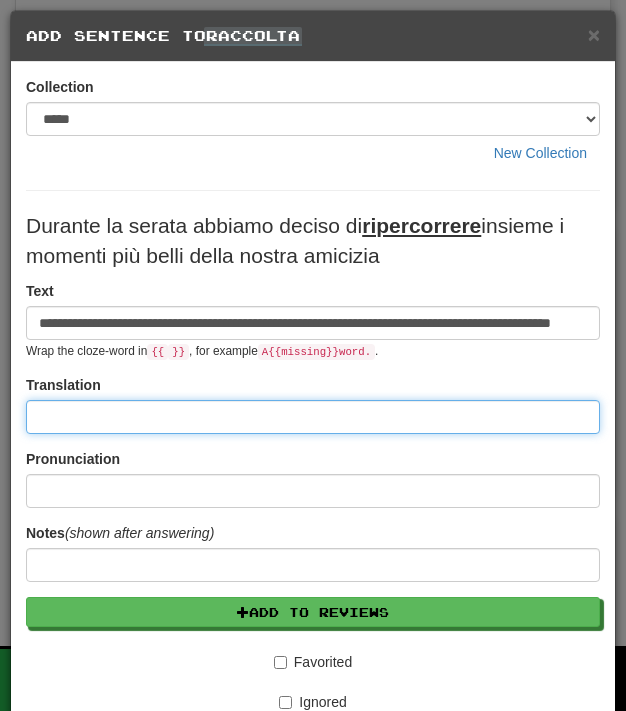 click at bounding box center [313, 417] 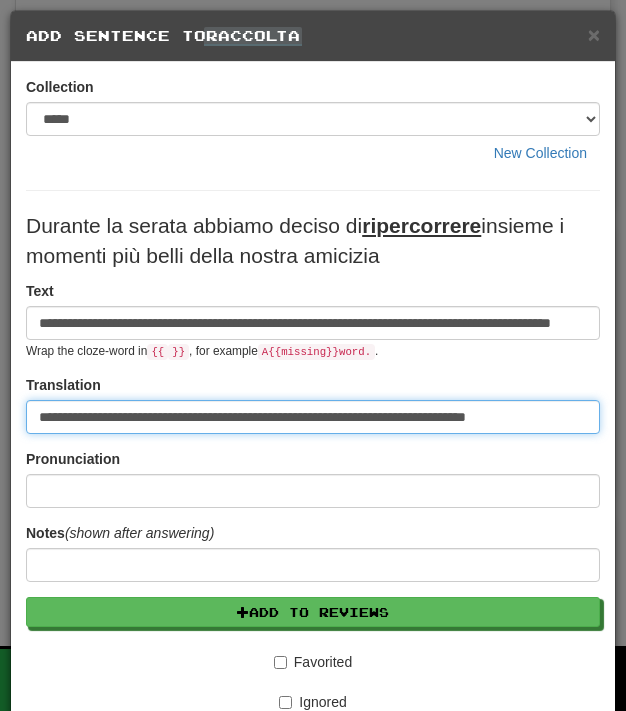 scroll, scrollTop: 296, scrollLeft: 0, axis: vertical 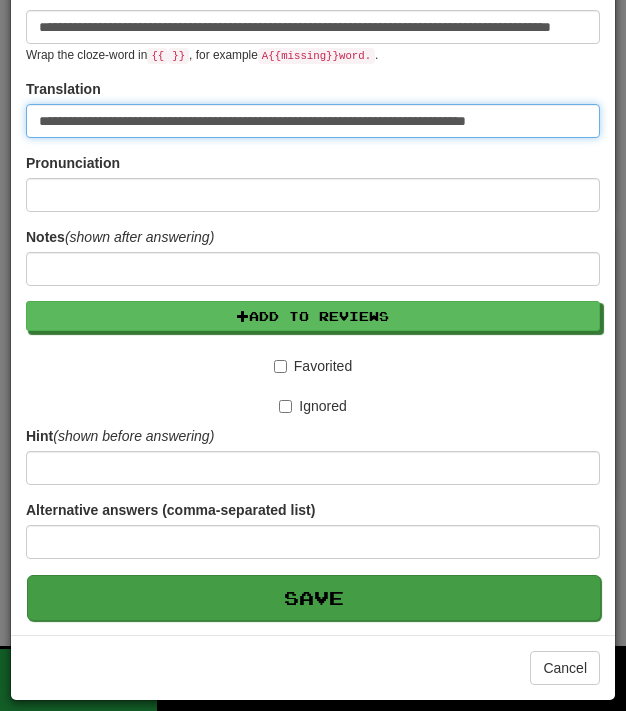 type on "**********" 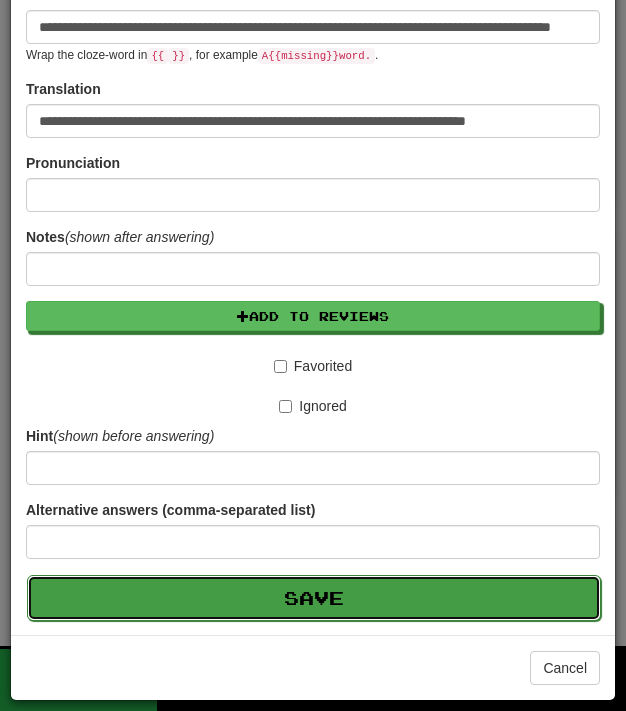 click on "Save" at bounding box center (314, 598) 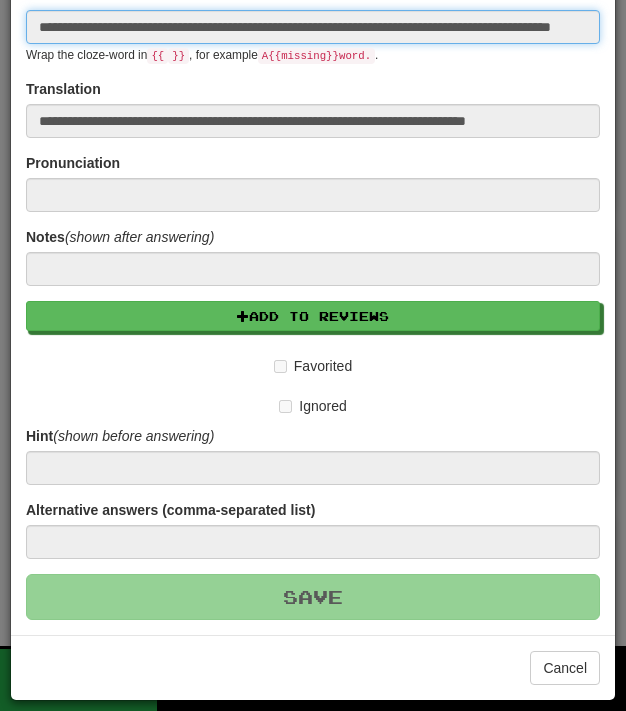 type 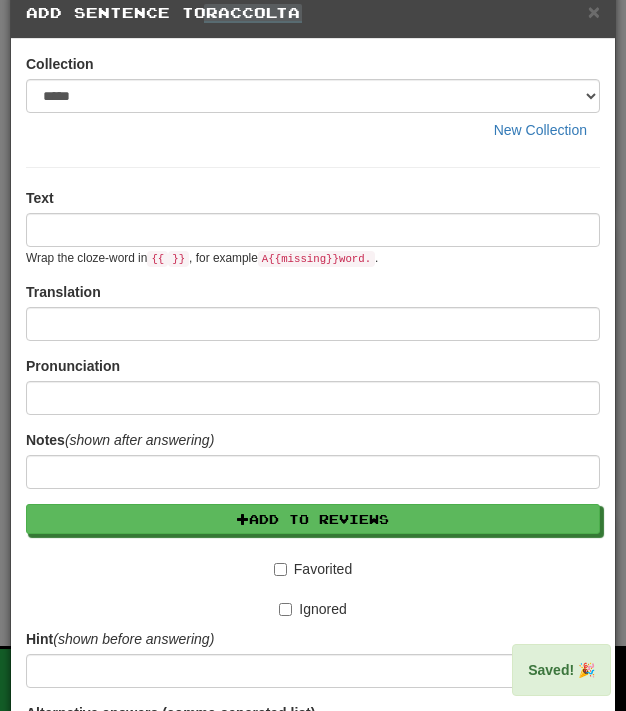scroll, scrollTop: 0, scrollLeft: 0, axis: both 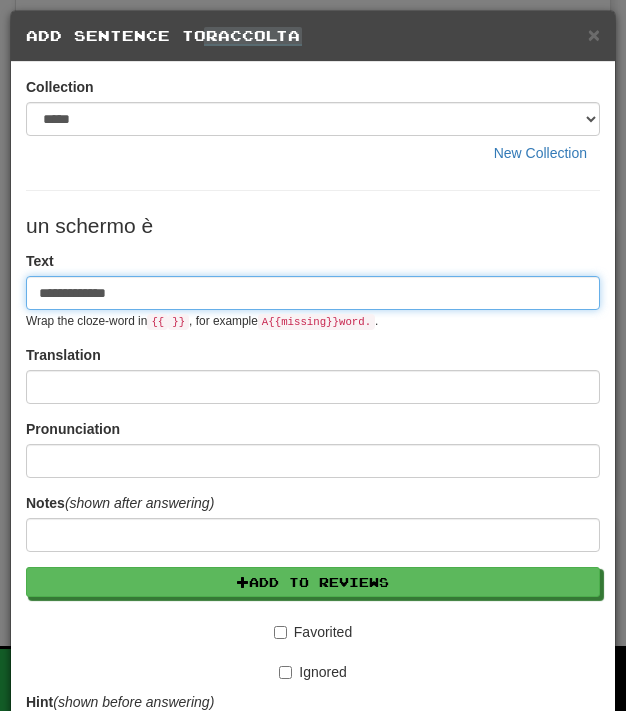 paste on "**********" 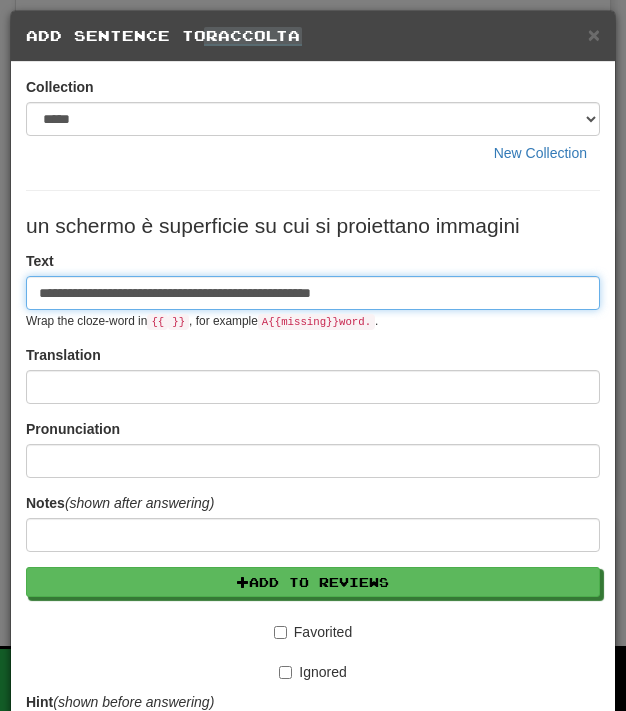 paste on "**********" 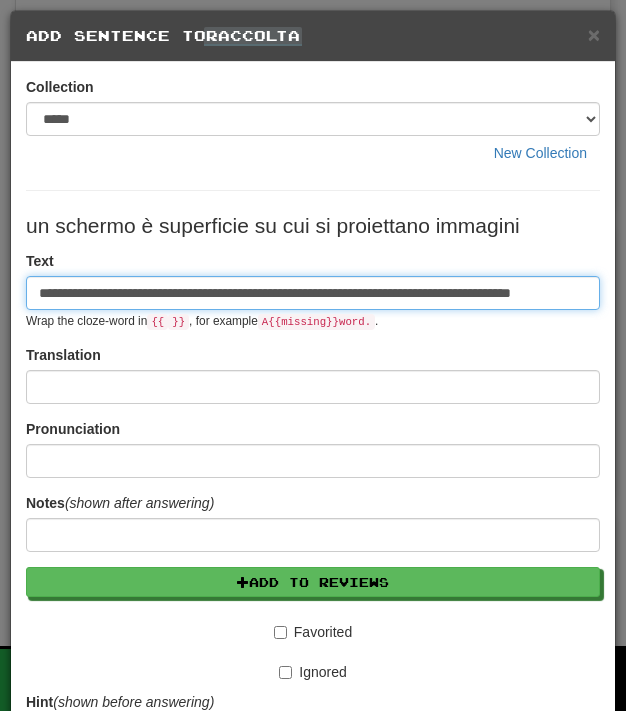 scroll, scrollTop: 0, scrollLeft: 32, axis: horizontal 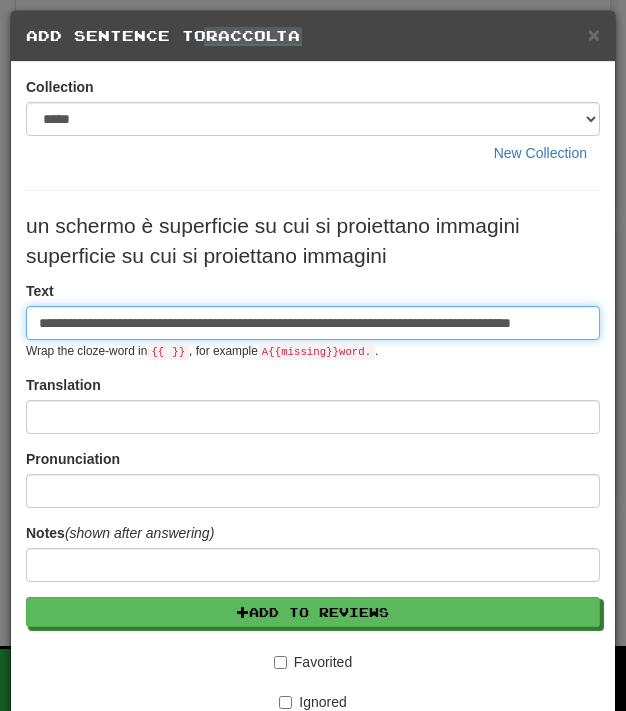 drag, startPoint x: 593, startPoint y: 325, endPoint x: 345, endPoint y: 321, distance: 248.03226 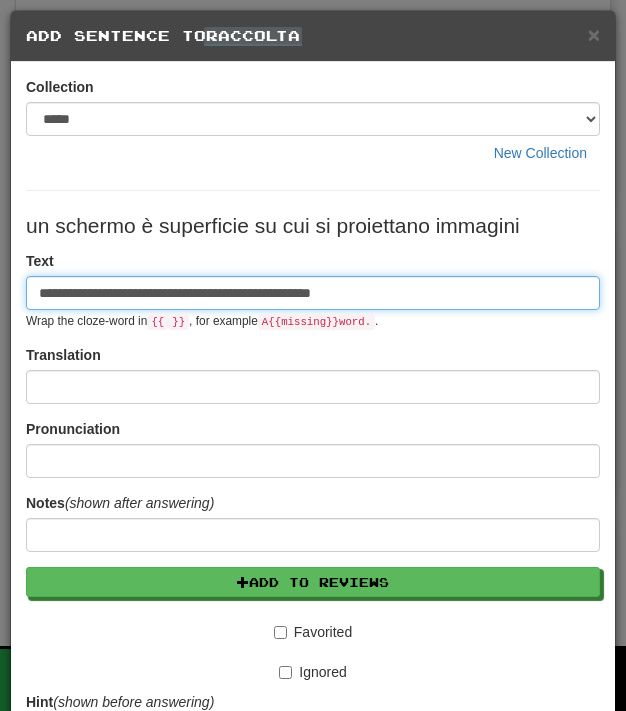 scroll, scrollTop: 0, scrollLeft: 0, axis: both 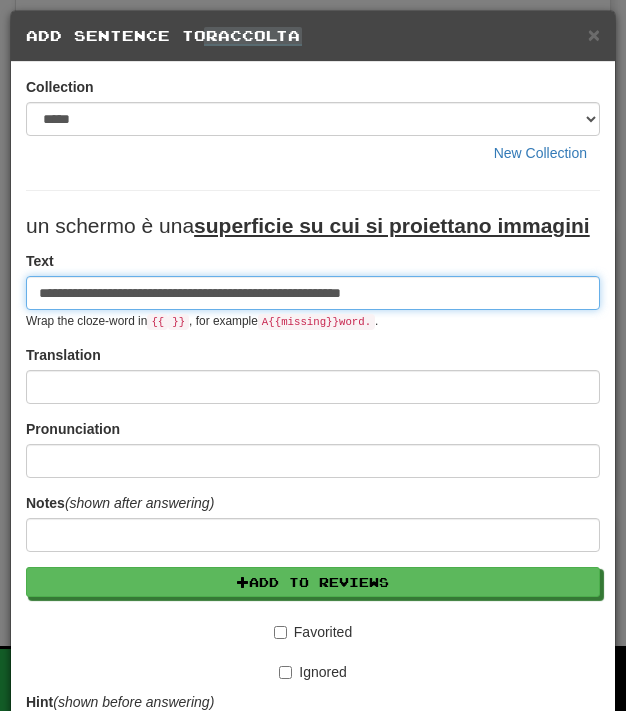 click on "**********" at bounding box center (313, 293) 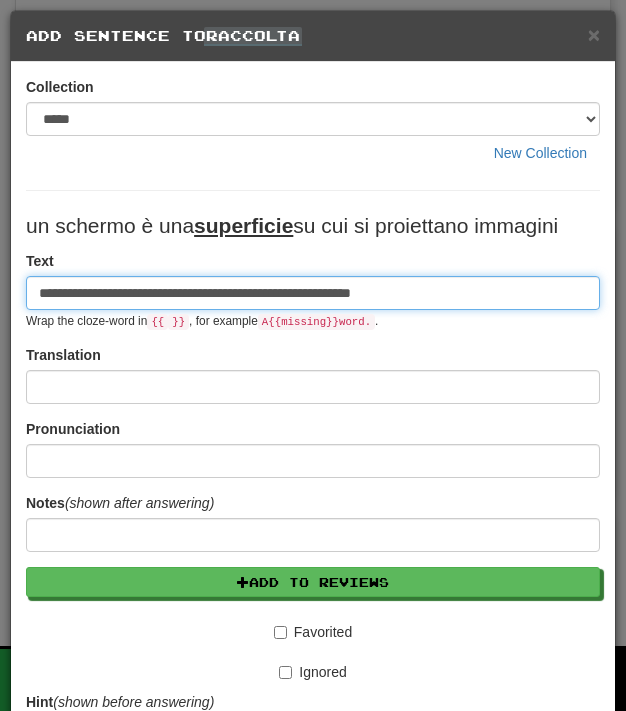 type on "**********" 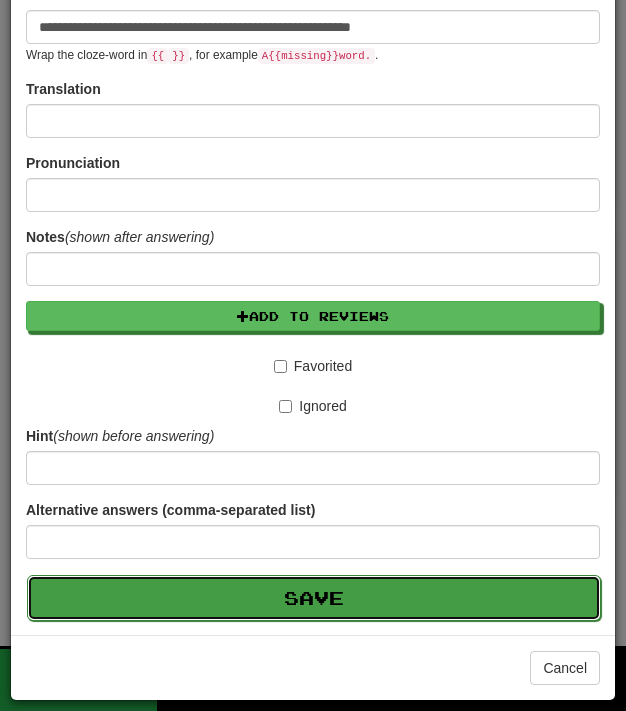 click on "Save" at bounding box center [314, 598] 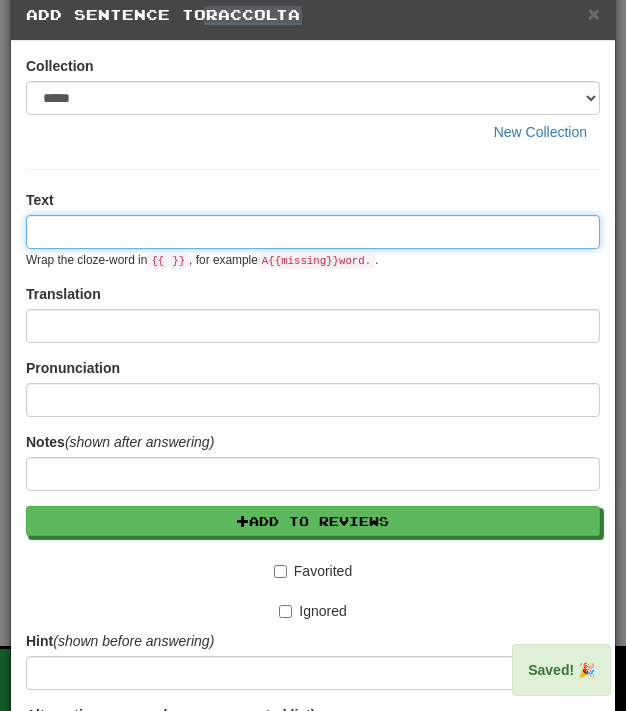 scroll, scrollTop: 0, scrollLeft: 0, axis: both 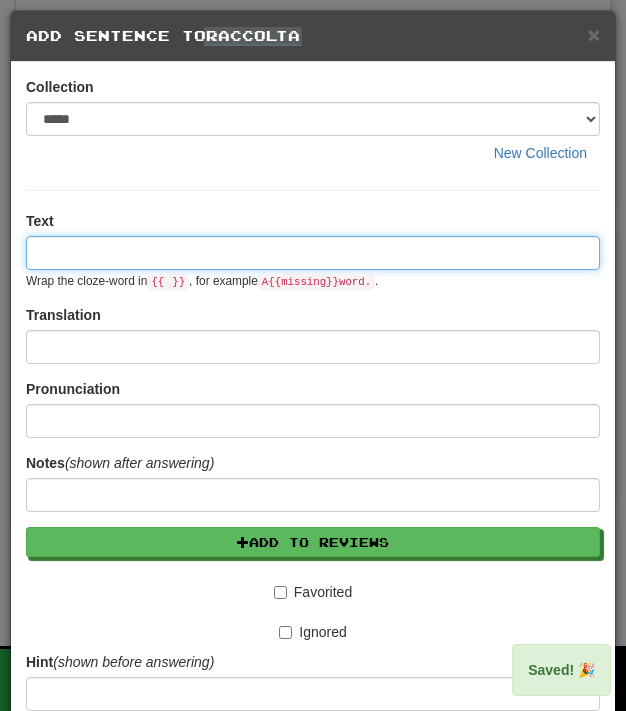 paste on "**********" 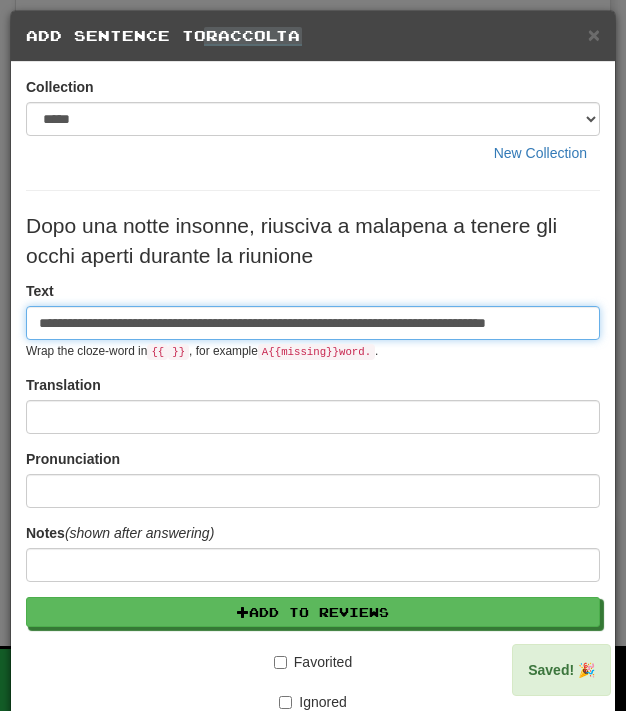 scroll, scrollTop: 0, scrollLeft: 4, axis: horizontal 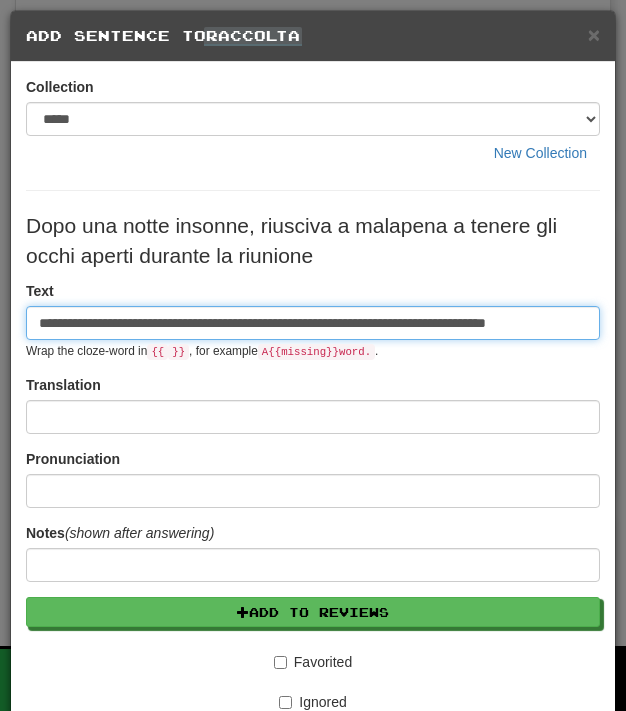 click on "**********" at bounding box center [313, 323] 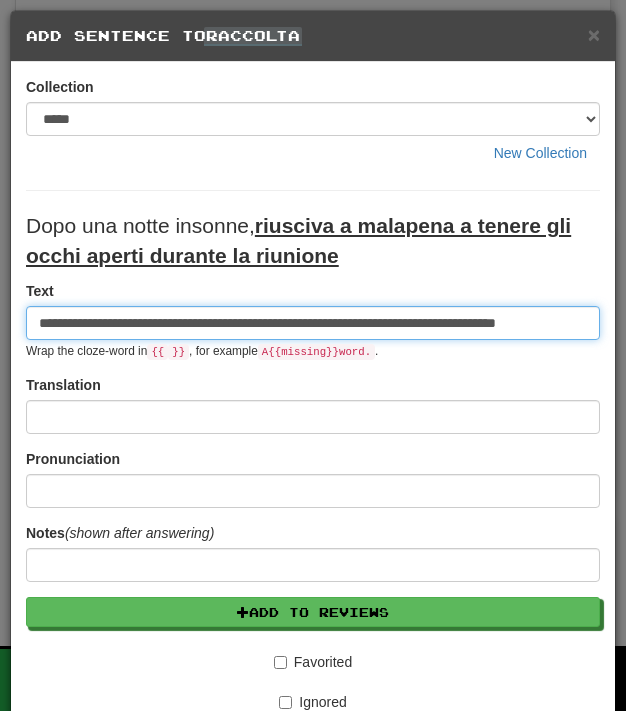 click on "**********" at bounding box center [313, 323] 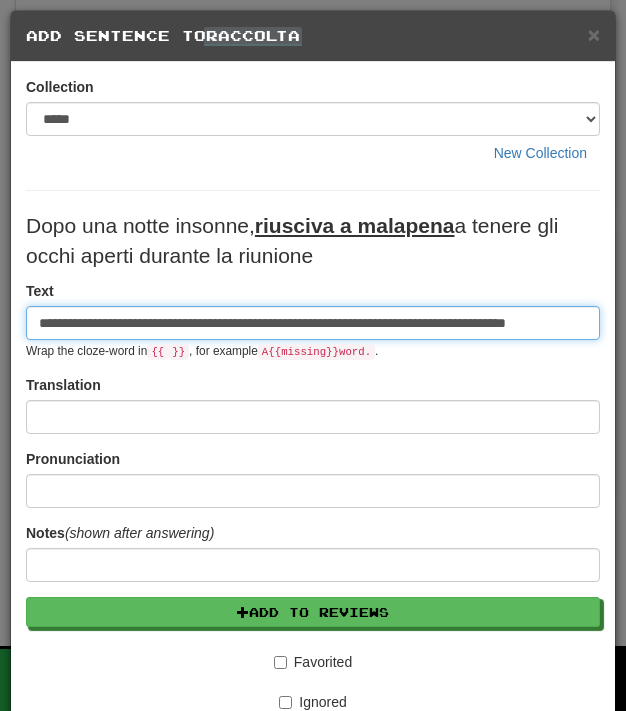 type on "**********" 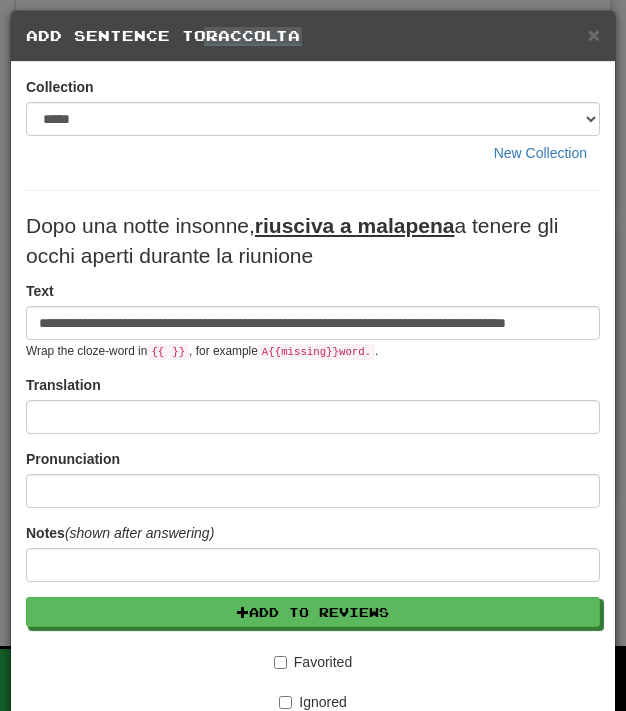 scroll, scrollTop: 0, scrollLeft: 0, axis: both 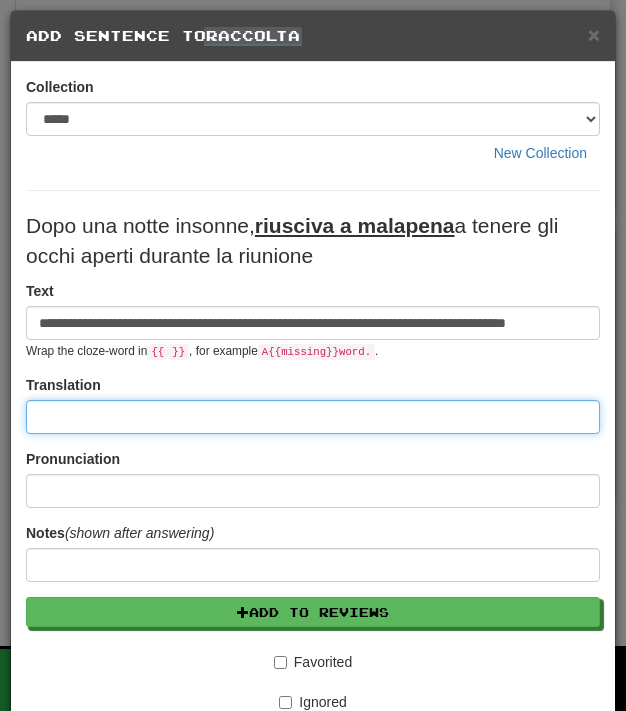 click at bounding box center (313, 417) 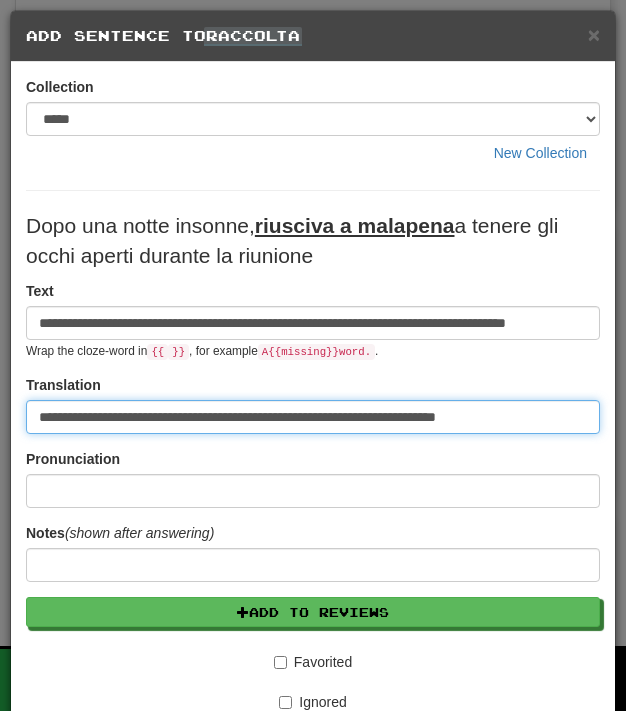 scroll, scrollTop: 296, scrollLeft: 0, axis: vertical 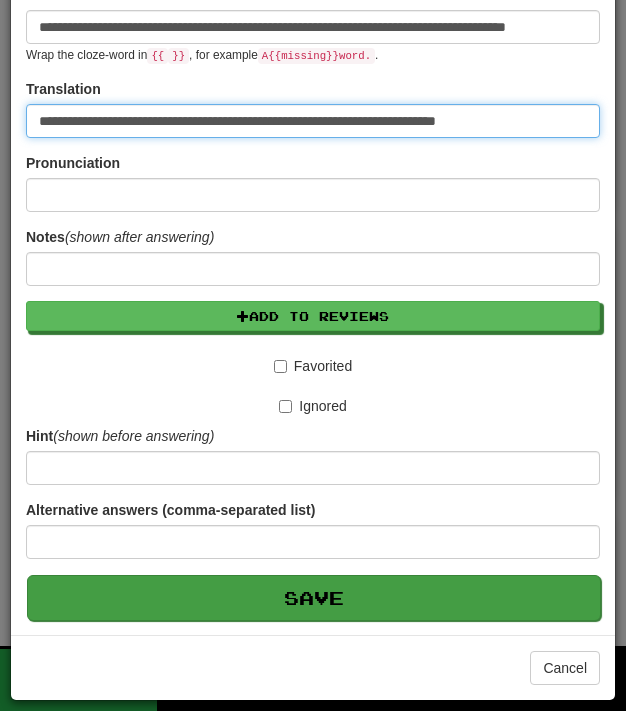 type on "**********" 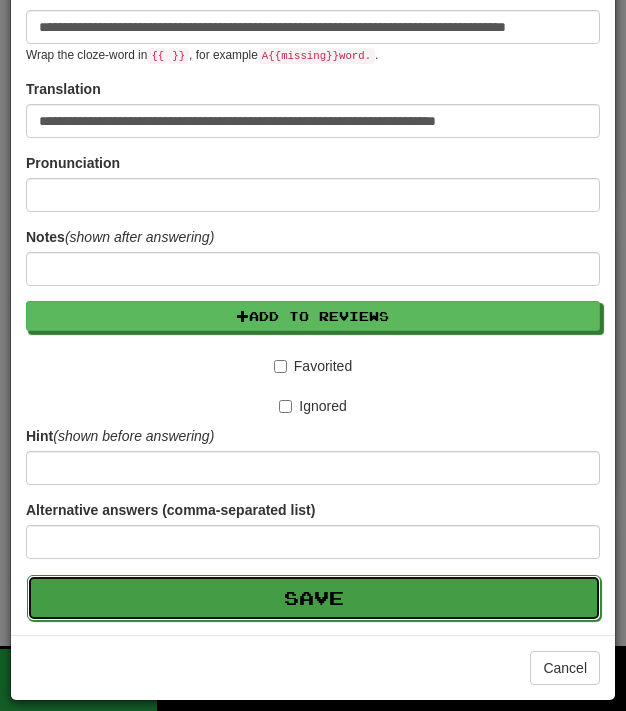 click on "Save" at bounding box center (314, 598) 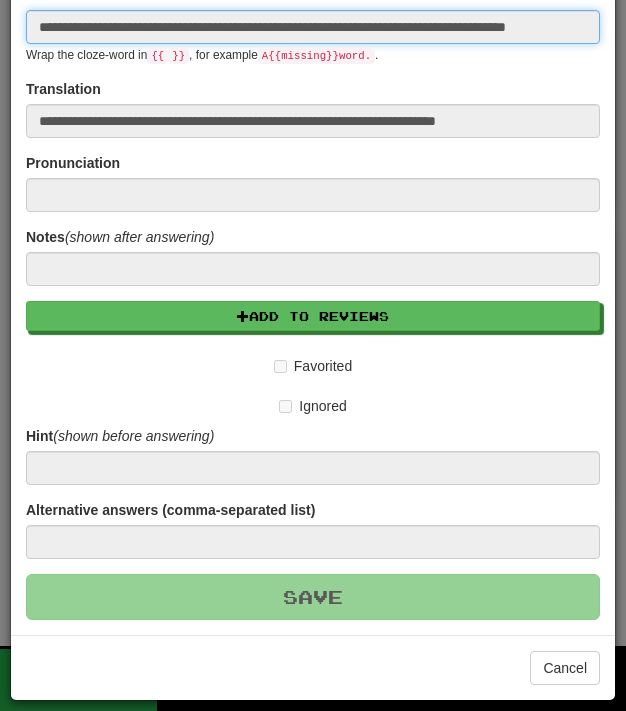 type 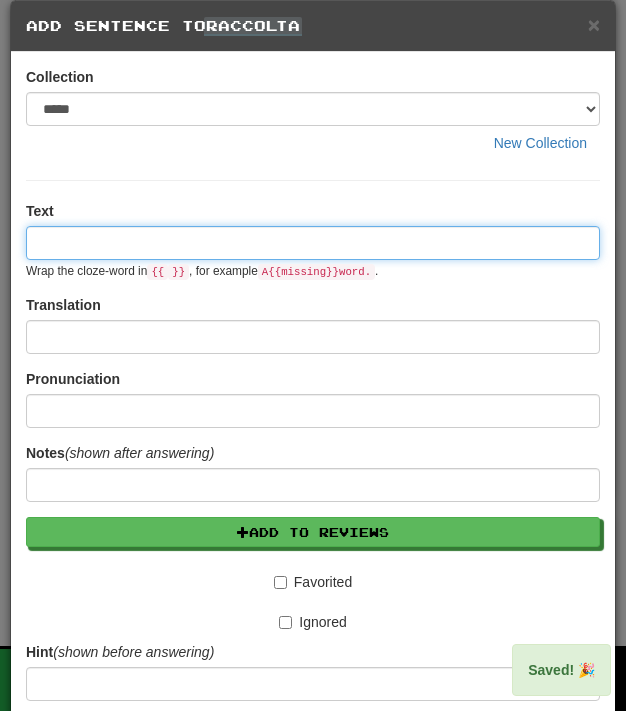 scroll, scrollTop: 0, scrollLeft: 0, axis: both 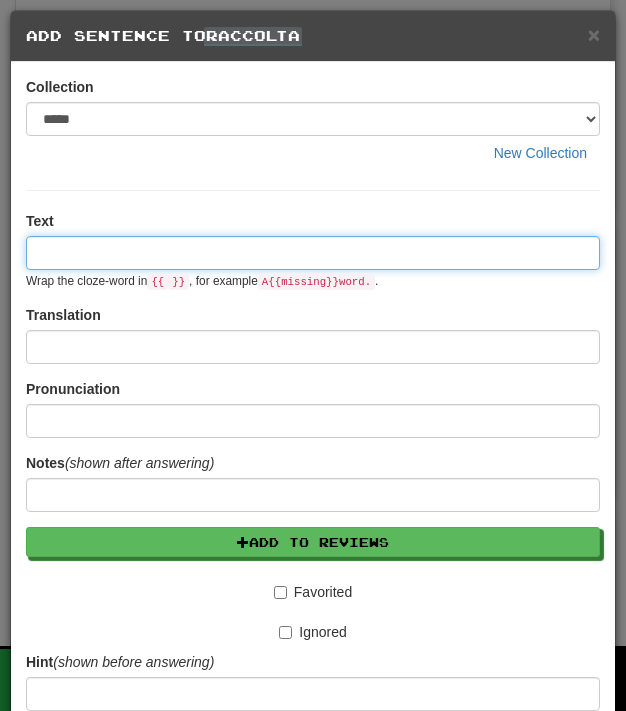 click at bounding box center (313, 253) 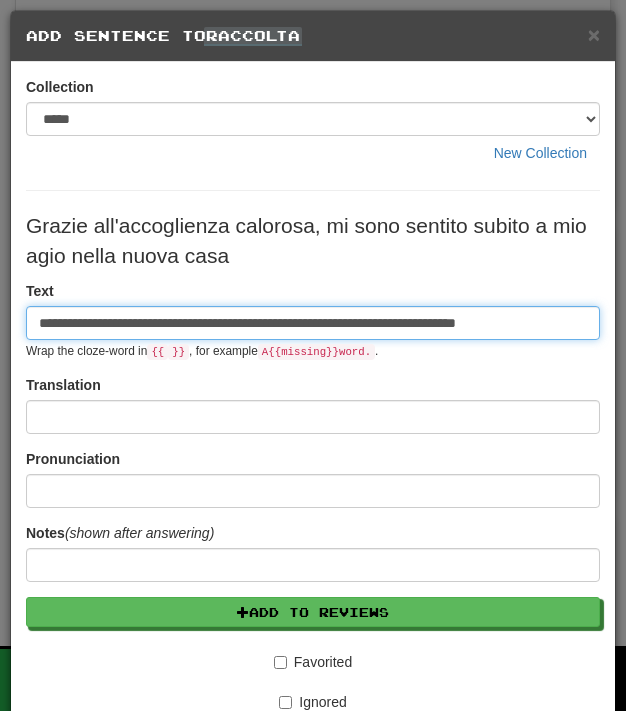click on "**********" at bounding box center (313, 323) 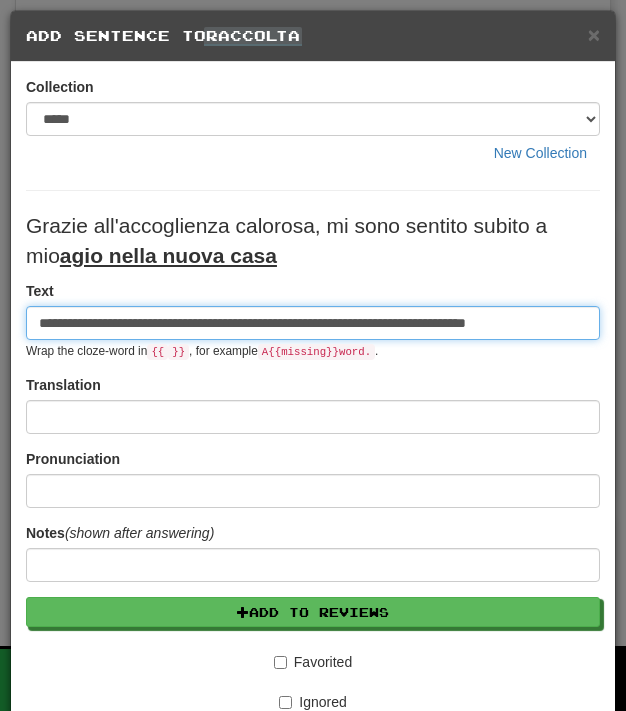click on "**********" at bounding box center [313, 323] 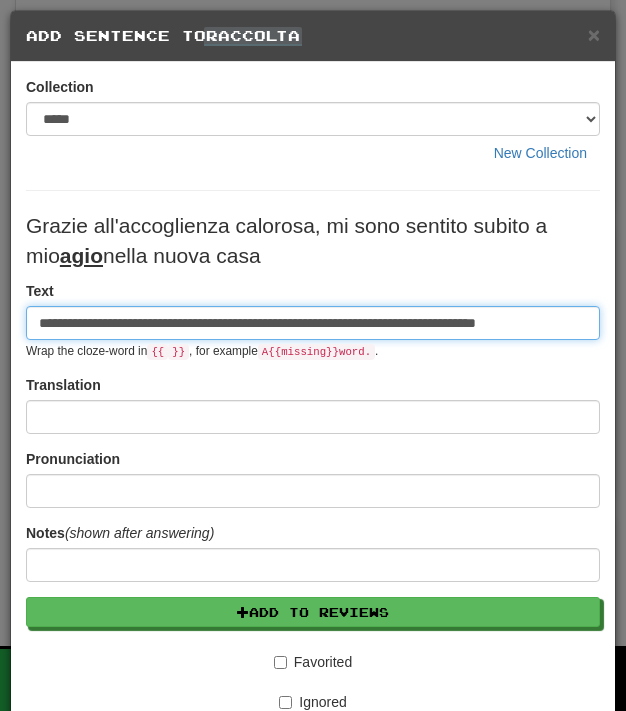 type on "**********" 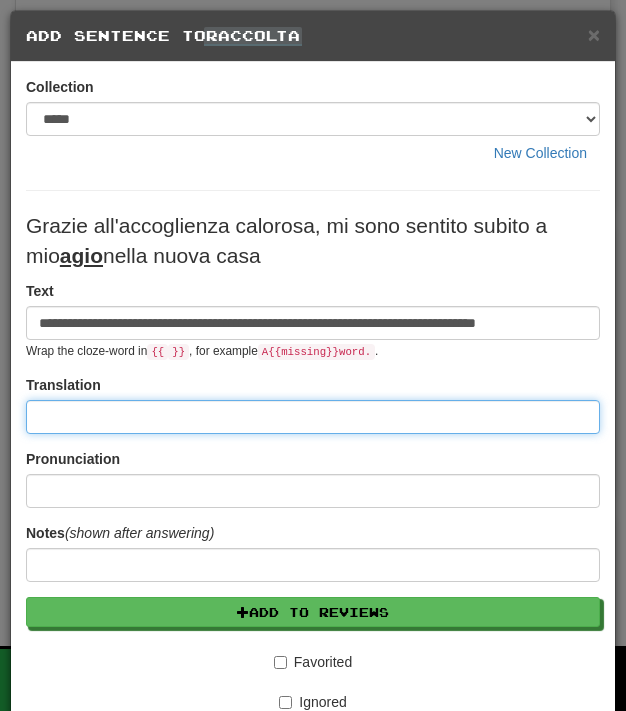 click at bounding box center [313, 417] 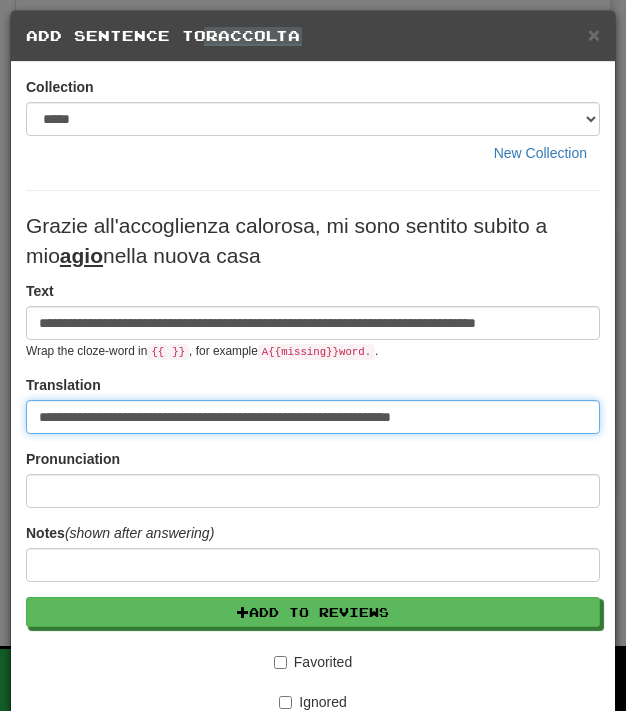scroll, scrollTop: 296, scrollLeft: 0, axis: vertical 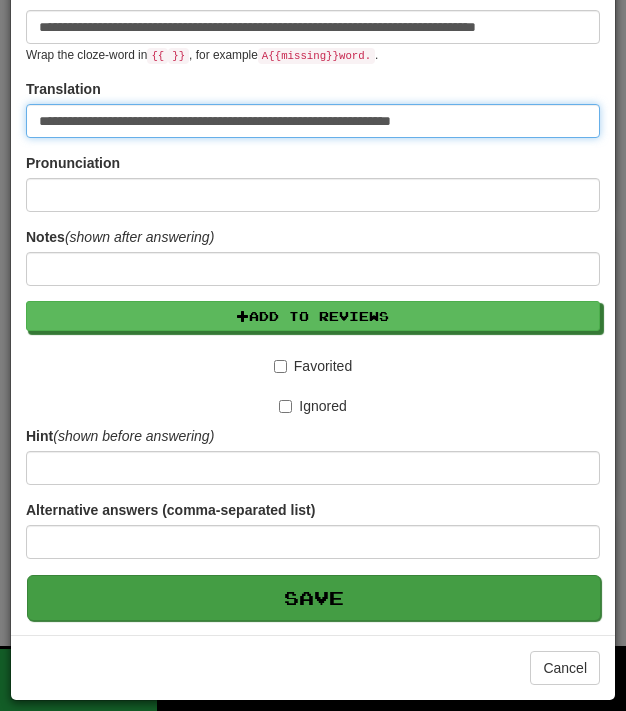 type on "**********" 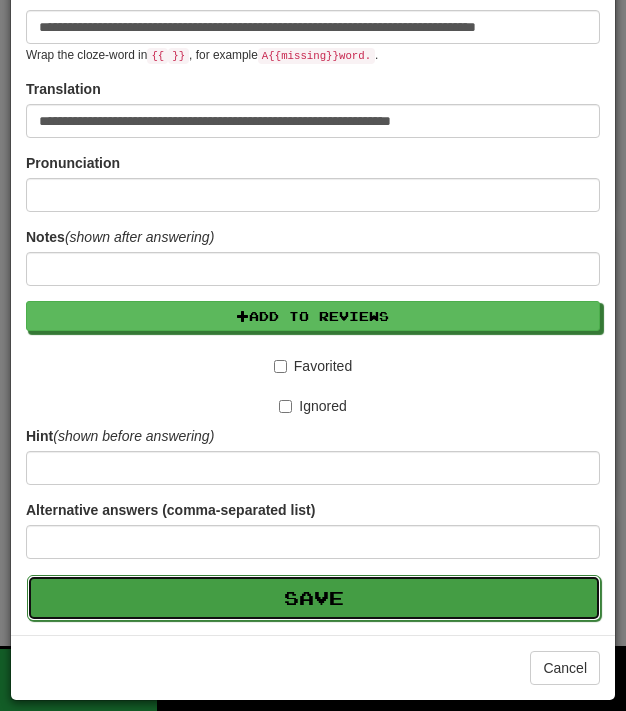 click on "Save" at bounding box center [314, 598] 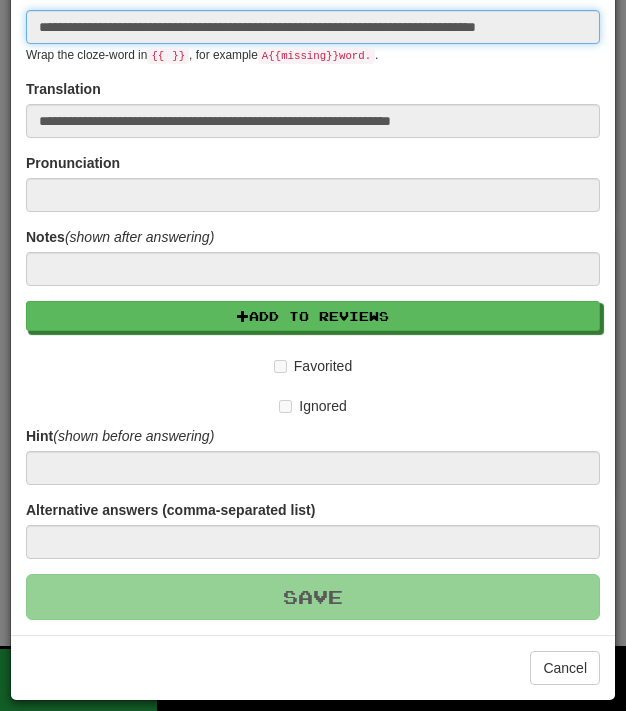 type 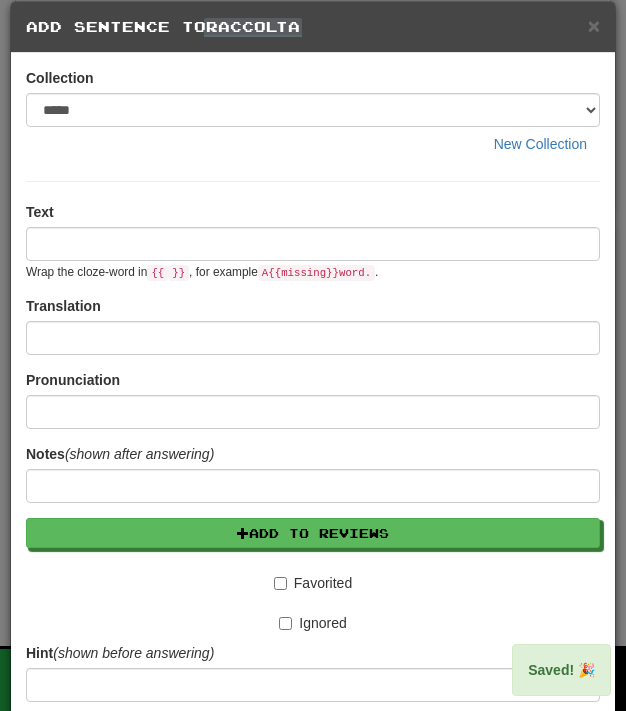 scroll, scrollTop: 0, scrollLeft: 0, axis: both 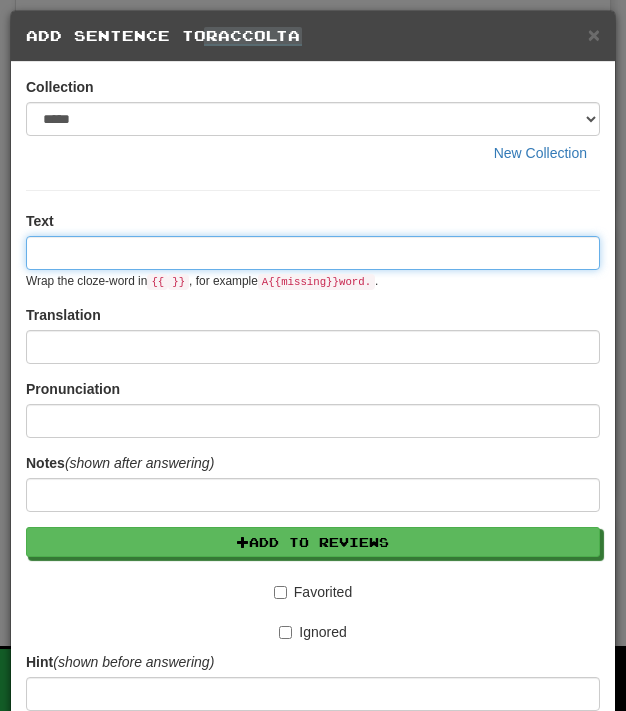 paste on "**********" 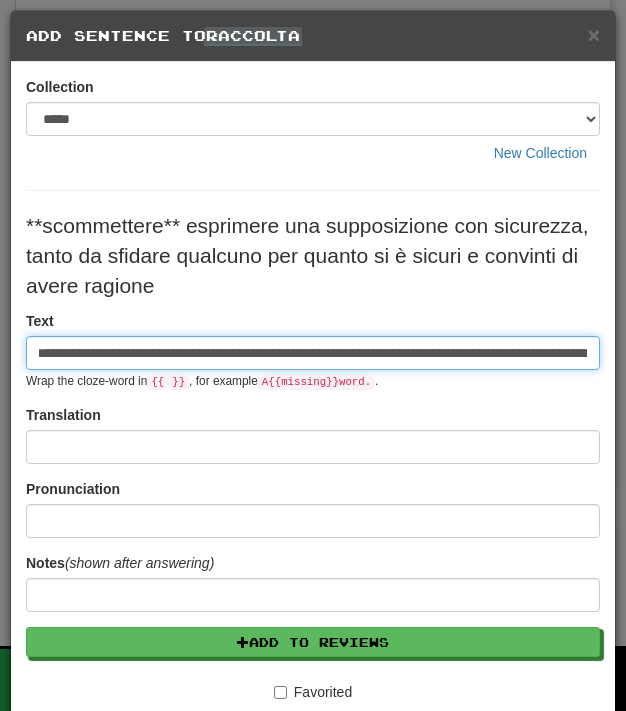 scroll, scrollTop: 0, scrollLeft: 0, axis: both 